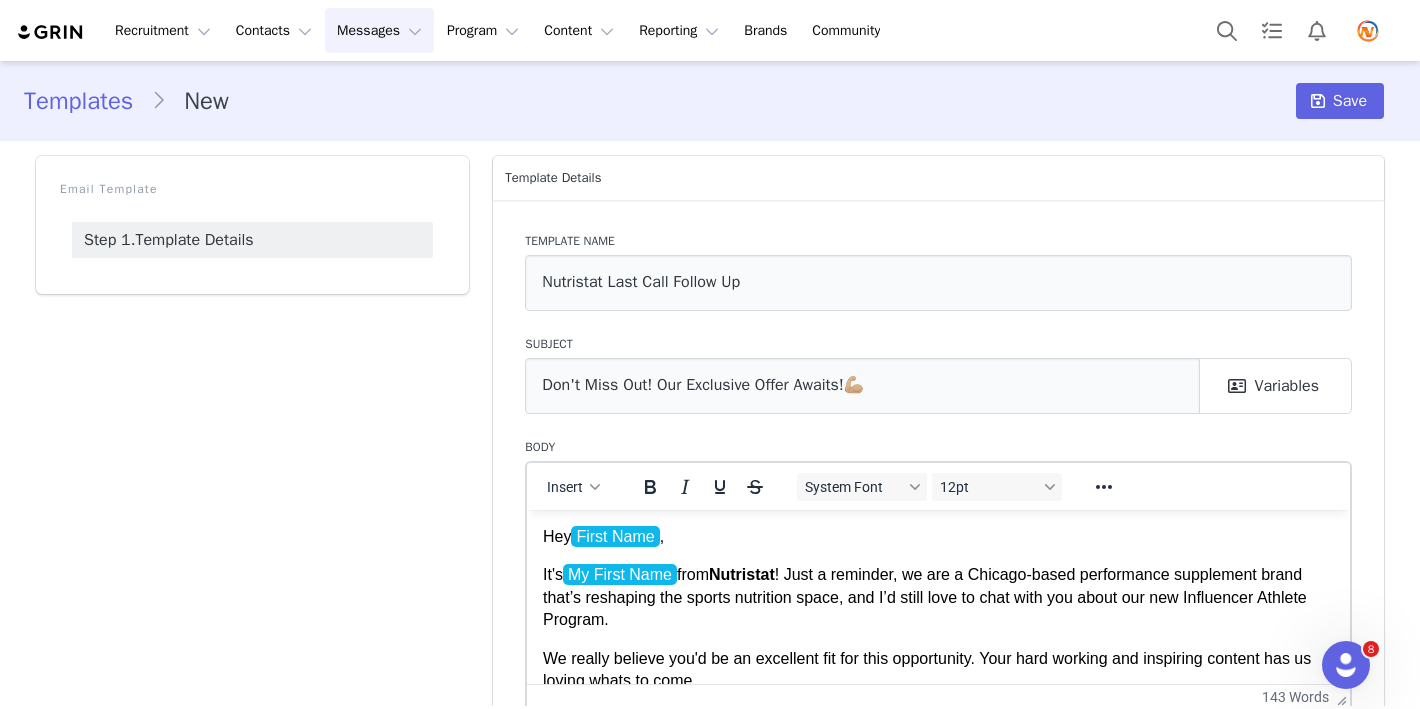 scroll, scrollTop: 106, scrollLeft: 0, axis: vertical 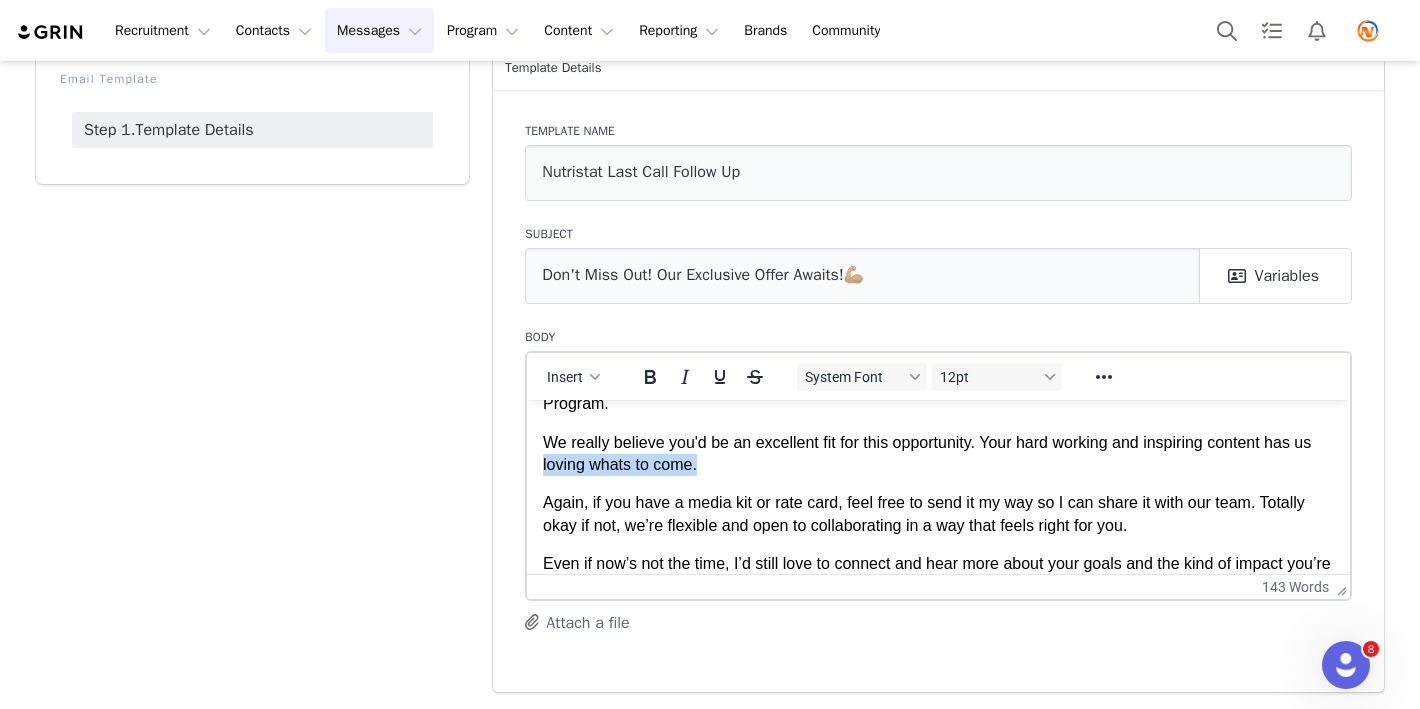 drag, startPoint x: 725, startPoint y: 466, endPoint x: 524, endPoint y: 466, distance: 201 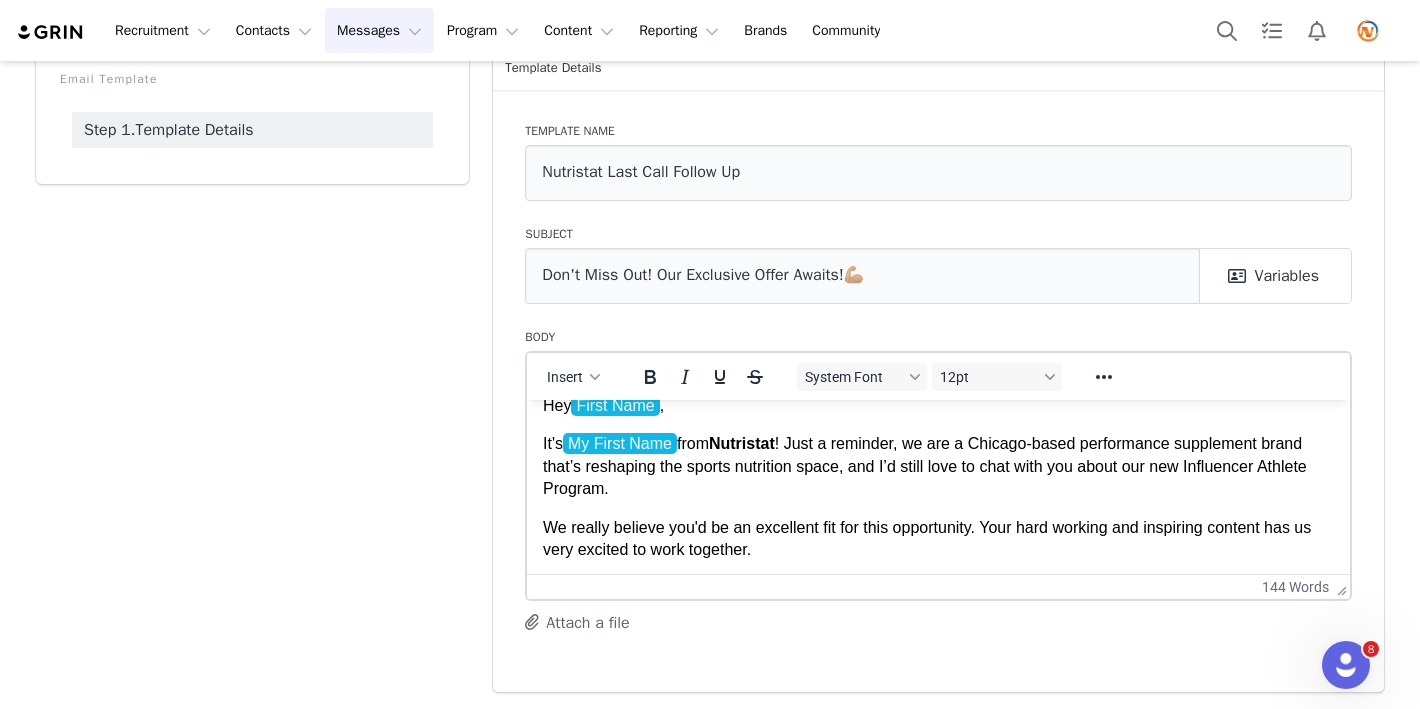 scroll, scrollTop: 0, scrollLeft: 0, axis: both 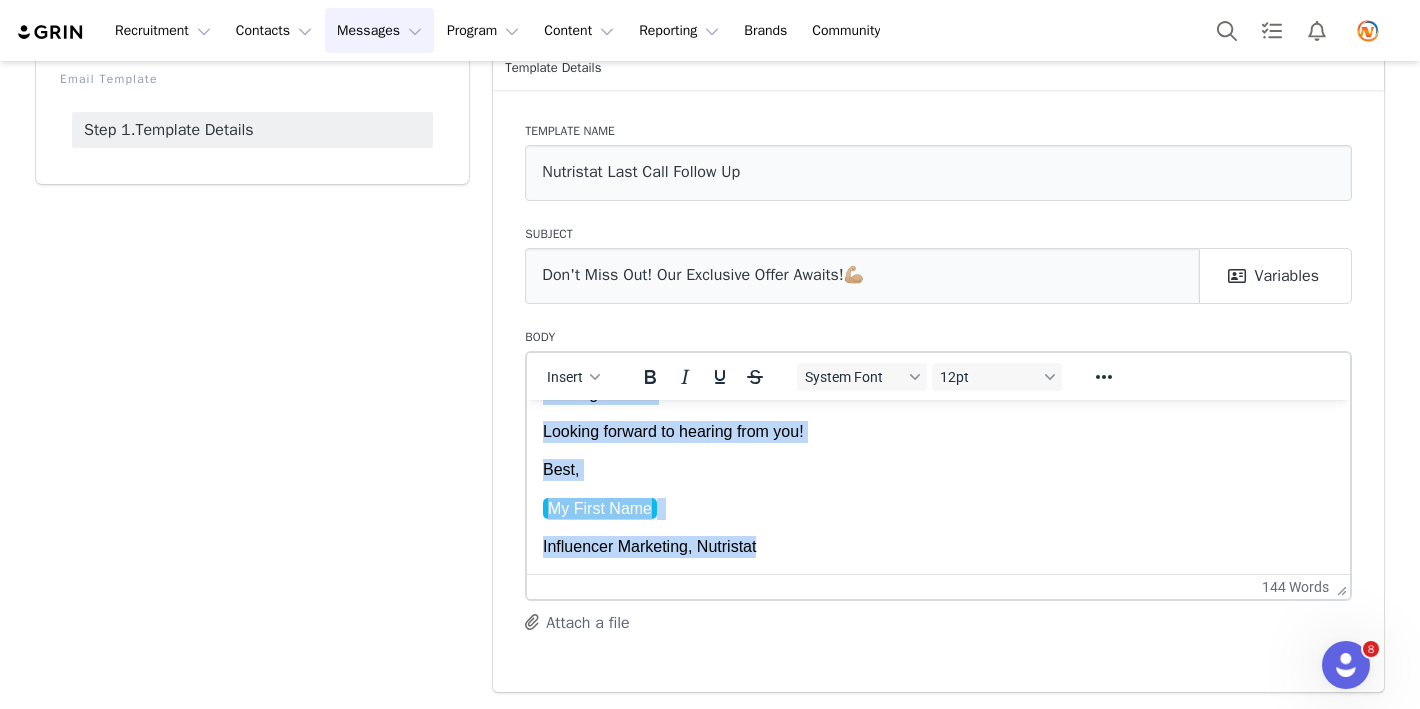 drag, startPoint x: 543, startPoint y: 428, endPoint x: 807, endPoint y: 555, distance: 292.95905 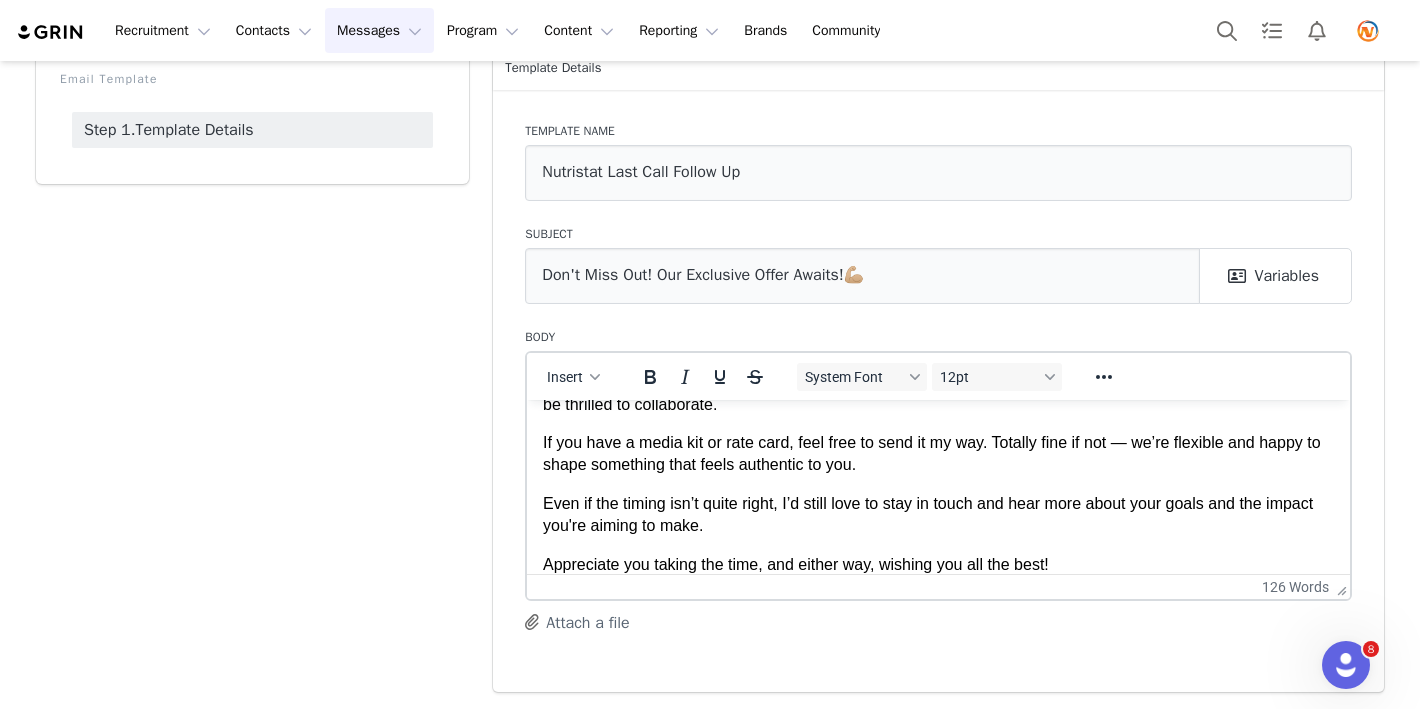 scroll, scrollTop: 0, scrollLeft: 0, axis: both 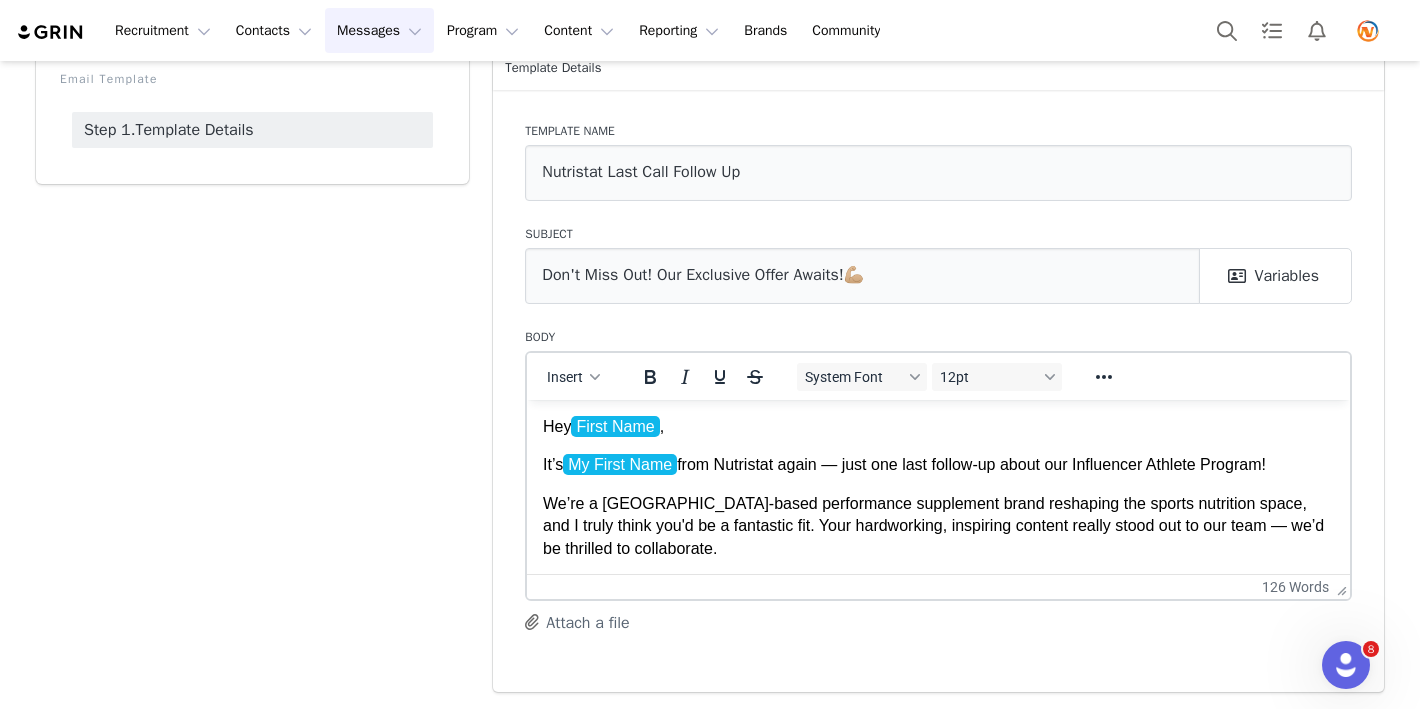 click on "It’s  My First Name  from Nutristat again — just one last follow-up about our Influencer Athlete Program!" at bounding box center (938, 464) 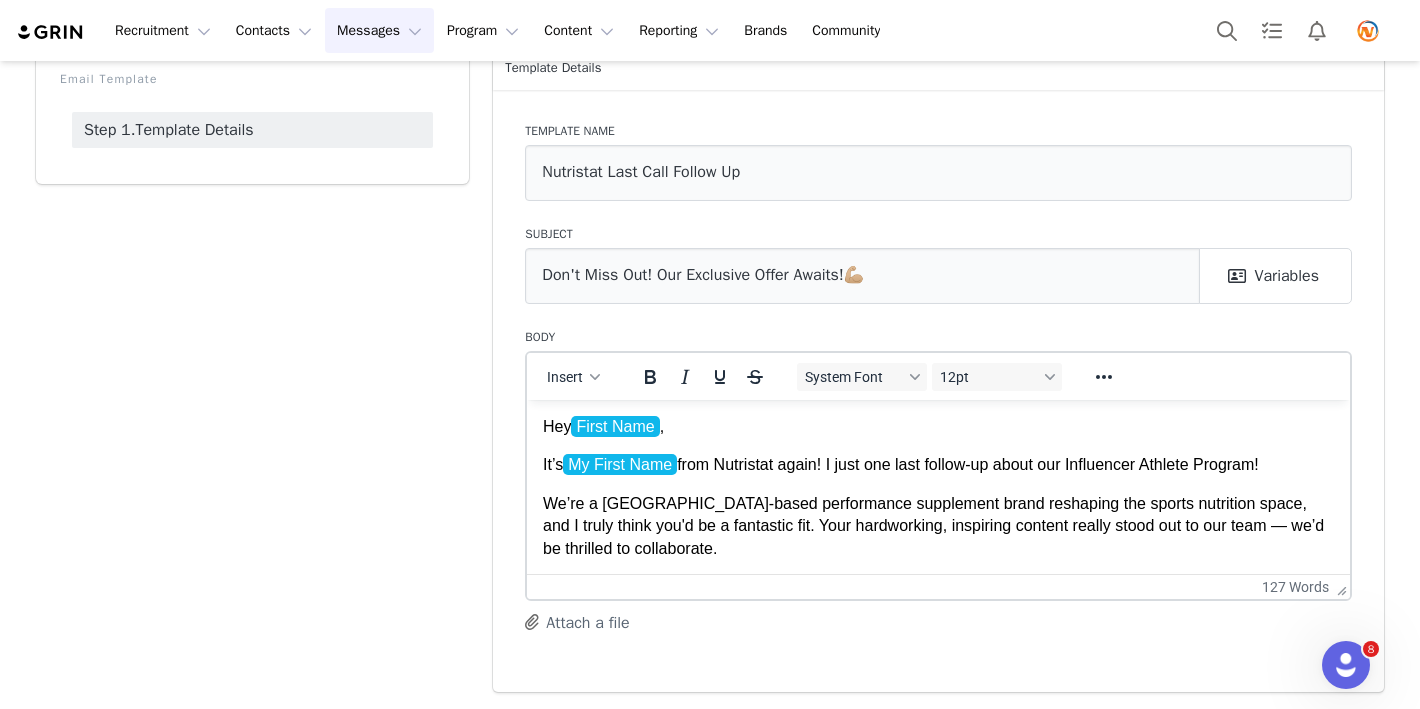 click on "It’s  My First Name  from Nutristat again! I just one last follow-up about our Influencer Athlete Program!" at bounding box center (938, 464) 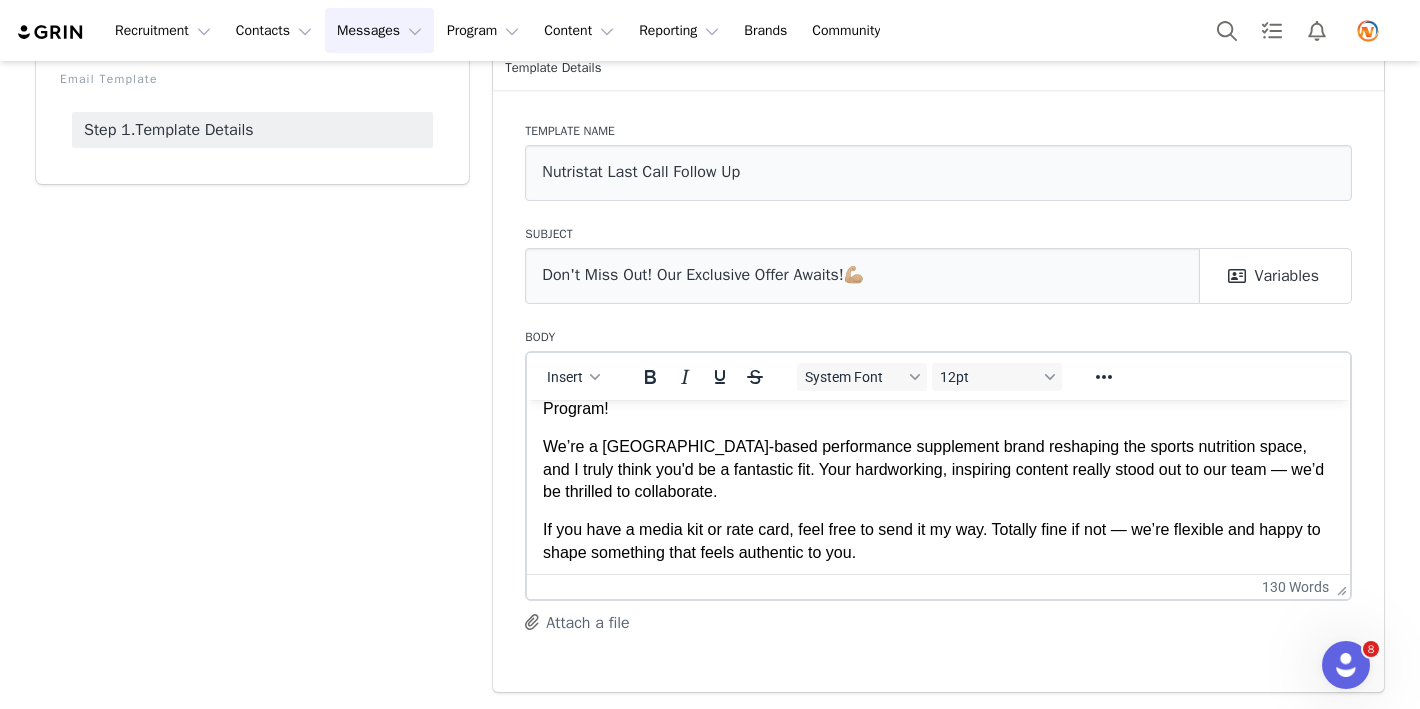 scroll, scrollTop: 84, scrollLeft: 0, axis: vertical 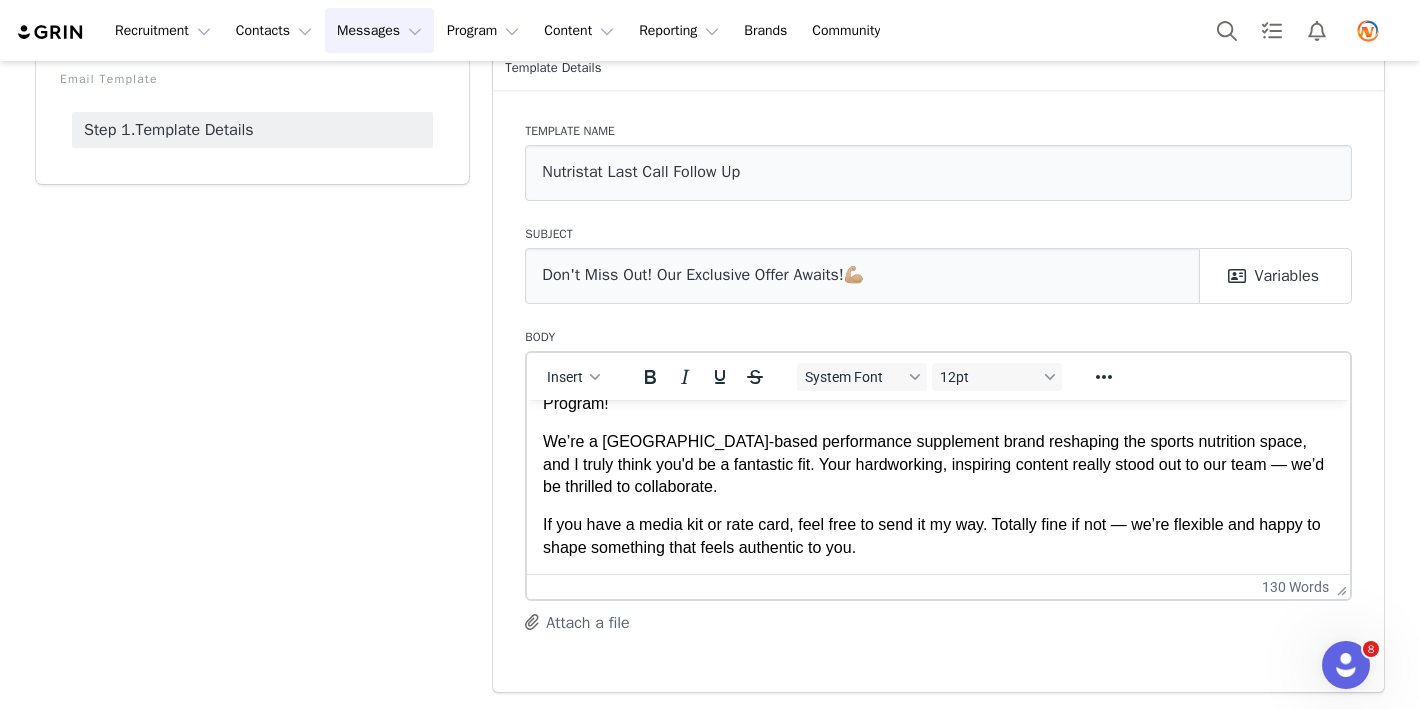 click on "We’re a [GEOGRAPHIC_DATA]-based performance supplement brand reshaping the sports nutrition space, and I truly think you'd be a fantastic fit. Your hardworking, inspiring content really stood out to our team — we’d be thrilled to collaborate." at bounding box center (938, 463) 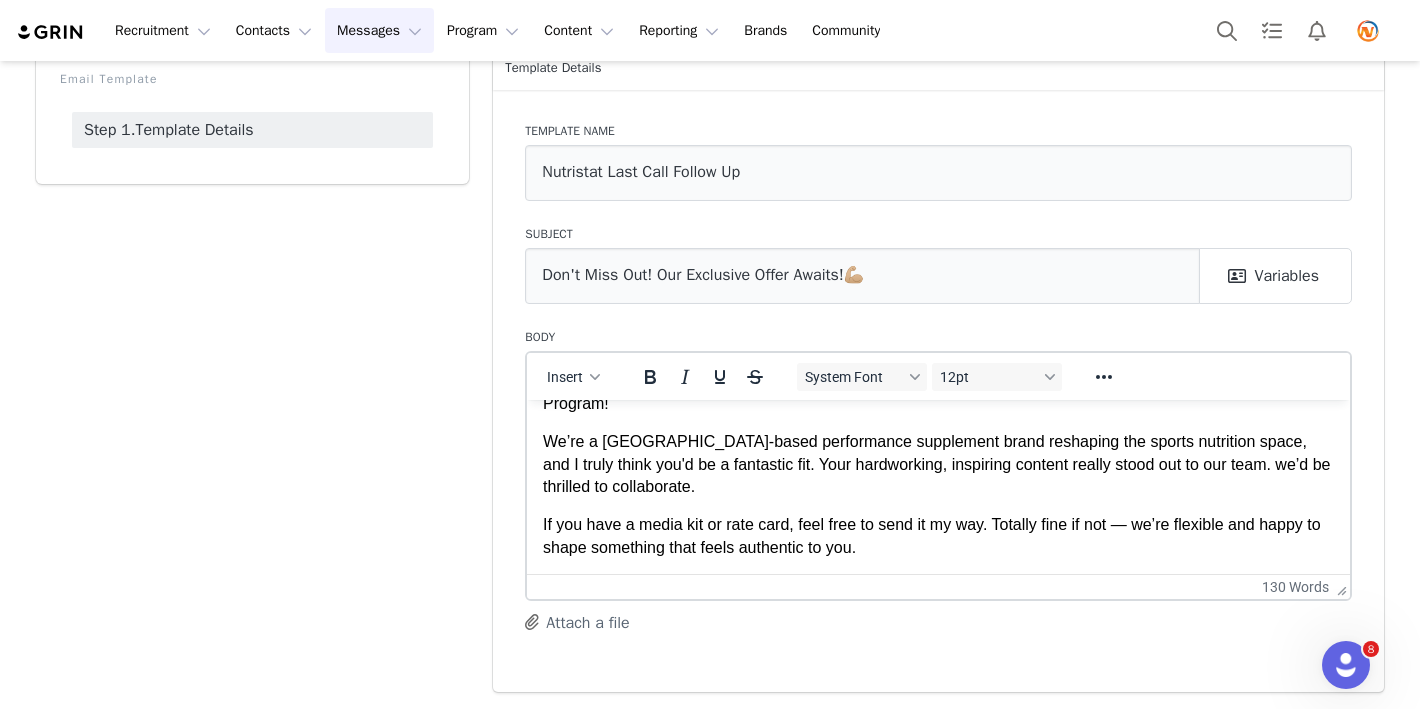 click on "We’re a [GEOGRAPHIC_DATA]-based performance supplement brand reshaping the sports nutrition space, and I truly think you'd be a fantastic fit. Your hardworking, inspiring content really stood out to our team. we’d be thrilled to collaborate." at bounding box center [938, 463] 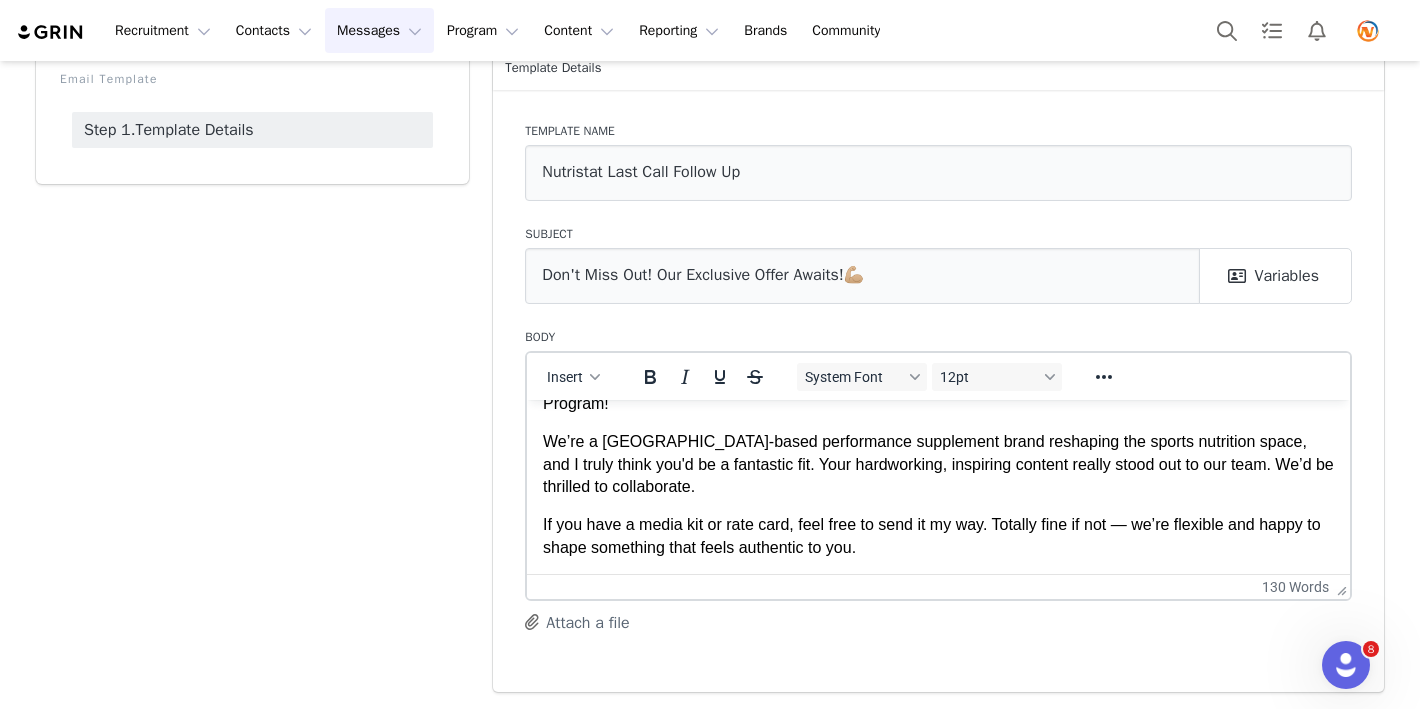 click on "We’re a [GEOGRAPHIC_DATA]-based performance supplement brand reshaping the sports nutrition space, and I truly think you'd be a fantastic fit. Your hardworking, inspiring content really stood out to our team. We’d be thrilled to collaborate." at bounding box center [938, 463] 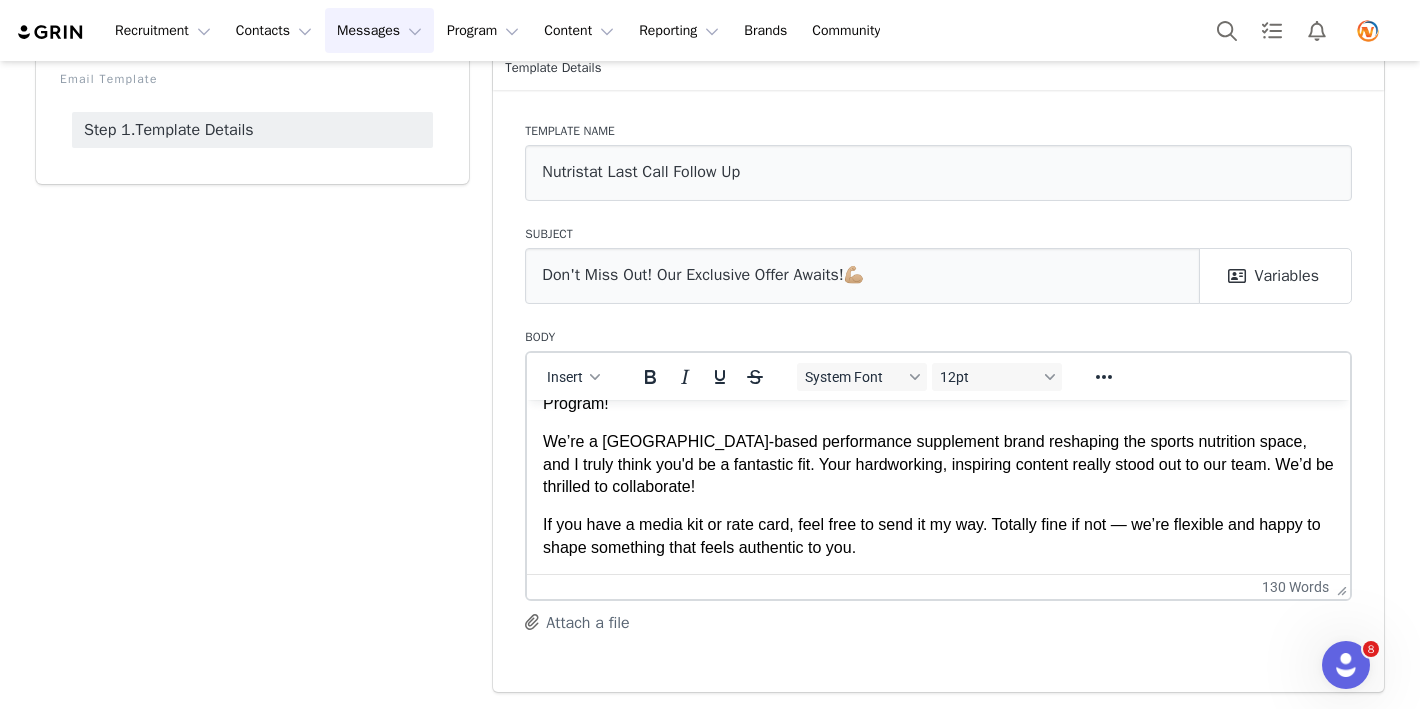 click on "We’re a [GEOGRAPHIC_DATA]-based performance supplement brand reshaping the sports nutrition space, and I truly think you'd be a fantastic fit. Your hardworking, inspiring content really stood out to our team. We’d be thrilled to collaborate!" at bounding box center [938, 463] 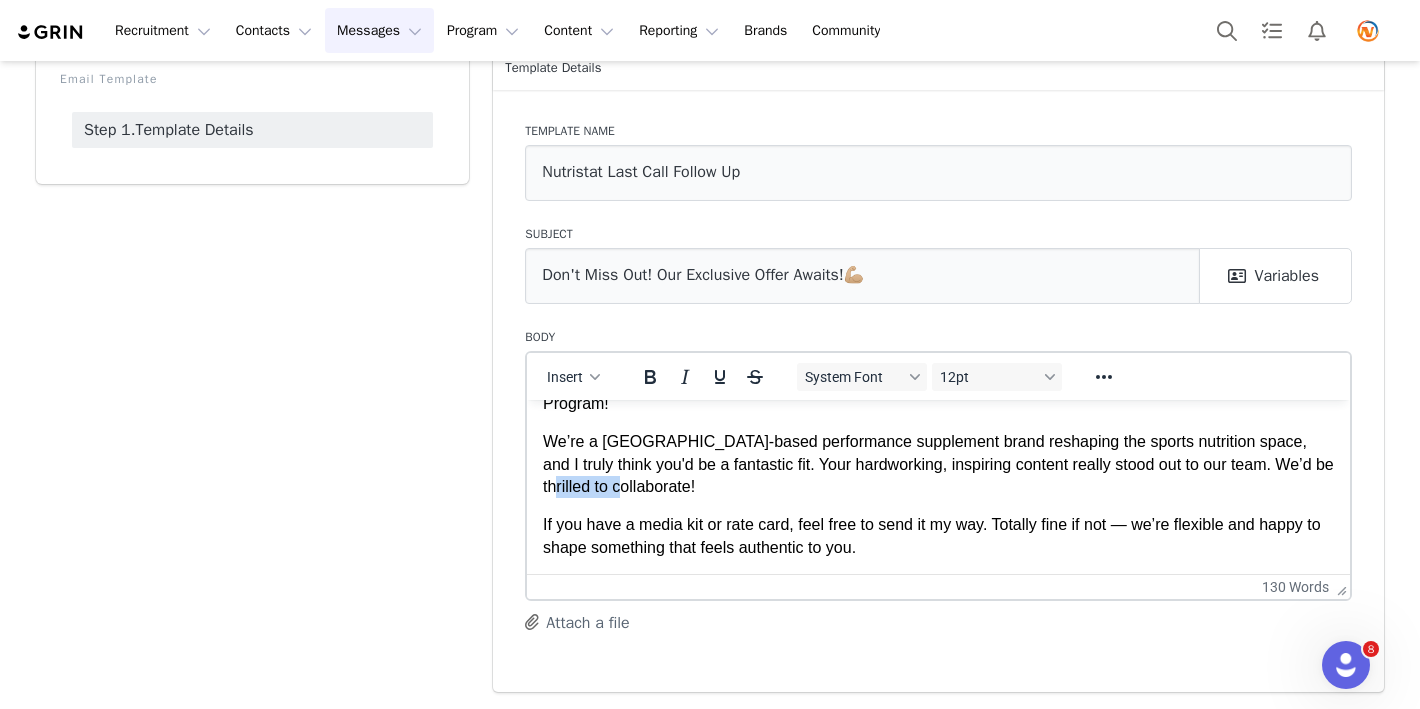 click on "We’re a [GEOGRAPHIC_DATA]-based performance supplement brand reshaping the sports nutrition space, and I truly think you'd be a fantastic fit. Your hardworking, inspiring content really stood out to our team. We’d be thrilled to collaborate!" at bounding box center (938, 463) 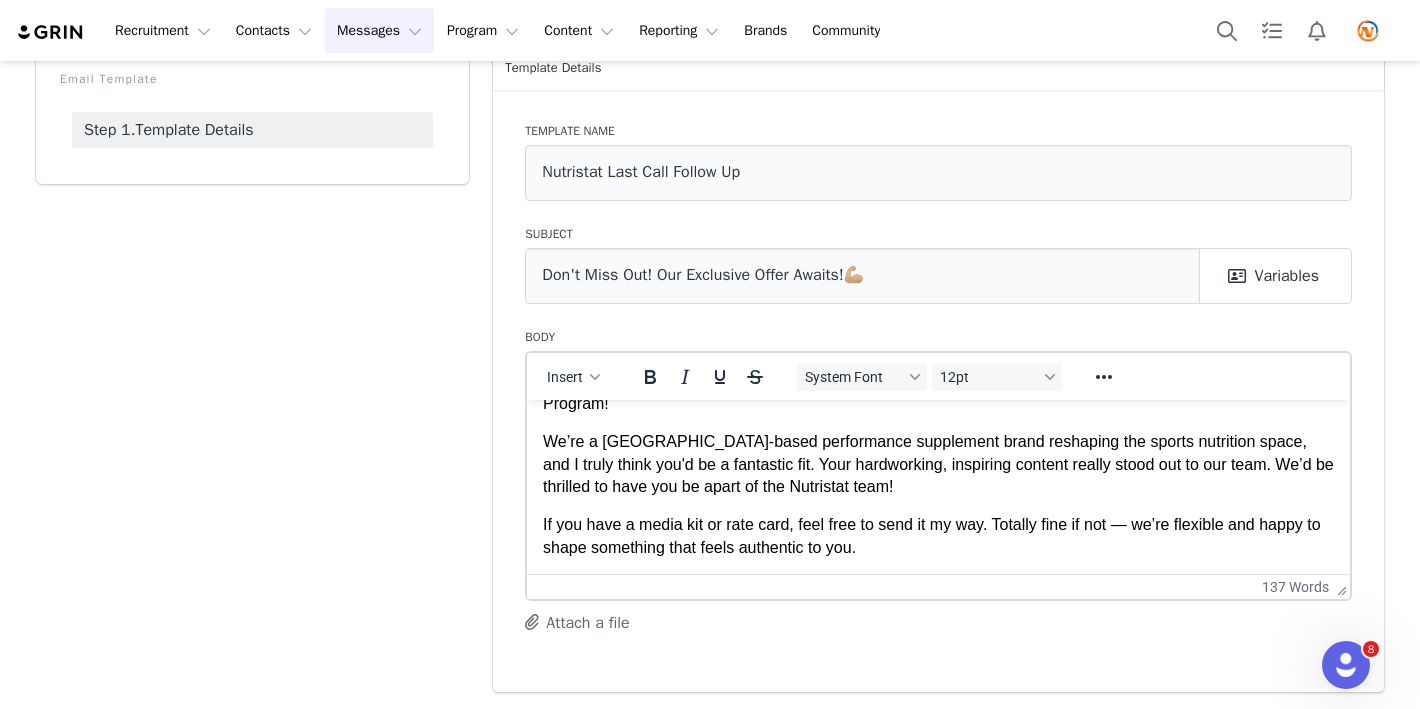 click on "We’re a [GEOGRAPHIC_DATA]-based performance supplement brand reshaping the sports nutrition space, and I truly think you'd be a fantastic fit. Your hardworking, inspiring content really stood out to our team. We’d be thrilled to have you be apart of the Nutristat team!" at bounding box center (938, 463) 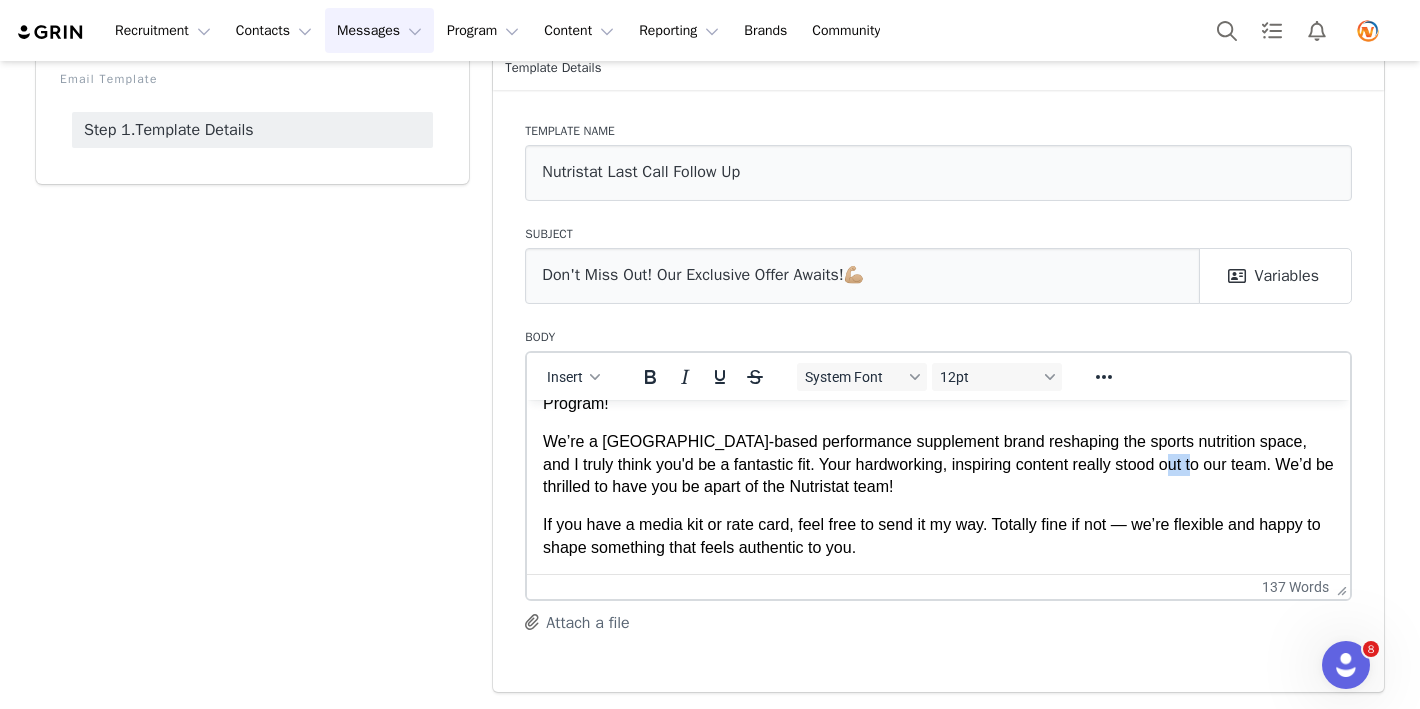 click on "We’re a [GEOGRAPHIC_DATA]-based performance supplement brand reshaping the sports nutrition space, and I truly think you'd be a fantastic fit. Your hardworking, inspiring content really stood out to our team. We’d be thrilled to have you be apart of the Nutristat team!" at bounding box center [938, 463] 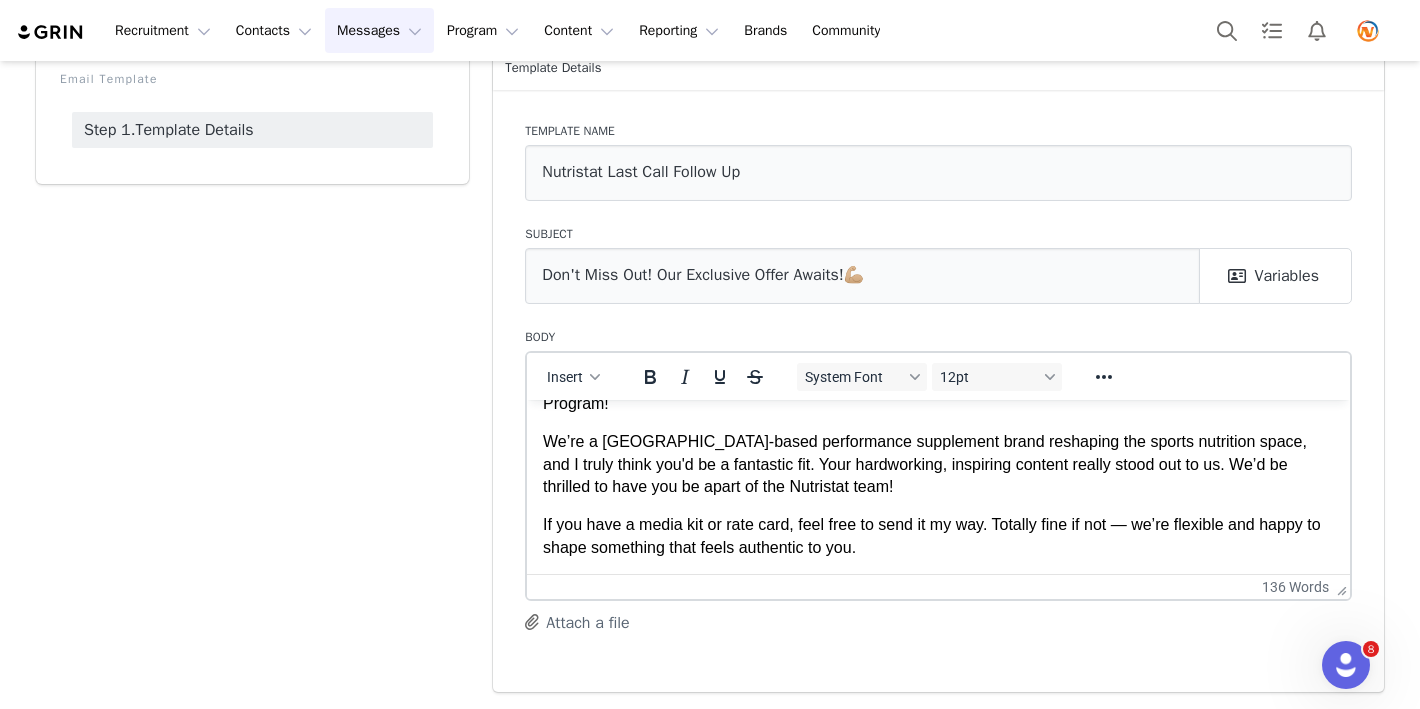click on "We’re a [GEOGRAPHIC_DATA]-based performance supplement brand reshaping the sports nutrition space, and I truly think you'd be a fantastic fit. Your hardworking, inspiring content really stood out to us. We’d be thrilled to have you be apart of the Nutristat team!" at bounding box center [938, 463] 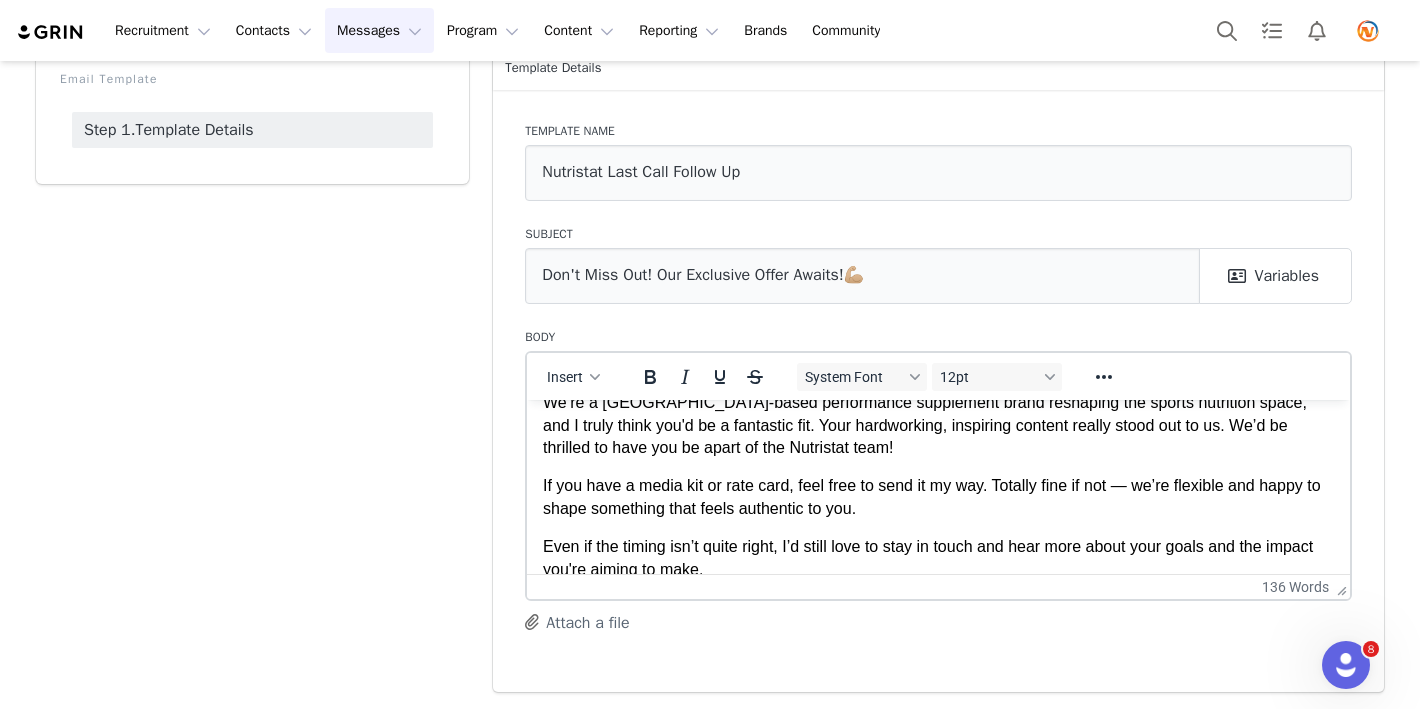 scroll, scrollTop: 135, scrollLeft: 0, axis: vertical 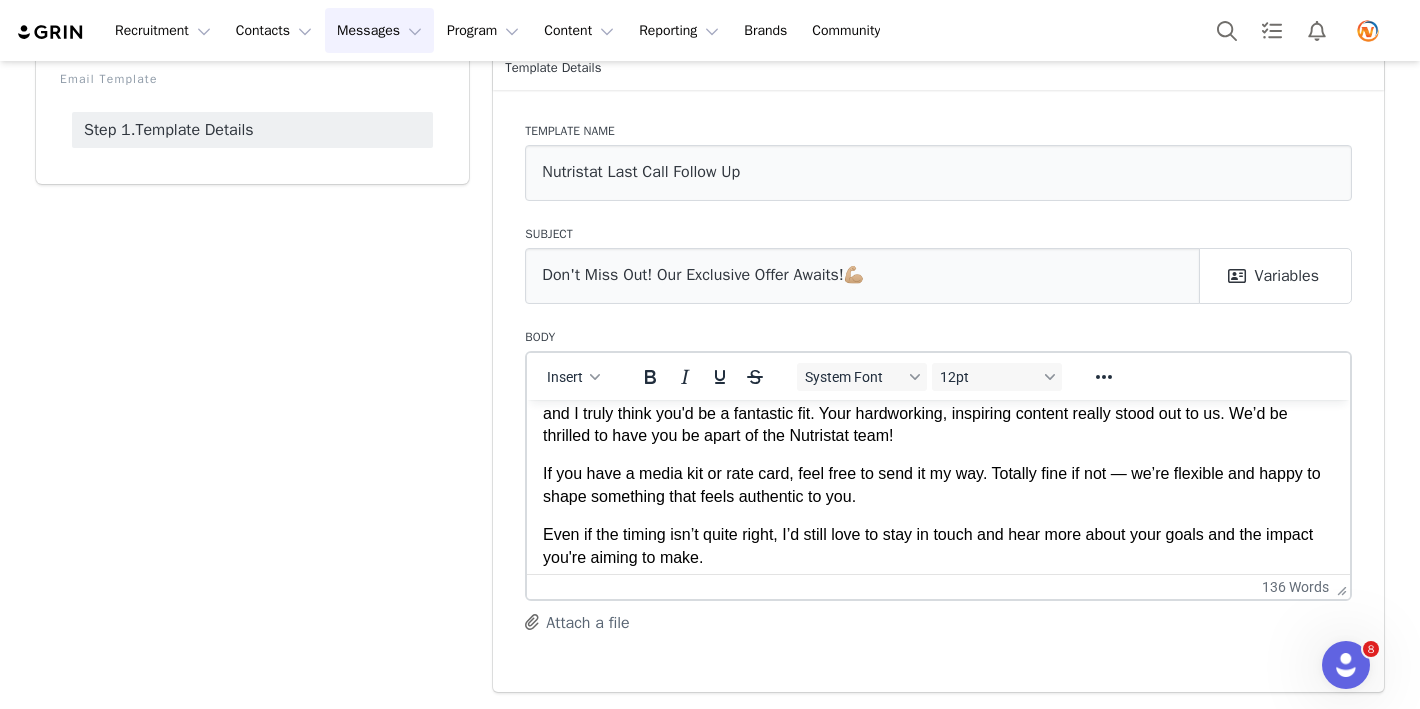 click on "If you have a media kit or rate card, feel free to send it my way. Totally fine if not — we’re flexible and happy to shape something that feels authentic to you." at bounding box center (938, 484) 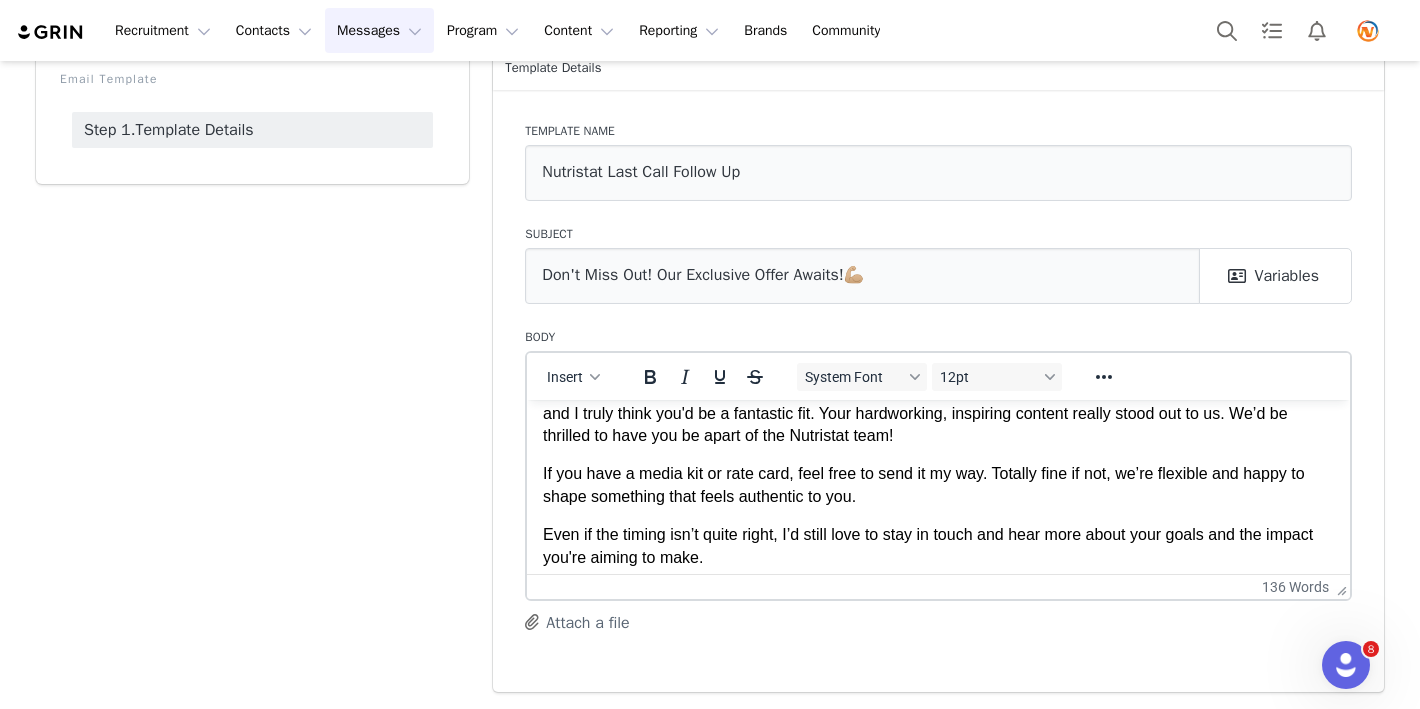 click on "Hey  First Name , It’s  My First Name  from Nutristat again! I just wanted to send one last follow-up about our Influencer Athlete Program! We’re a [GEOGRAPHIC_DATA]-based performance supplement brand reshaping the sports nutrition space, and I truly think you'd be a fantastic fit. Your hardworking, inspiring content really stood out to us. We’d be thrilled to have you be apart of the Nutristat team! If you have a media kit or rate card, feel free to send it my way. Totally fine if not, we’re flexible and happy to shape something that feels authentic to you. Even if the timing isn’t quite right, I’d still love to stay in touch and hear more about your goals and the impact you're aiming to make. Appreciate you taking the time, and either way, wishing you all the best!" at bounding box center (938, 443) 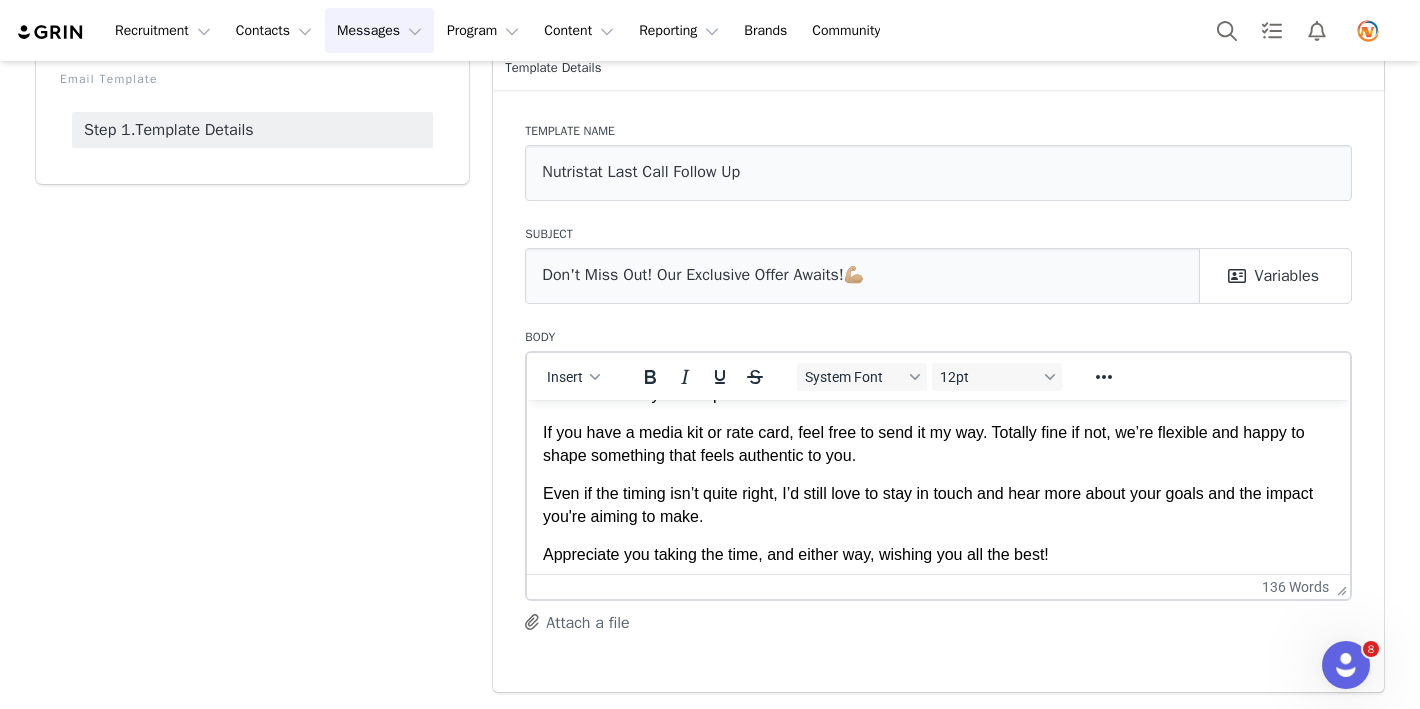 scroll, scrollTop: 184, scrollLeft: 0, axis: vertical 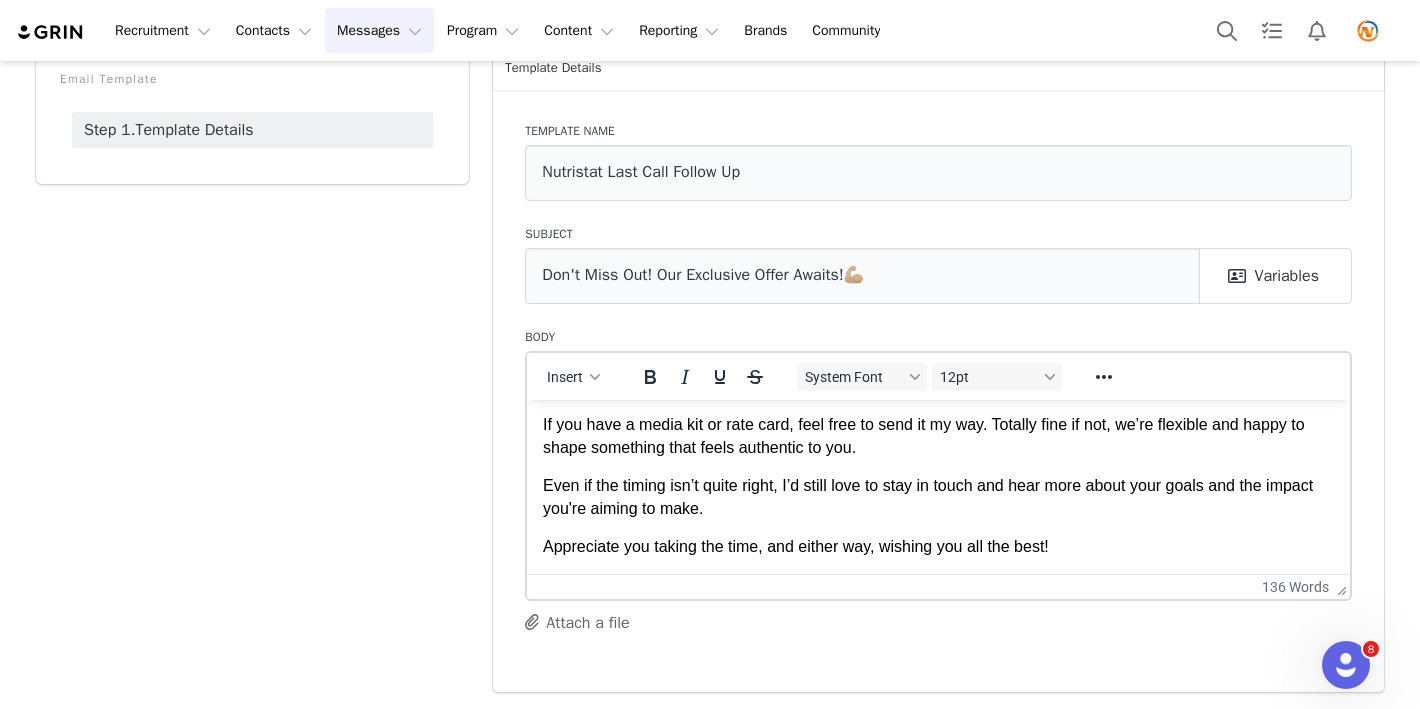 click on "Even if the timing isn’t quite right, I’d still love to stay in touch and hear more about your goals and the impact you're aiming to make." at bounding box center [938, 496] 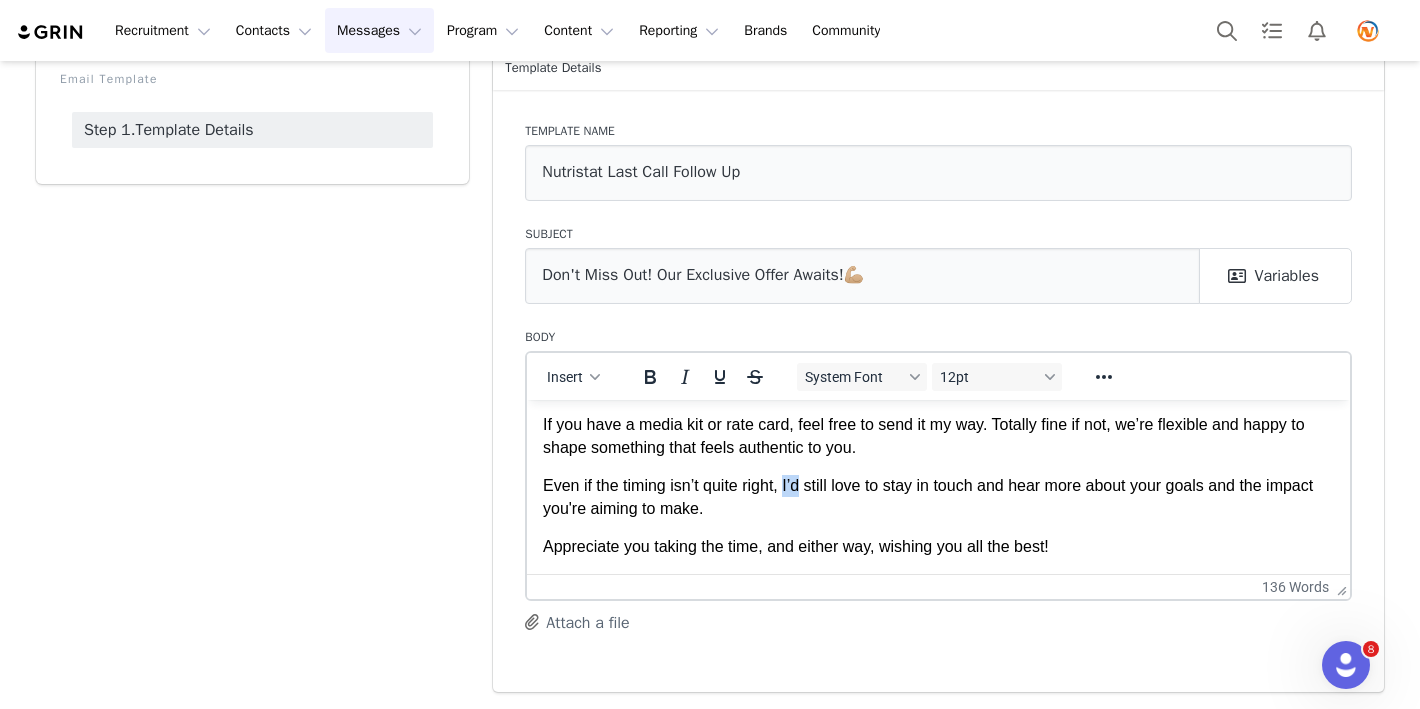 click on "Even if the timing isn’t quite right, I’d still love to stay in touch and hear more about your goals and the impact you're aiming to make." at bounding box center [938, 496] 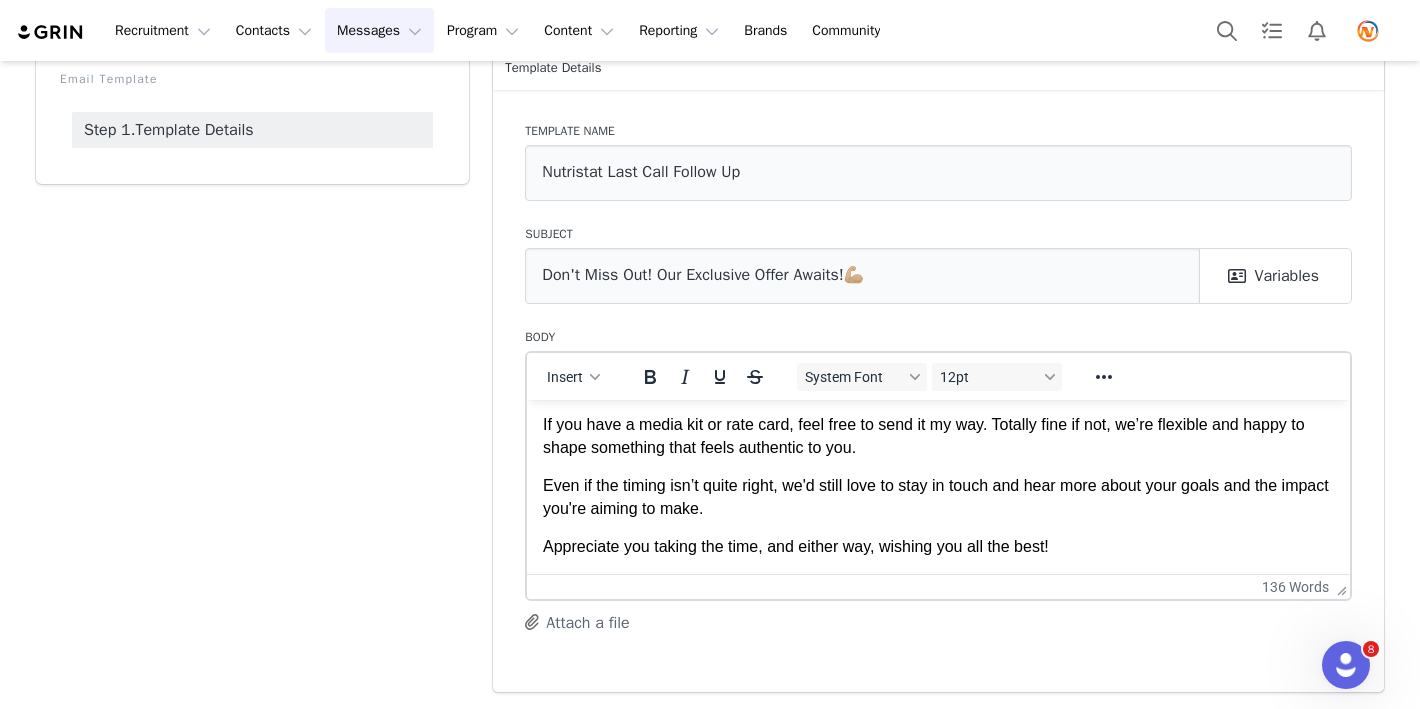 click on "Appreciate you taking the time, and either way, wishing you all the best!" at bounding box center (938, 546) 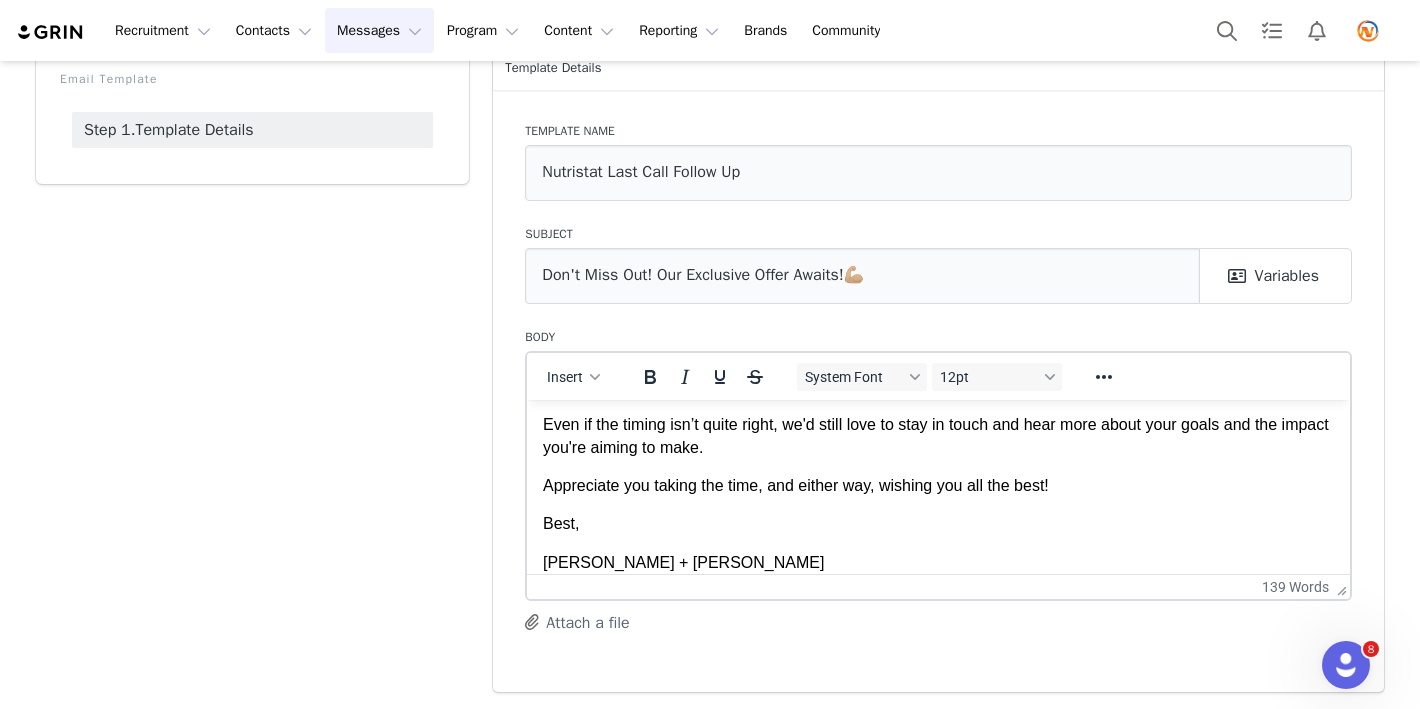 scroll, scrollTop: 283, scrollLeft: 0, axis: vertical 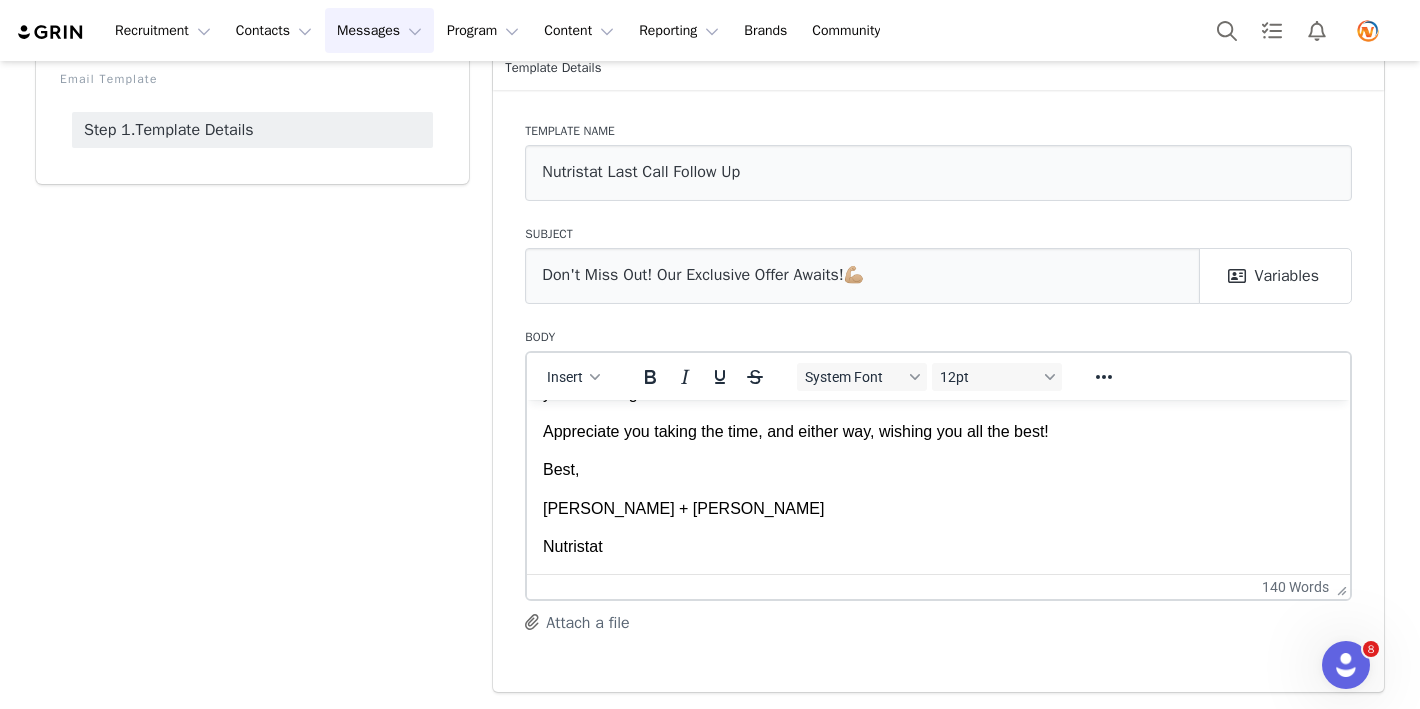 drag, startPoint x: 636, startPoint y: 563, endPoint x: 536, endPoint y: 563, distance: 100 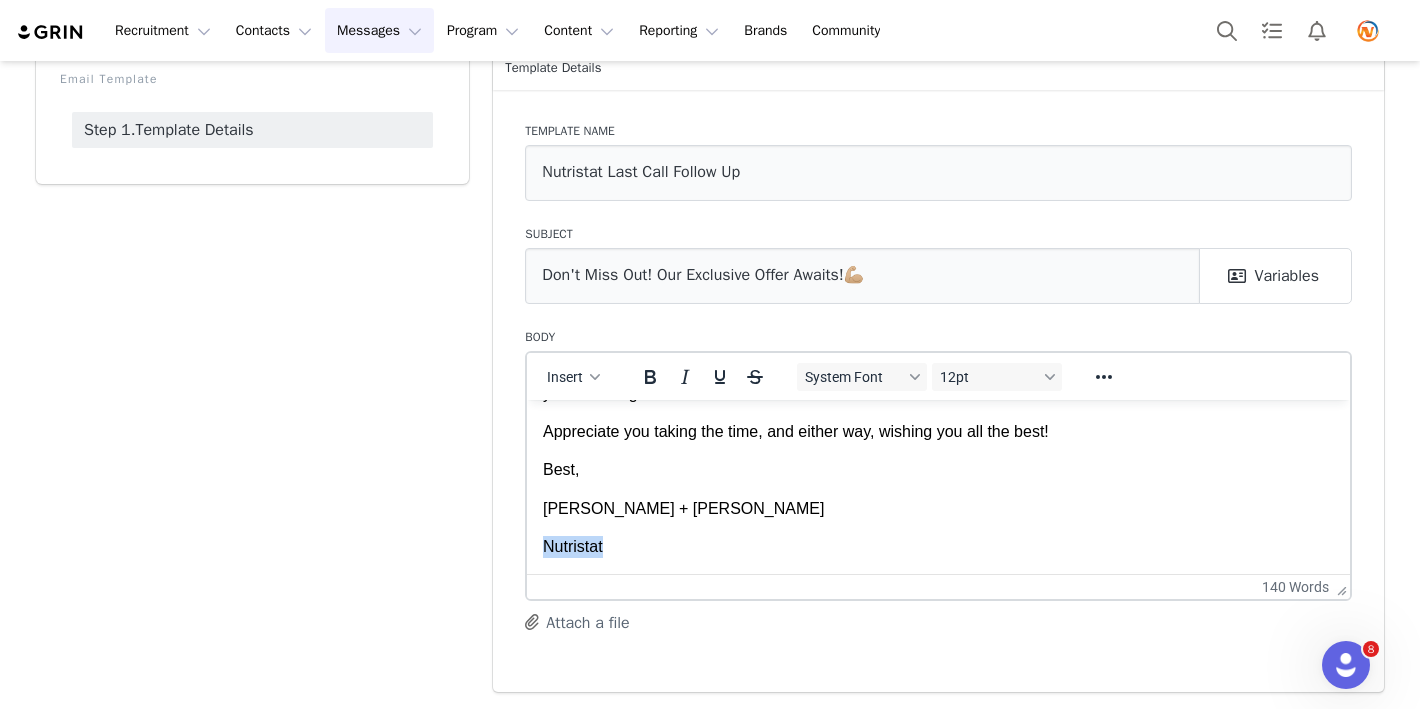 drag, startPoint x: 634, startPoint y: 549, endPoint x: 530, endPoint y: 549, distance: 104 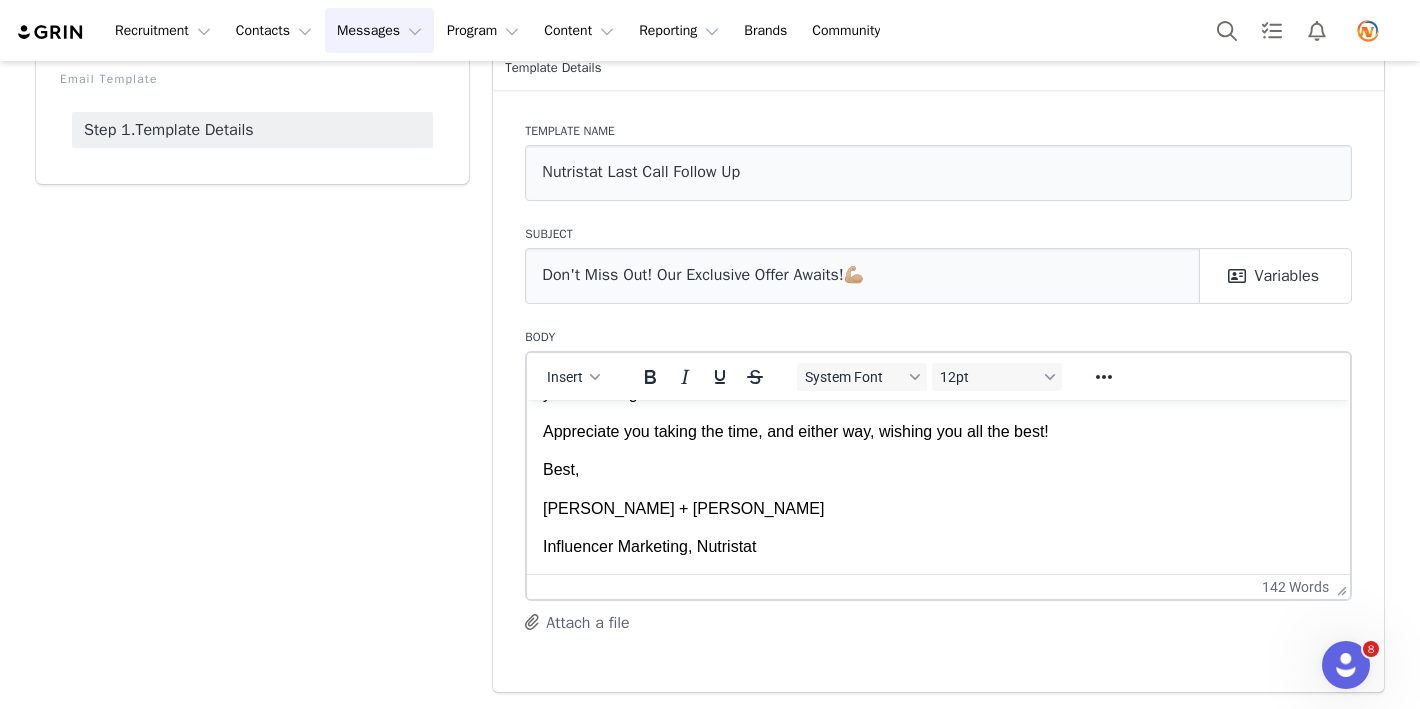 click on "Best," at bounding box center (938, 469) 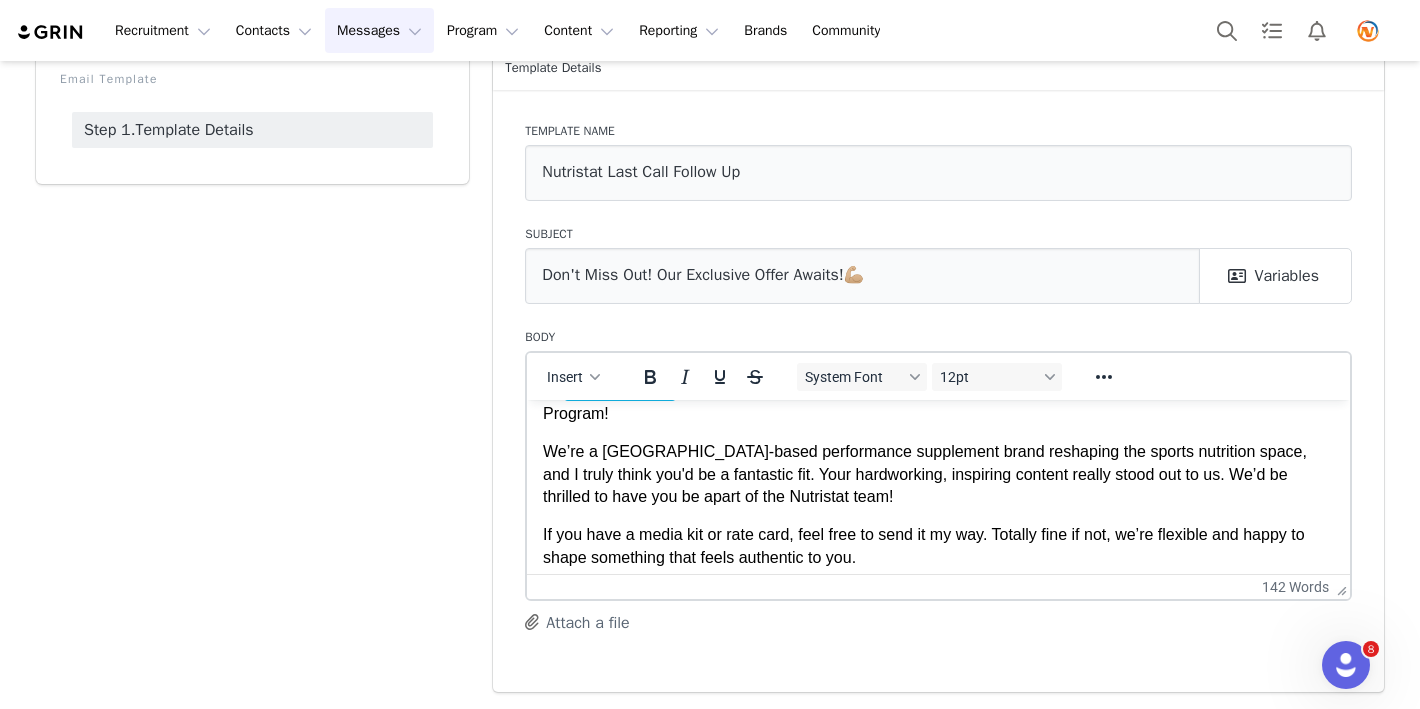 scroll, scrollTop: 0, scrollLeft: 0, axis: both 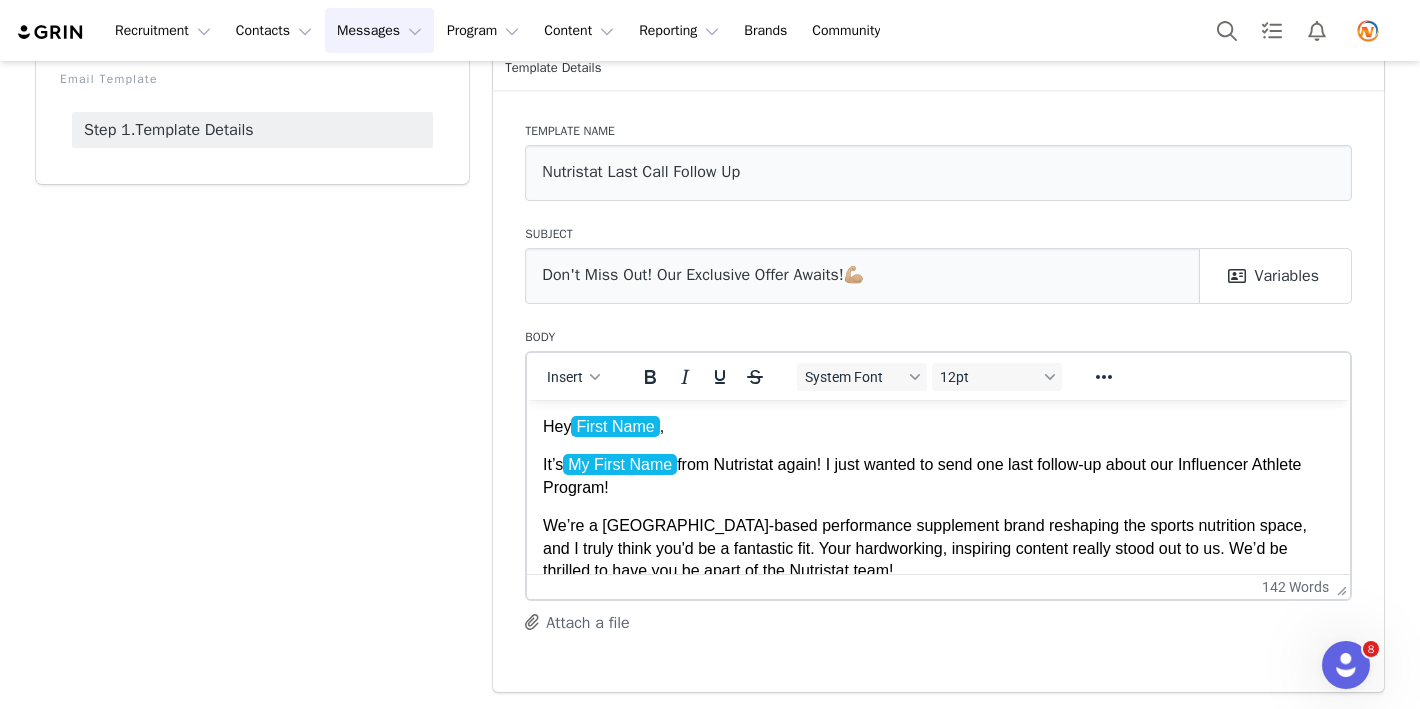click on "It’s  My First Name  from Nutristat again! I just wanted to send one last follow-up about our Influencer Athlete Program!" at bounding box center (938, 475) 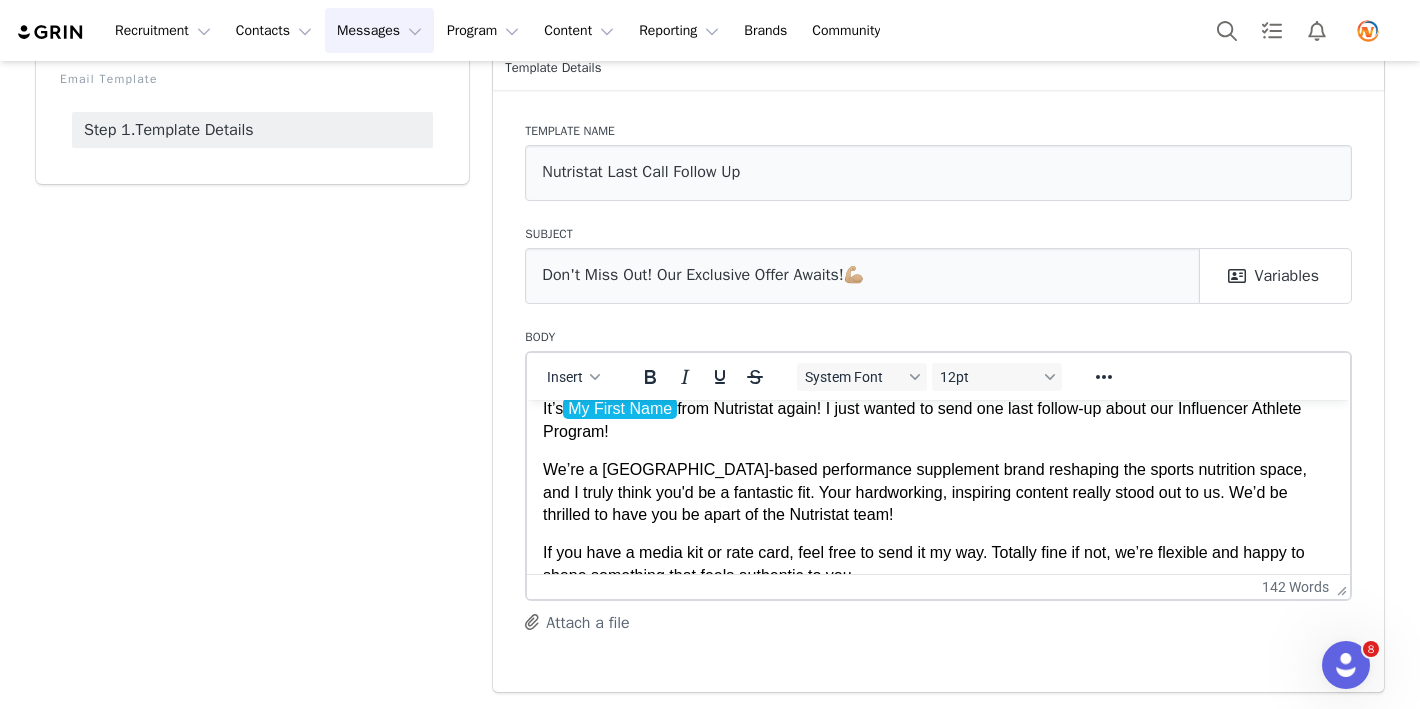 scroll, scrollTop: 0, scrollLeft: 0, axis: both 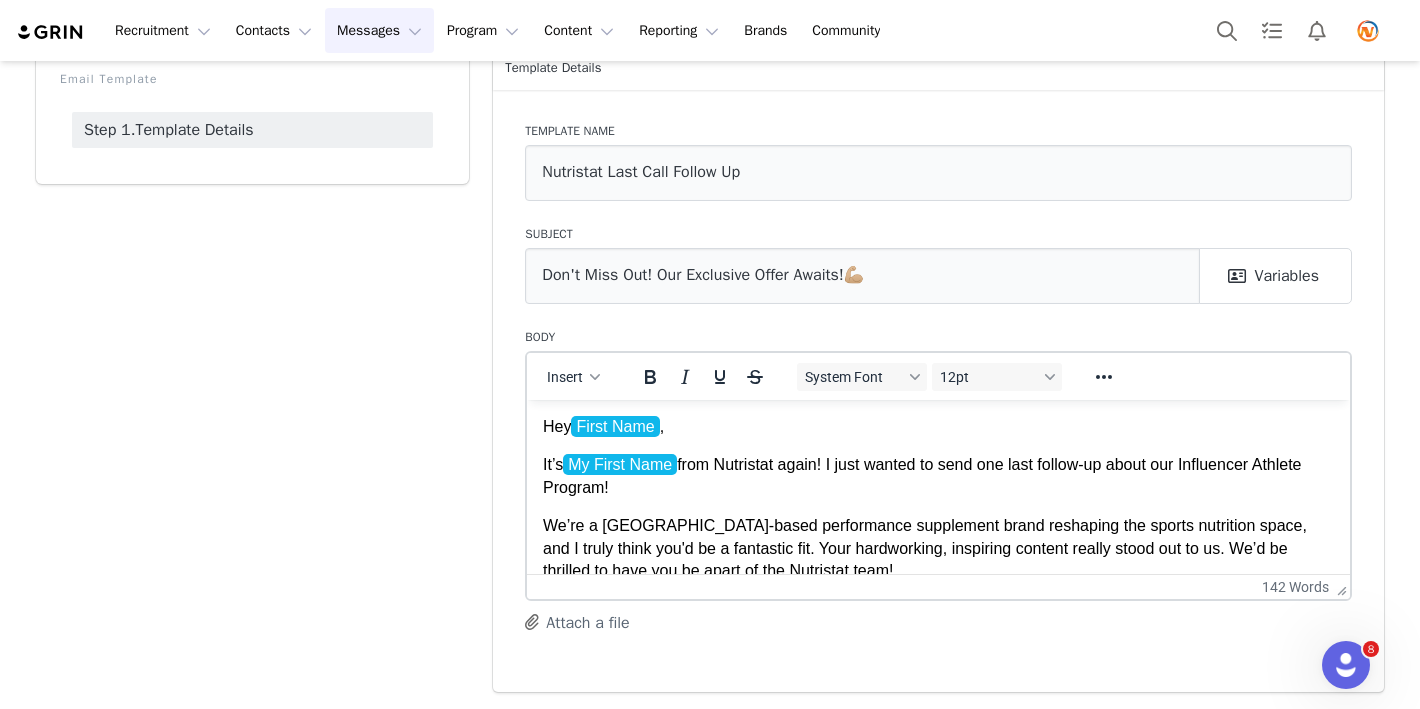 click on "It’s  My First Name  from Nutristat again! I just wanted to send one last follow-up about our Influencer Athlete Program!" at bounding box center (938, 475) 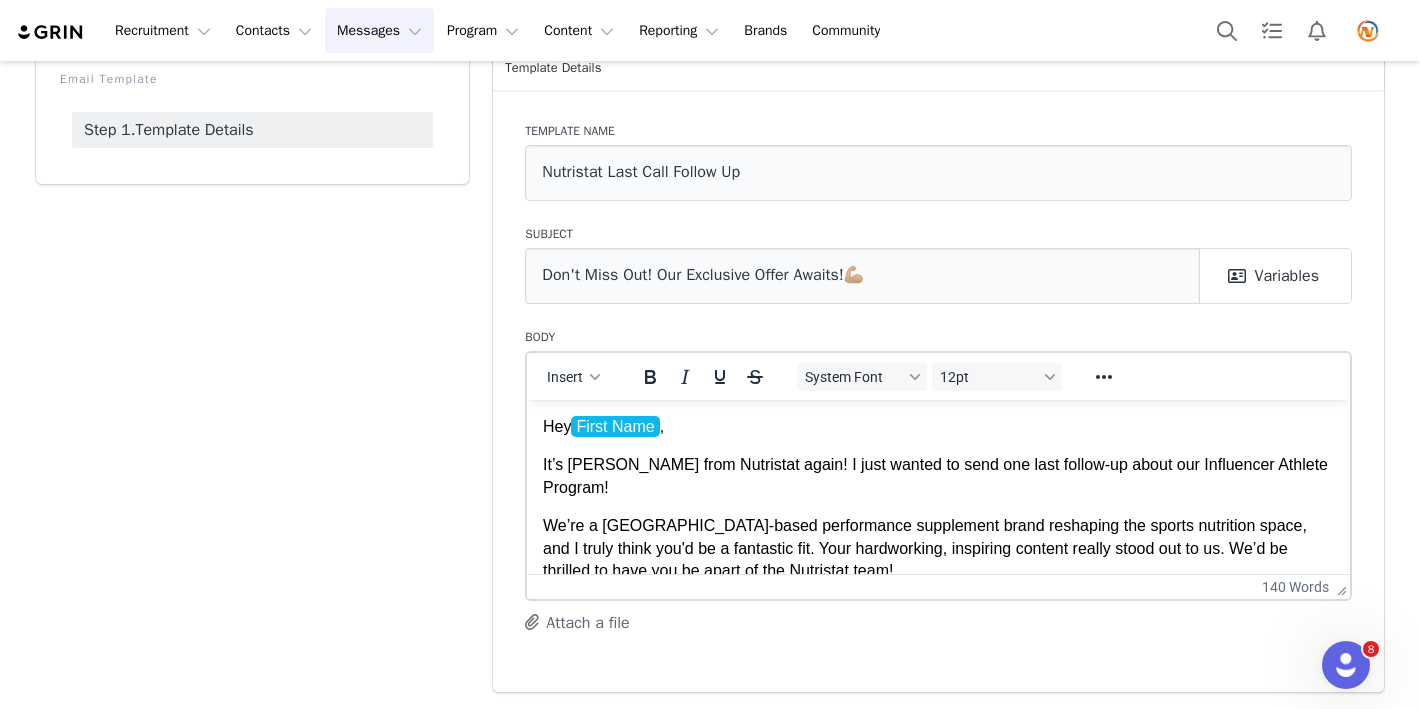 click on "It’s [PERSON_NAME] from Nutristat again! I just wanted to send one last follow-up about our Influencer Athlete Program!" at bounding box center (938, 475) 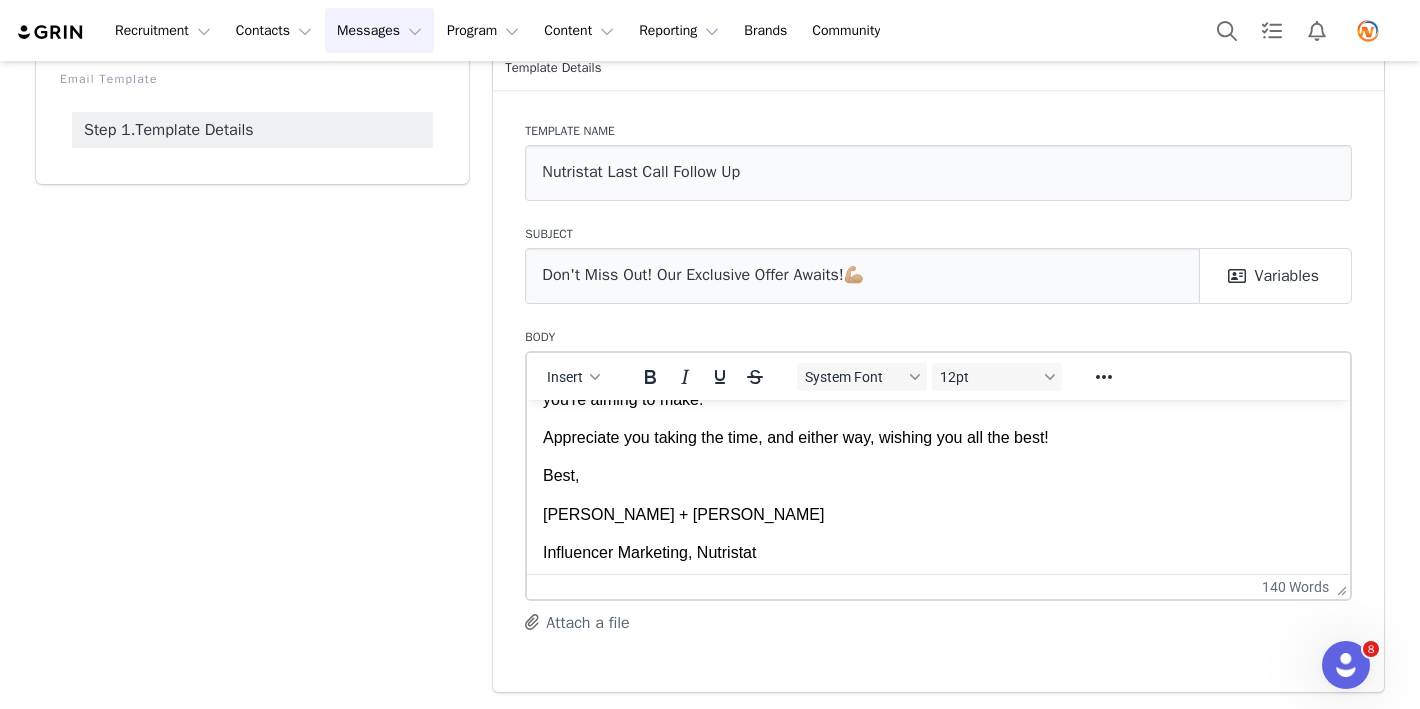 scroll, scrollTop: 299, scrollLeft: 0, axis: vertical 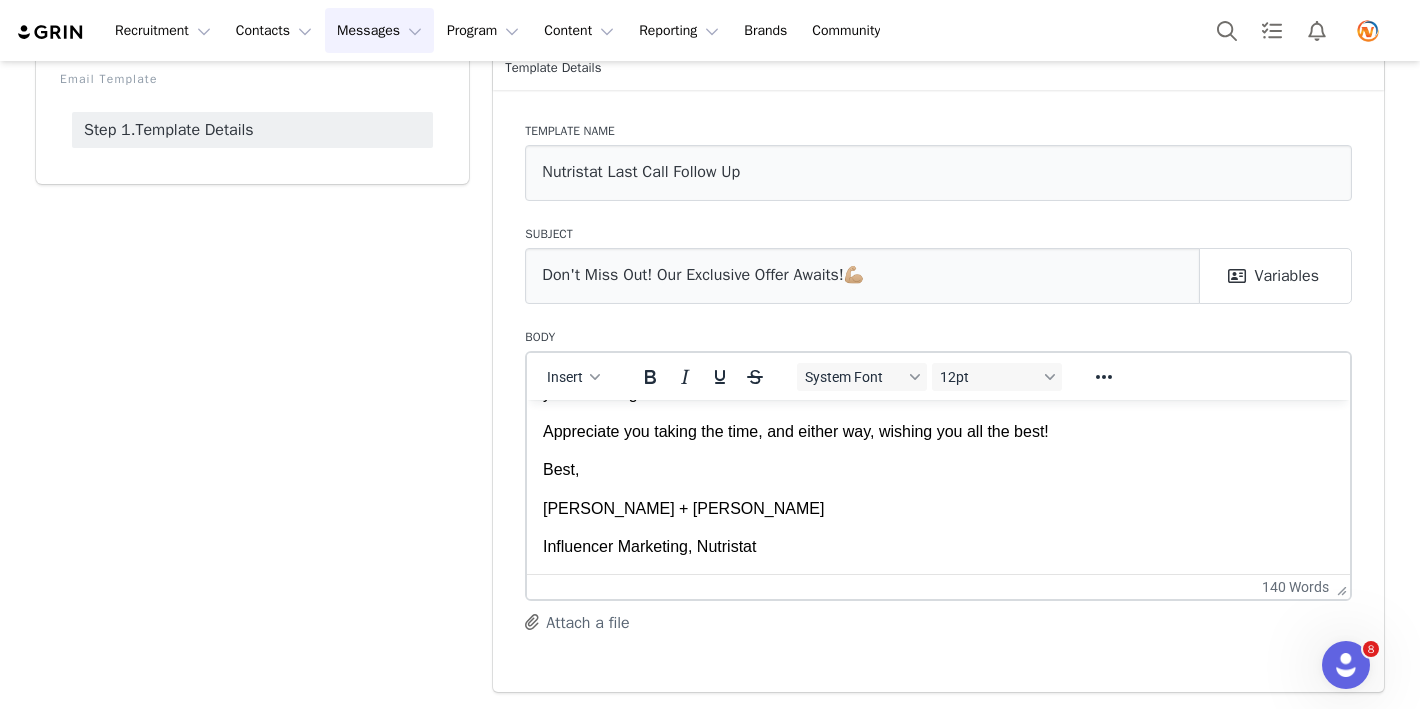 click on "Best," at bounding box center [938, 469] 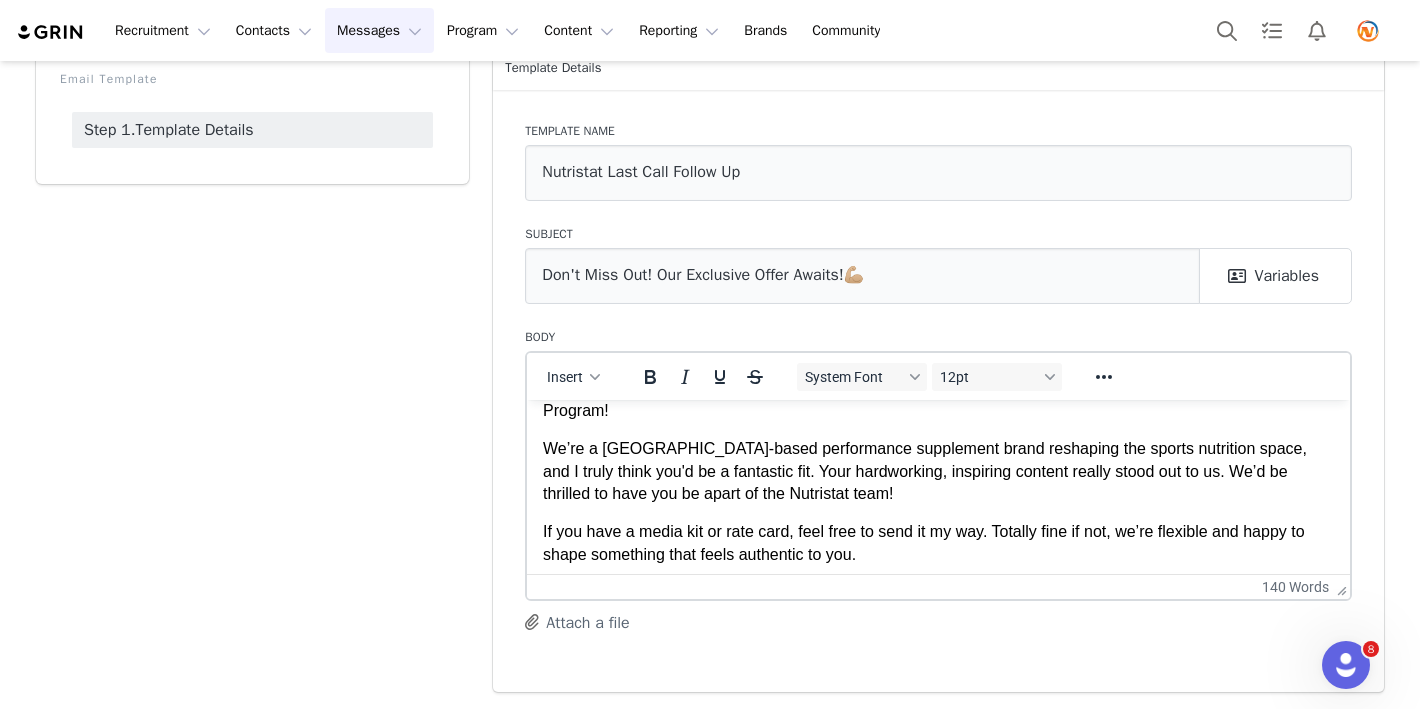 scroll, scrollTop: 80, scrollLeft: 0, axis: vertical 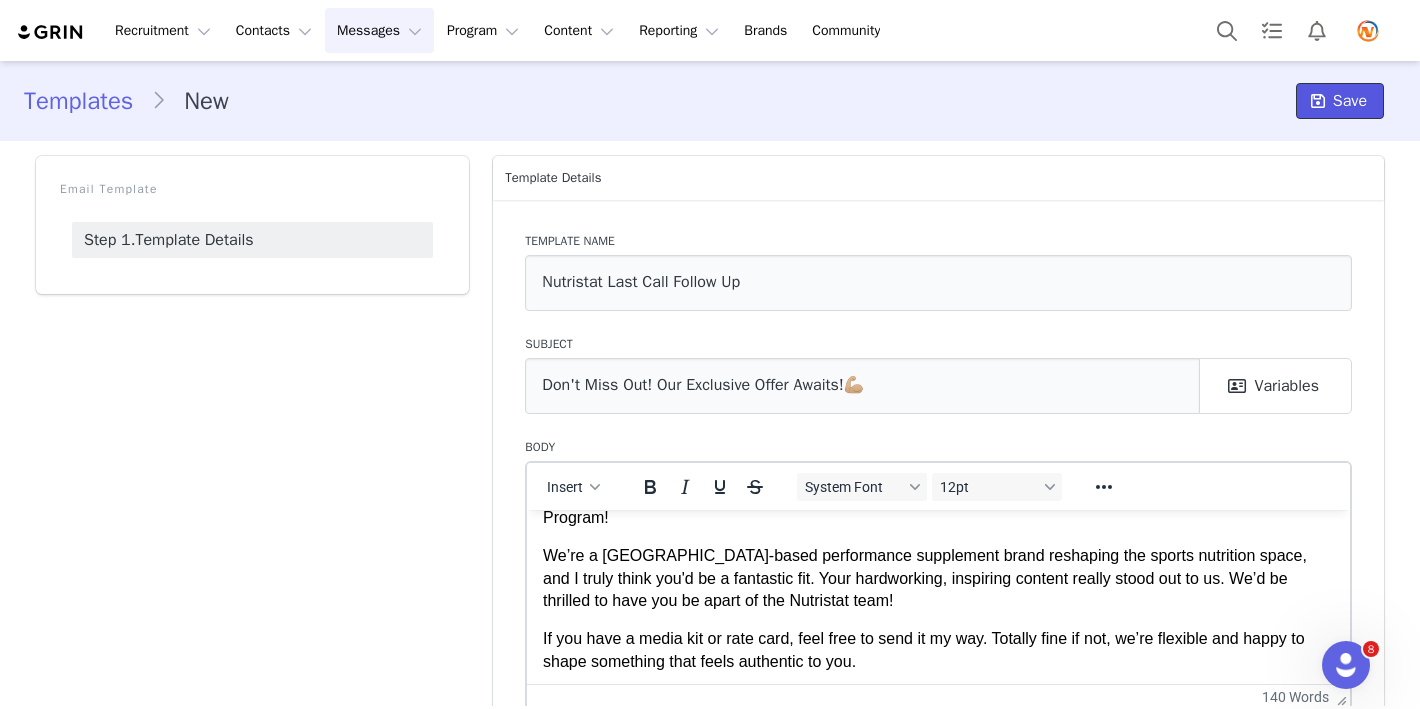 click on "Save" at bounding box center (1340, 101) 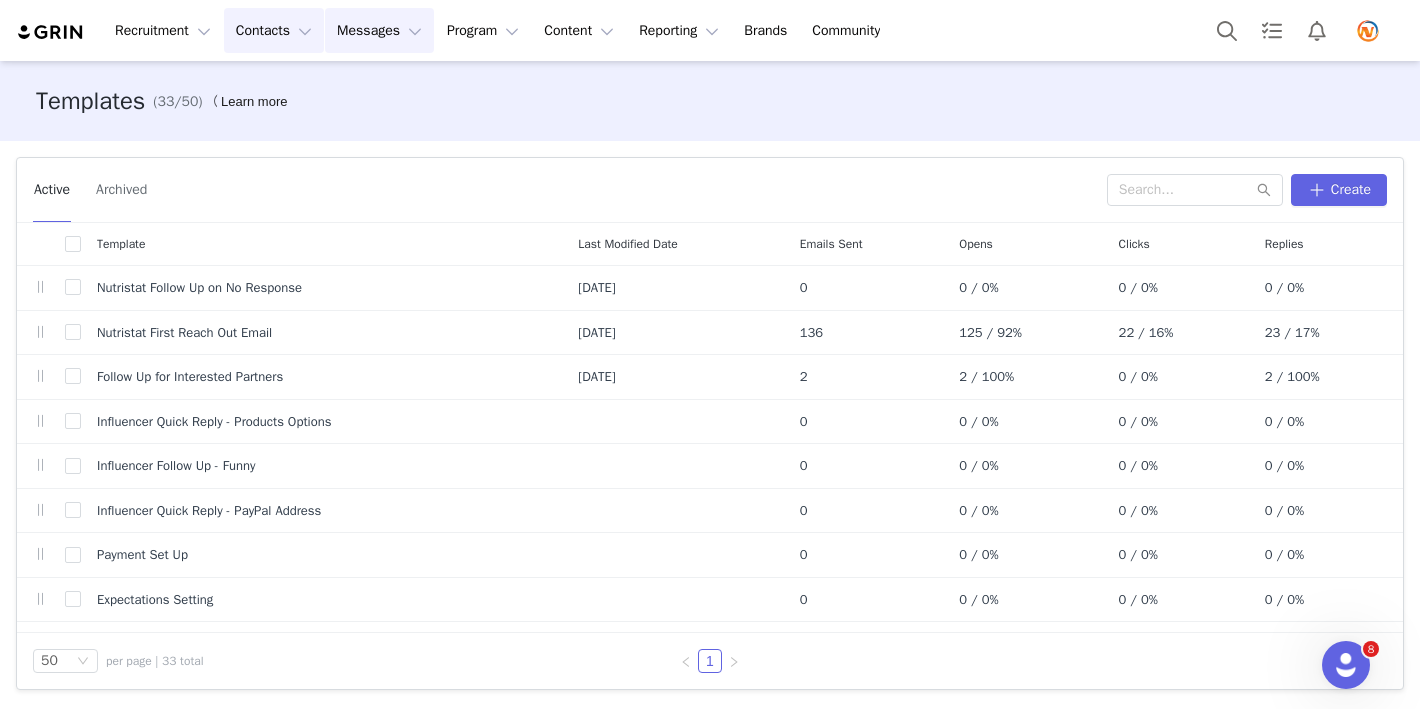 click on "Contacts Contacts" at bounding box center [274, 30] 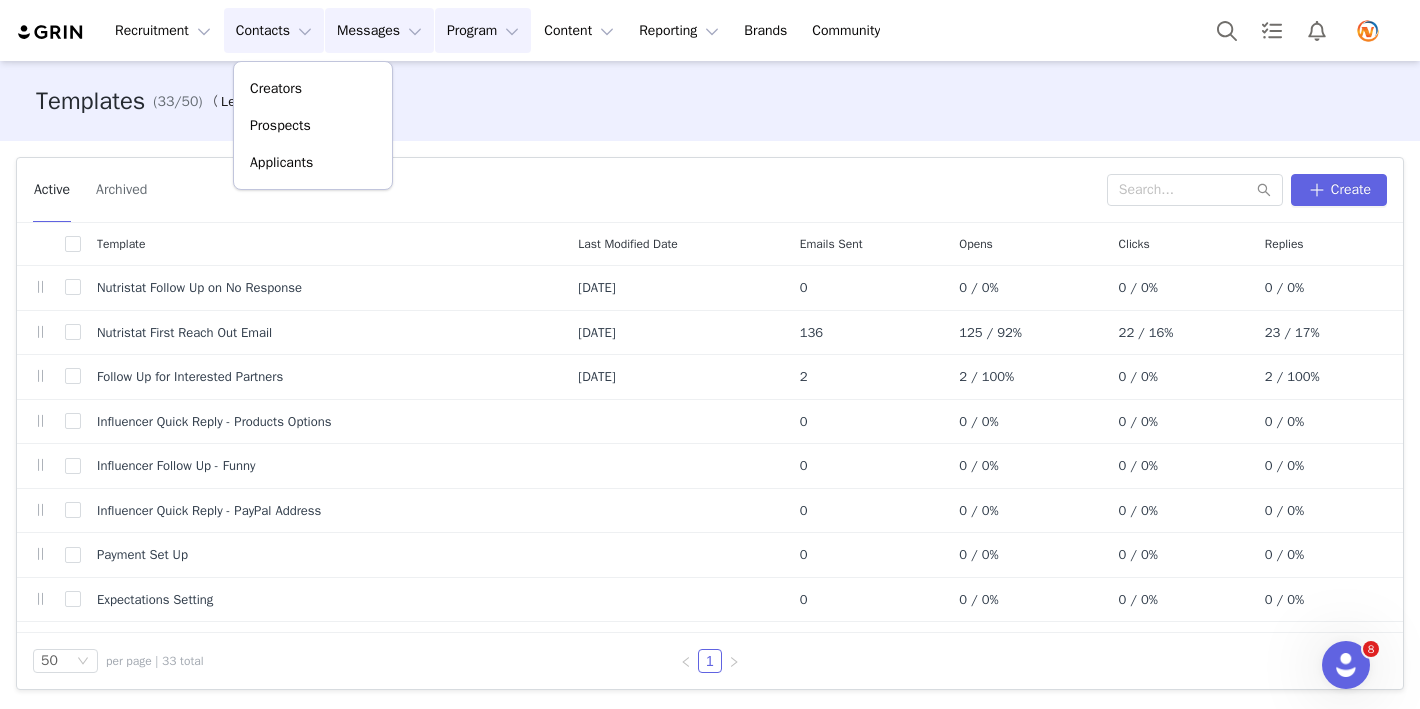 click on "Program Program" at bounding box center (483, 30) 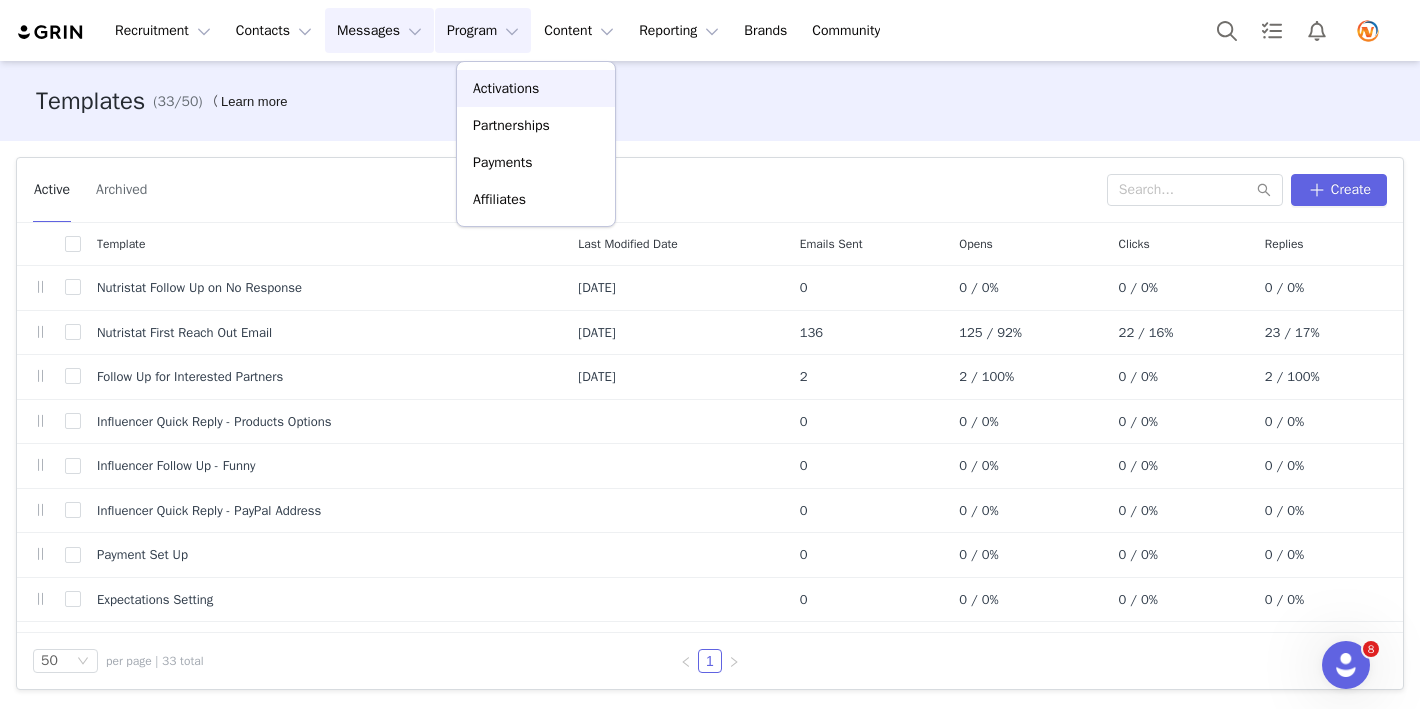 click on "Activations" at bounding box center [506, 88] 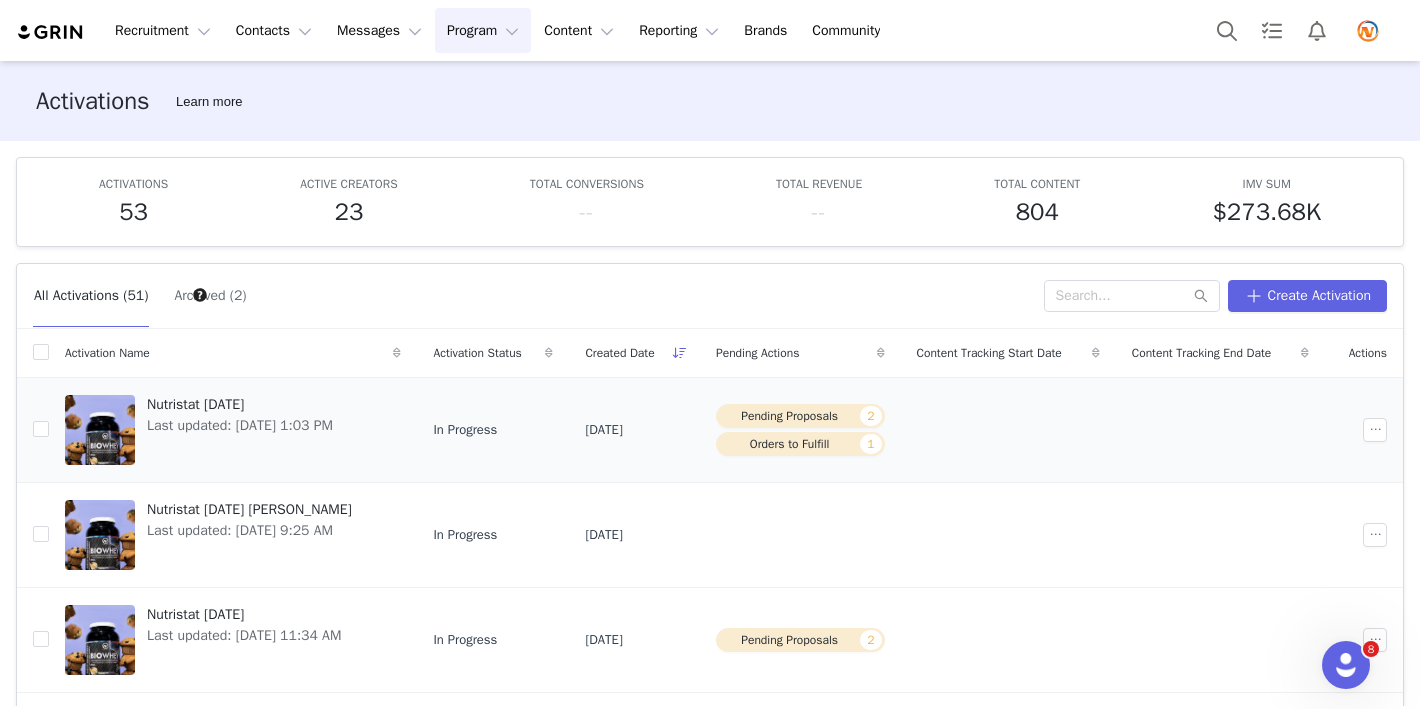 click on "Nutristat [DATE]" at bounding box center [240, 404] 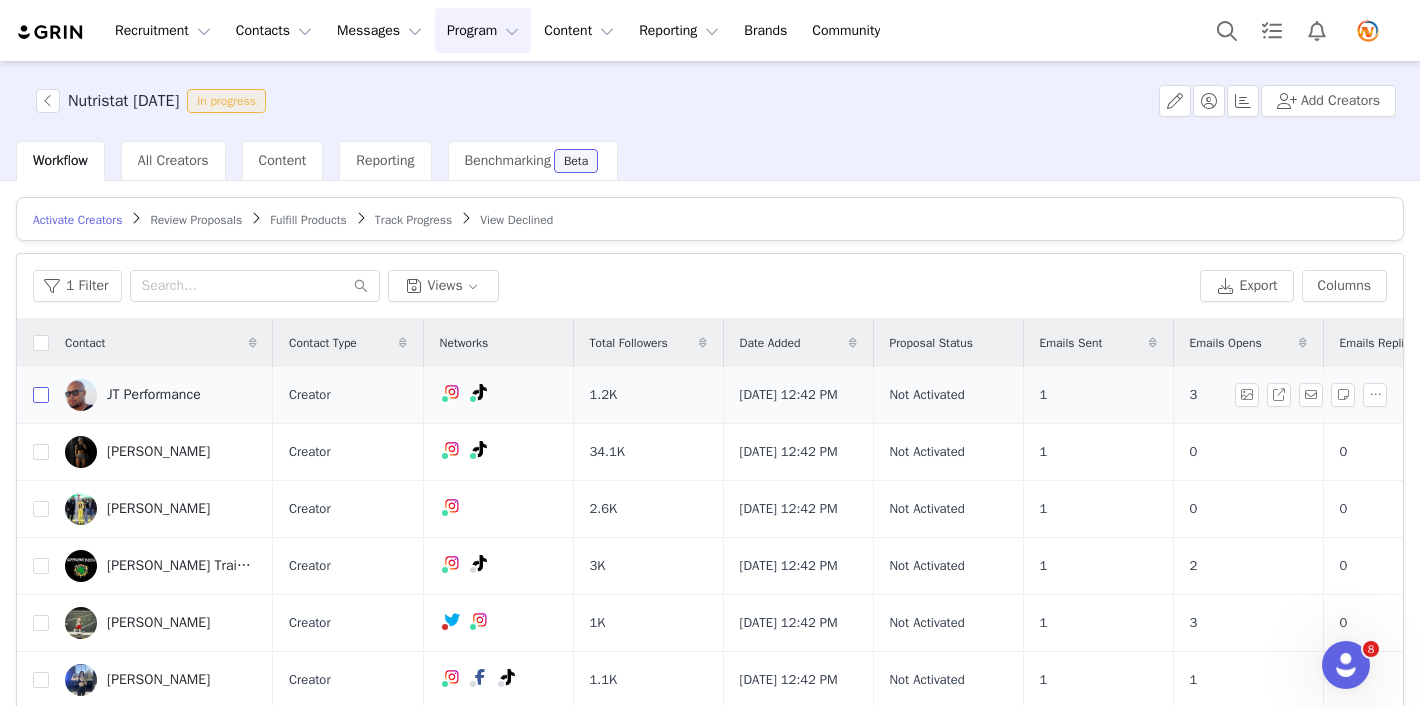 click at bounding box center (41, 395) 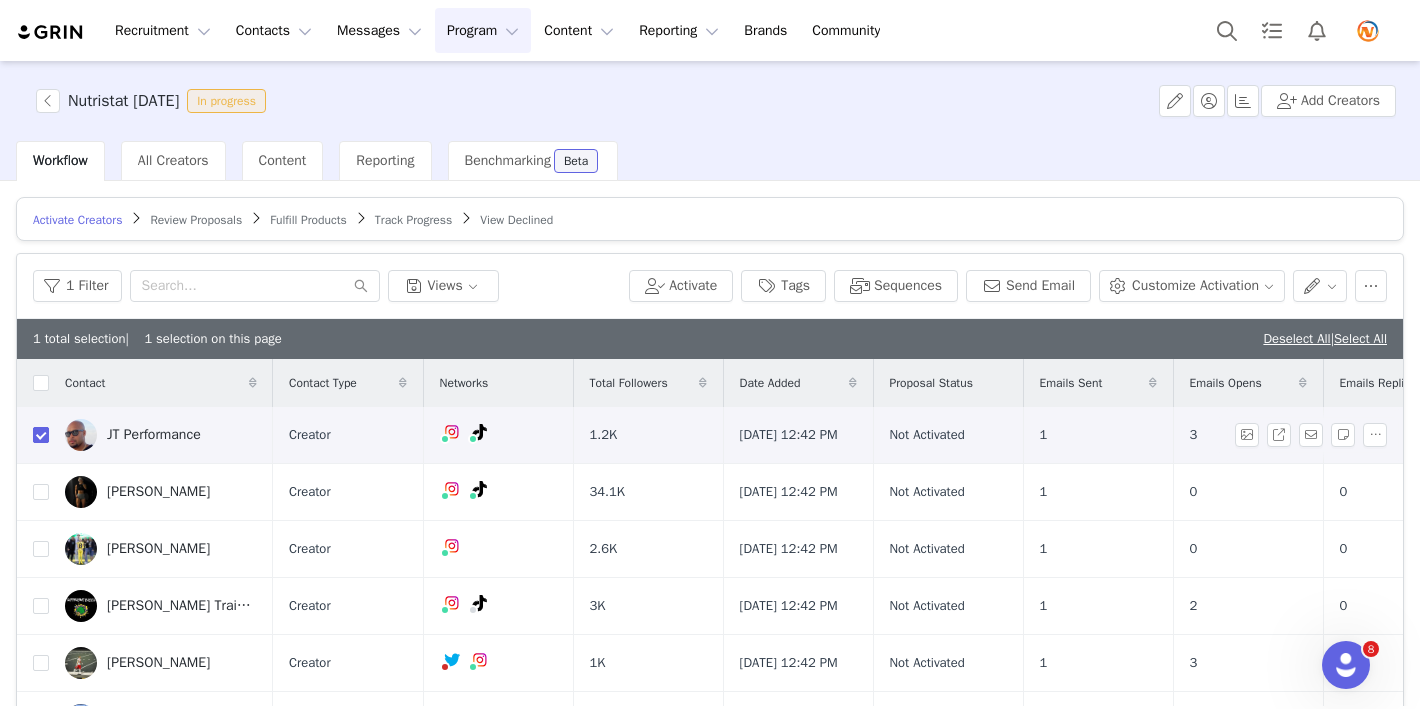 click at bounding box center [41, 435] 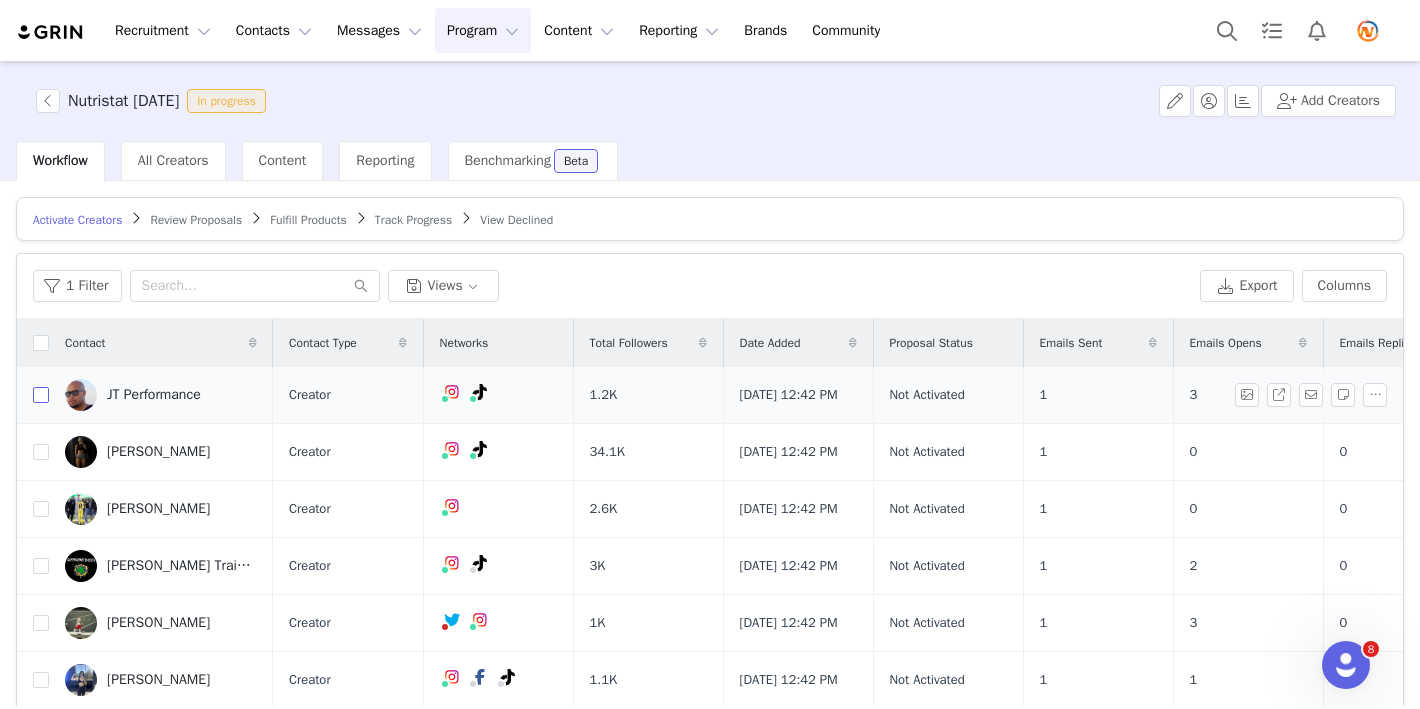 scroll, scrollTop: 19, scrollLeft: 0, axis: vertical 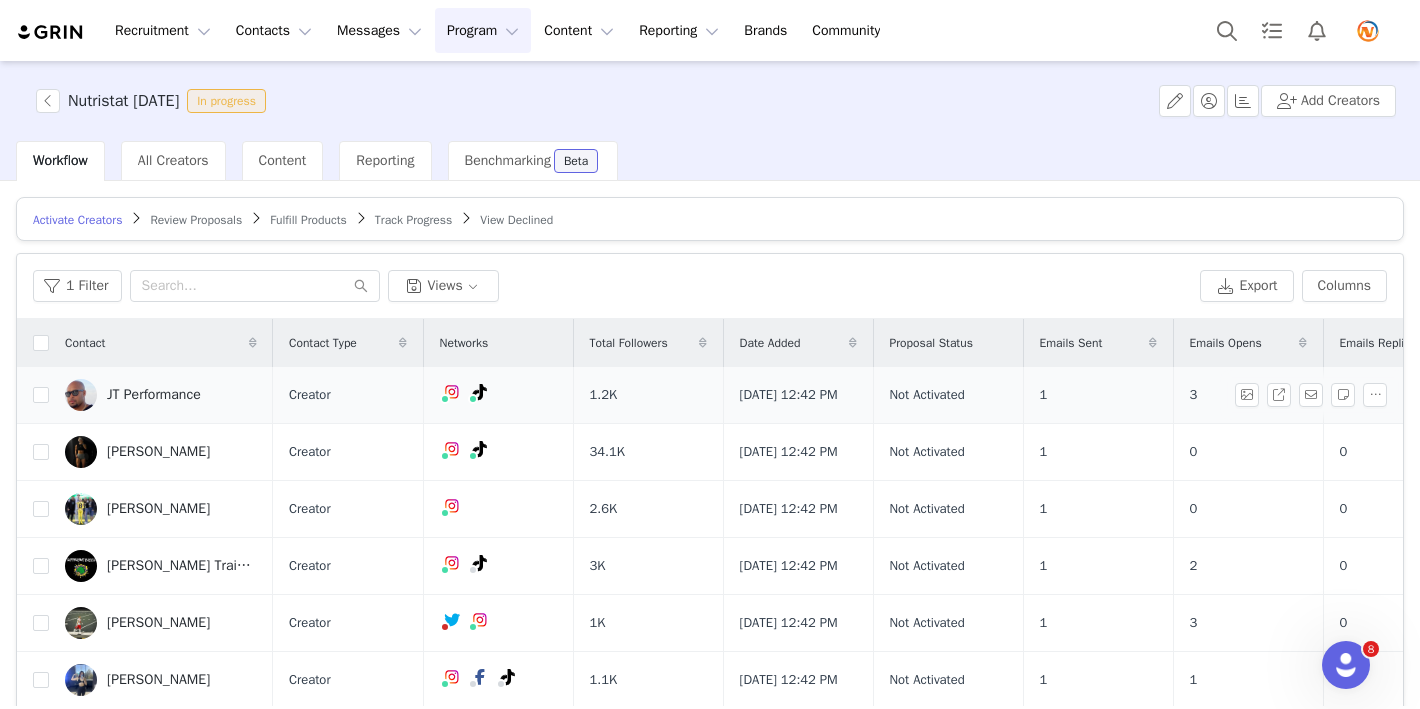 click on "JT Performance" at bounding box center [154, 395] 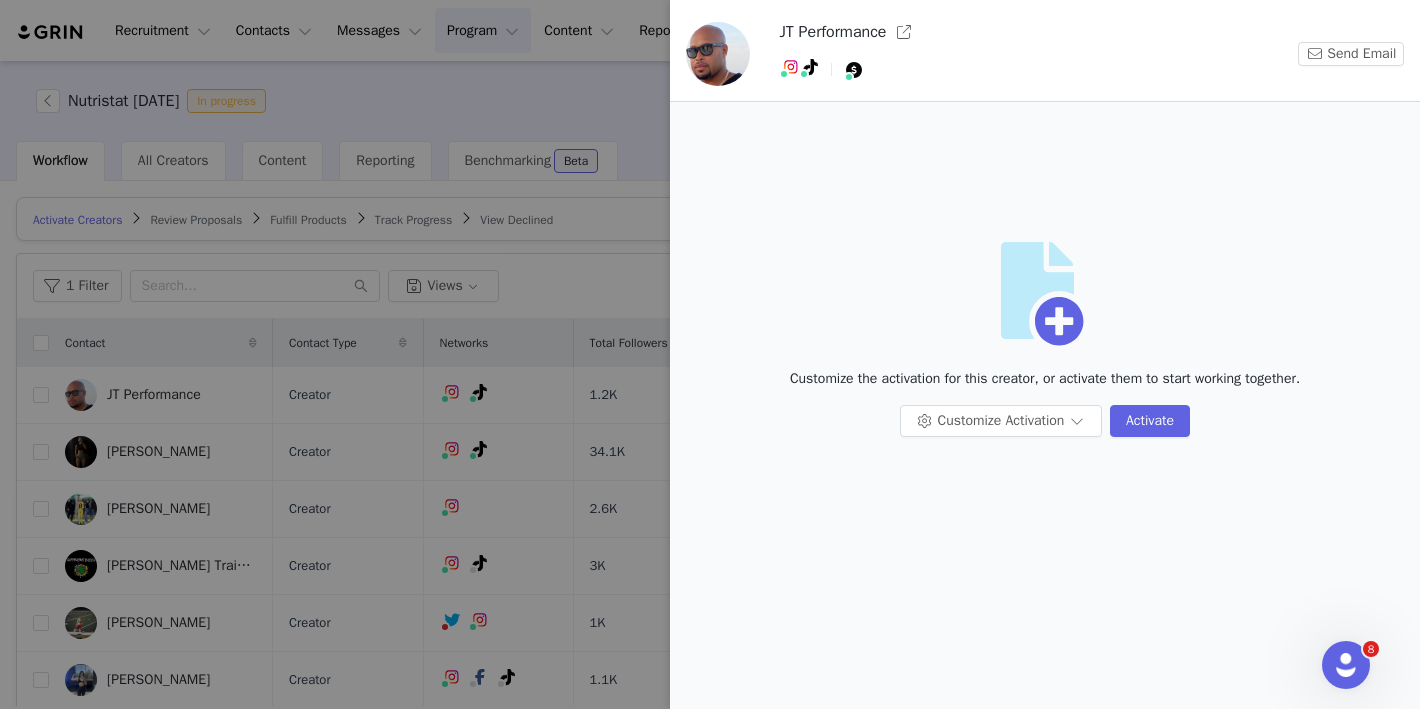 click at bounding box center [710, 354] 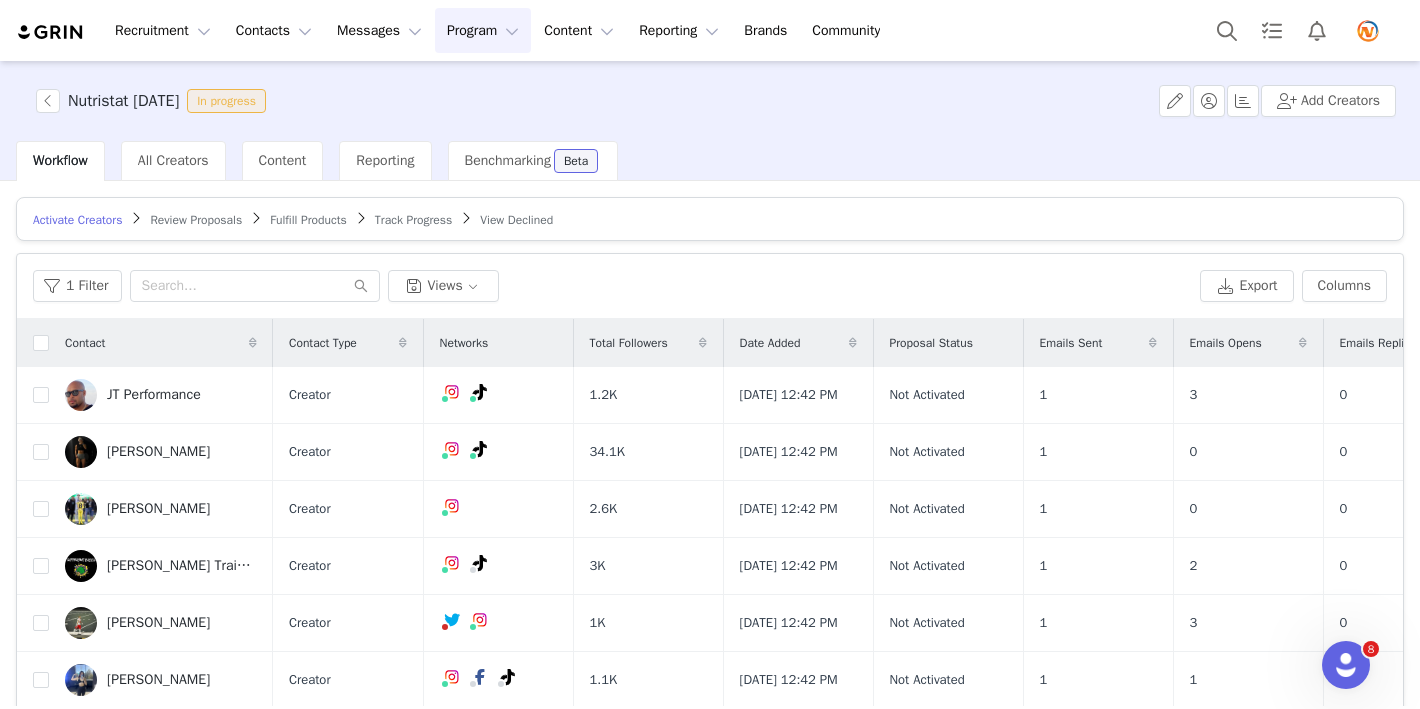 scroll, scrollTop: 0, scrollLeft: 0, axis: both 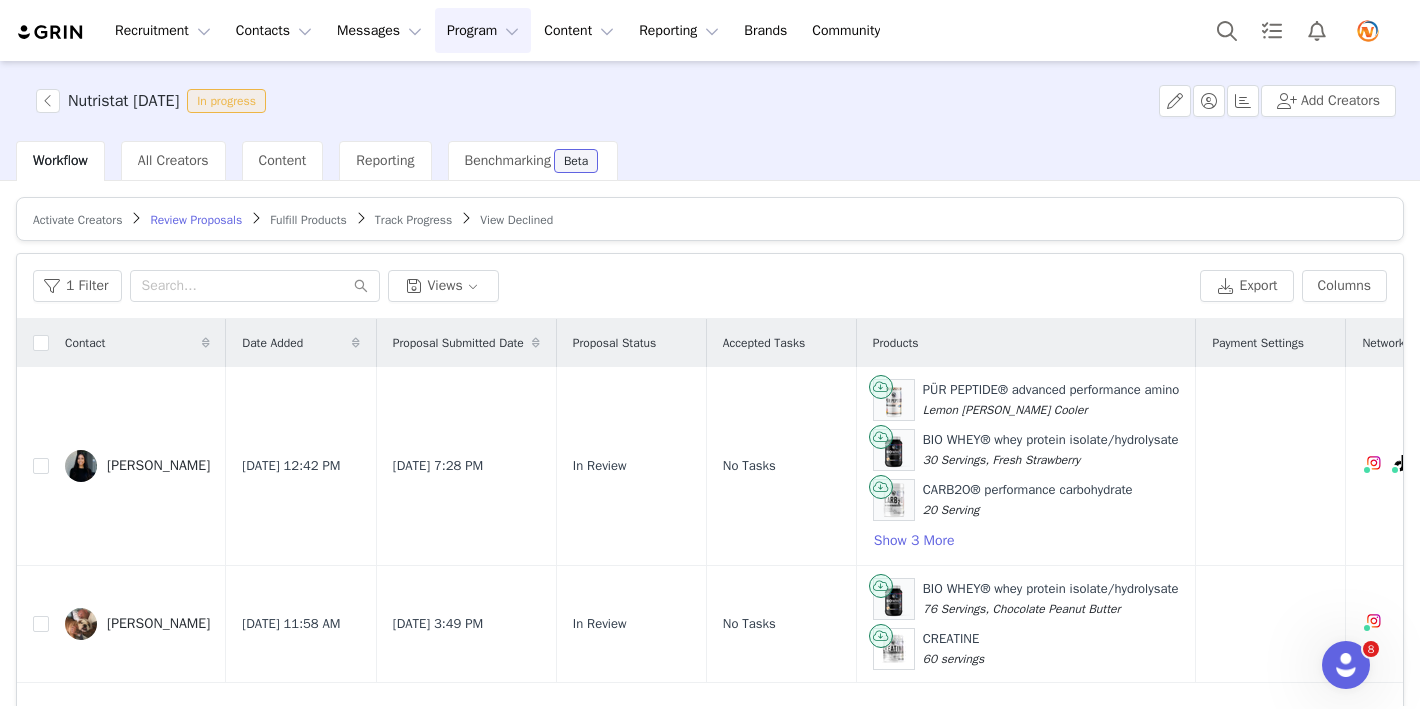 click on "Program Program" at bounding box center (483, 30) 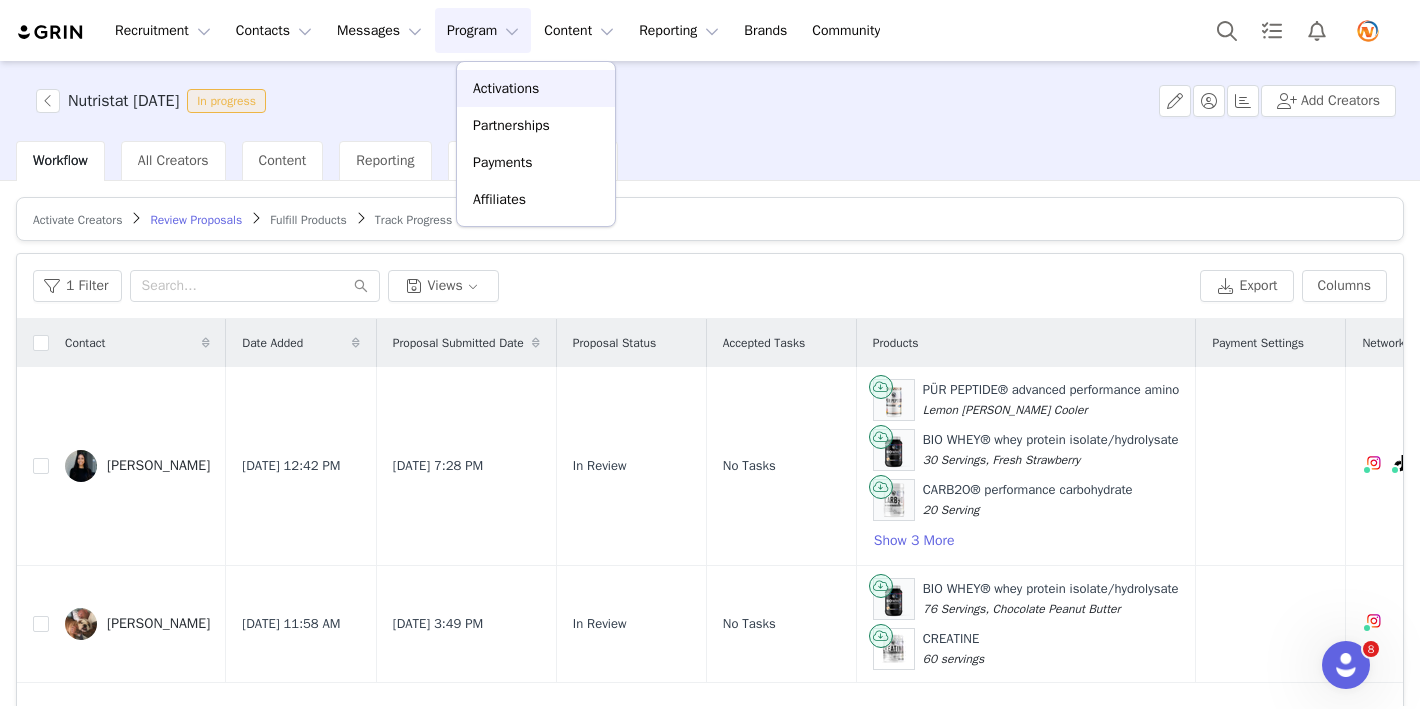 click on "Activations" at bounding box center (506, 88) 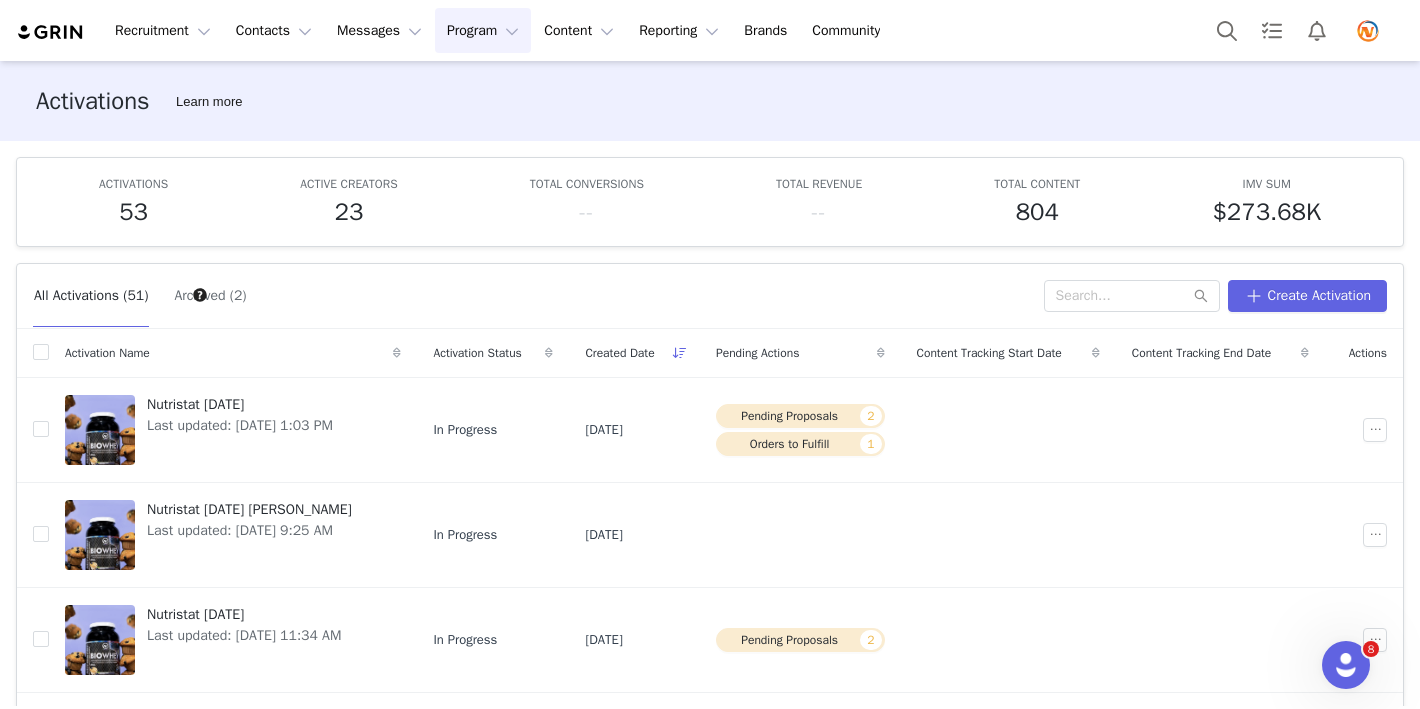 click on "Archived (2)" at bounding box center (210, 296) 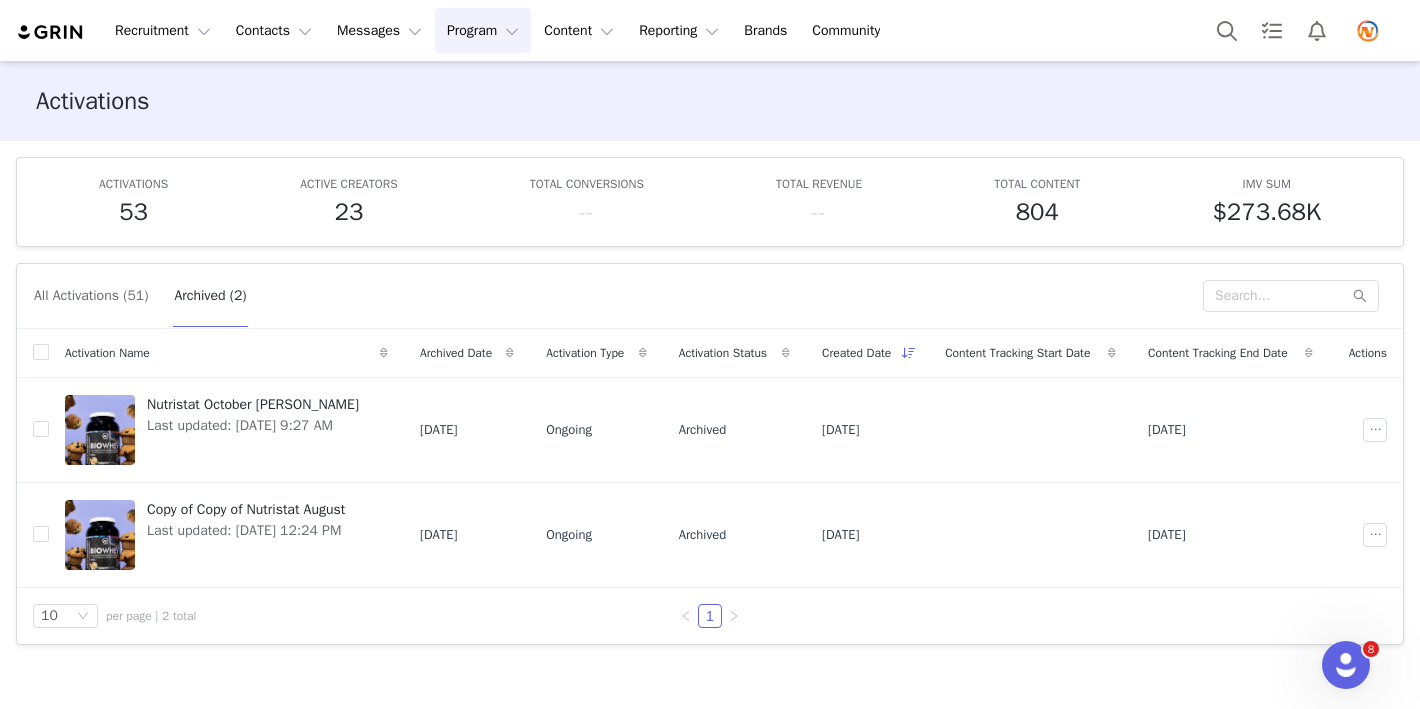 click on "All Activations (51)" at bounding box center (91, 296) 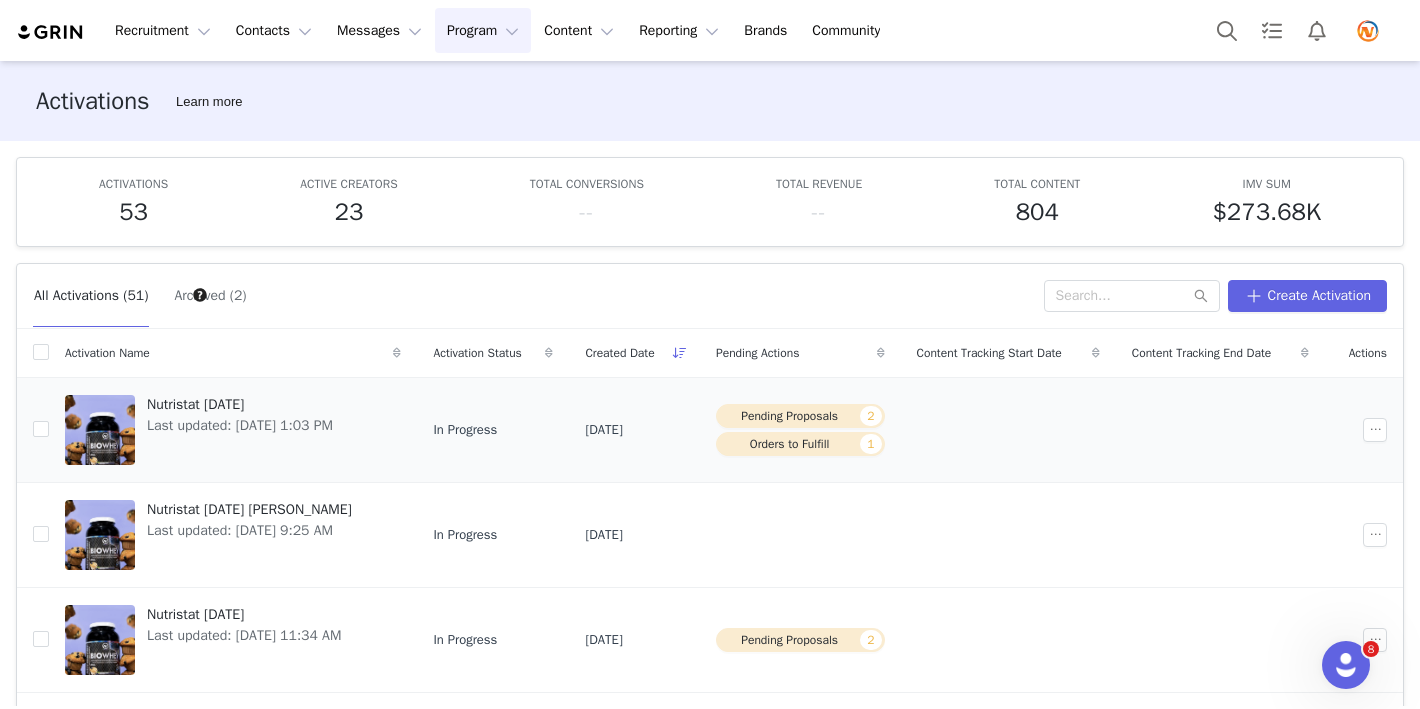 click on "Nutristat [DATE]" at bounding box center [240, 404] 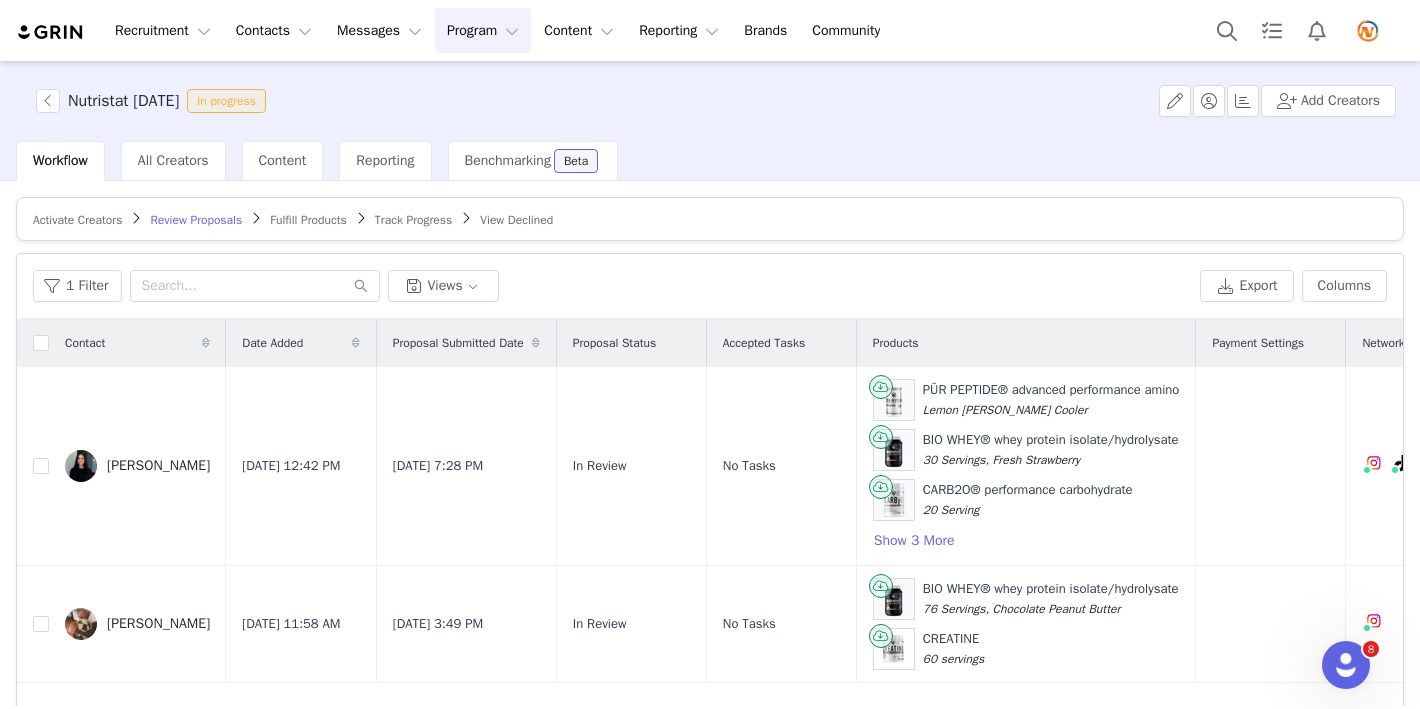 click on "Activate Creators" at bounding box center [77, 220] 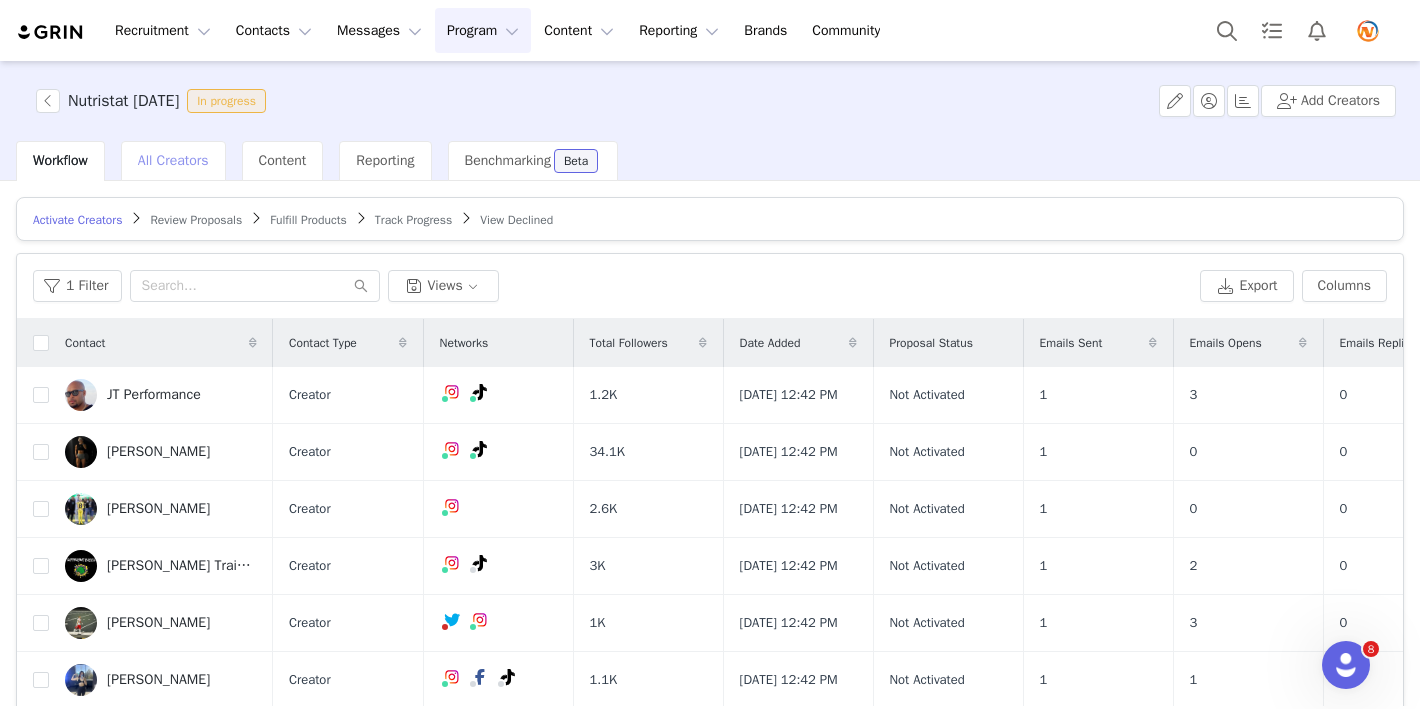 click on "All Creators" at bounding box center (173, 161) 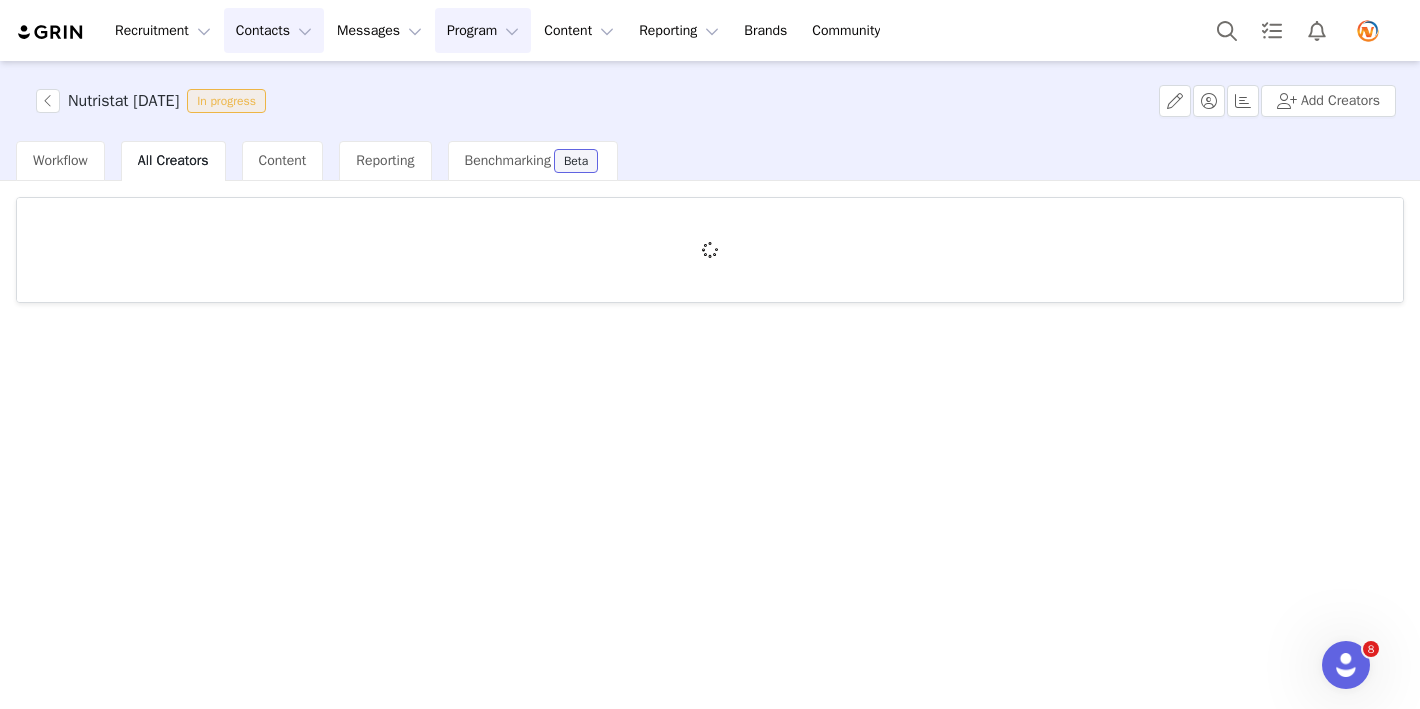 click on "Contacts Contacts" at bounding box center [274, 30] 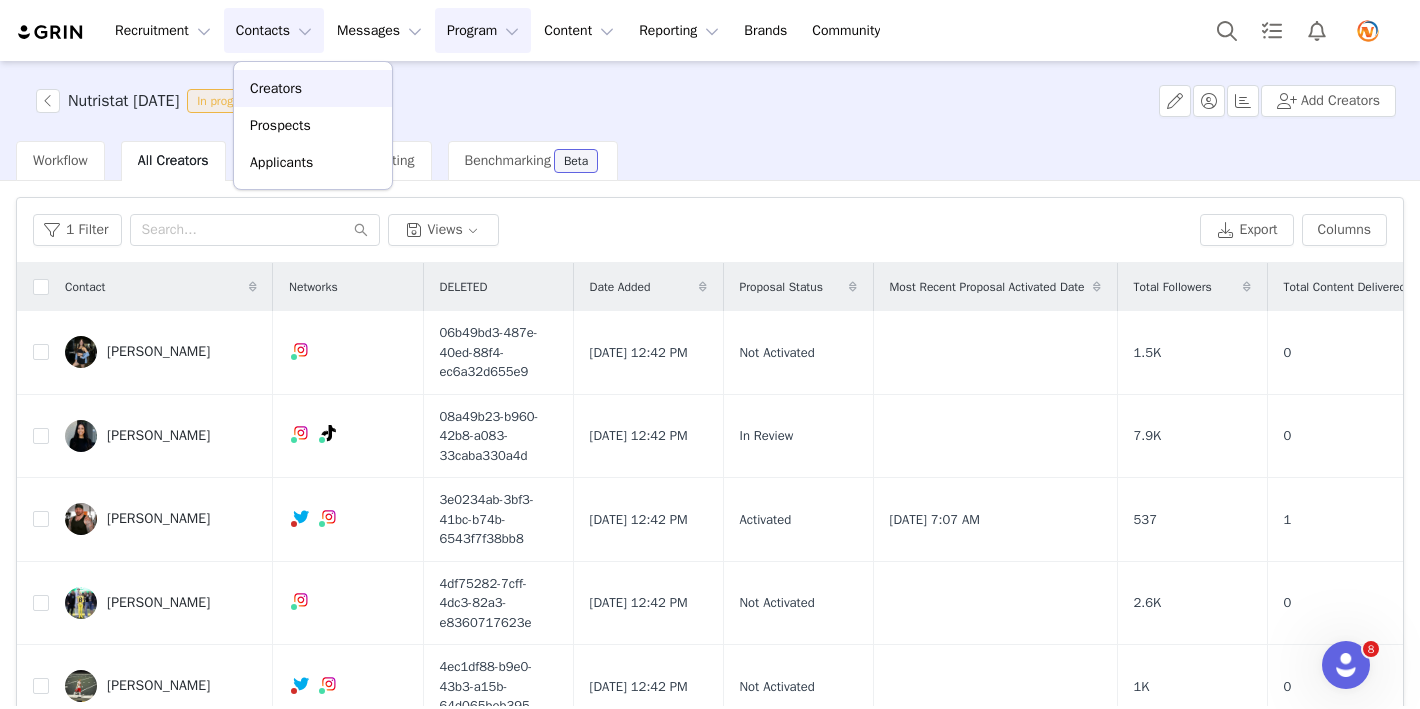 click on "Creators" at bounding box center (313, 88) 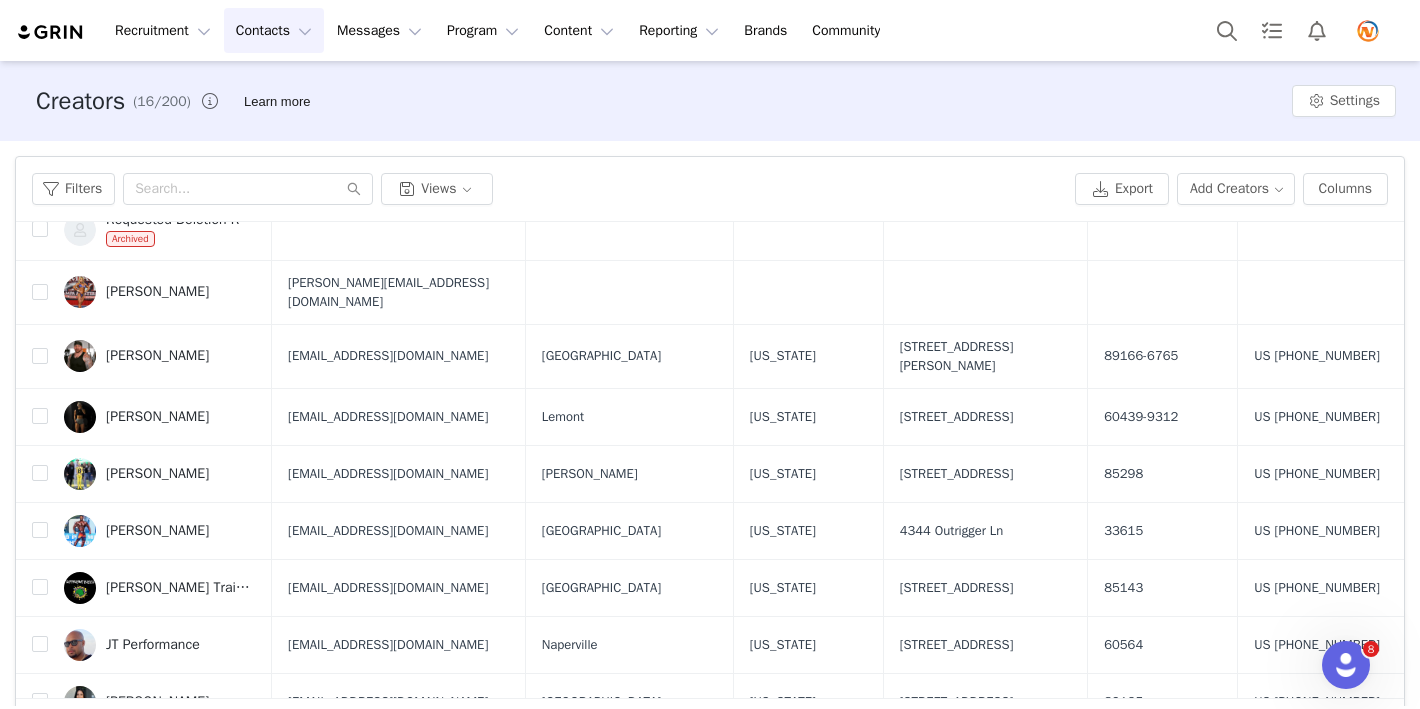 scroll, scrollTop: 550, scrollLeft: 0, axis: vertical 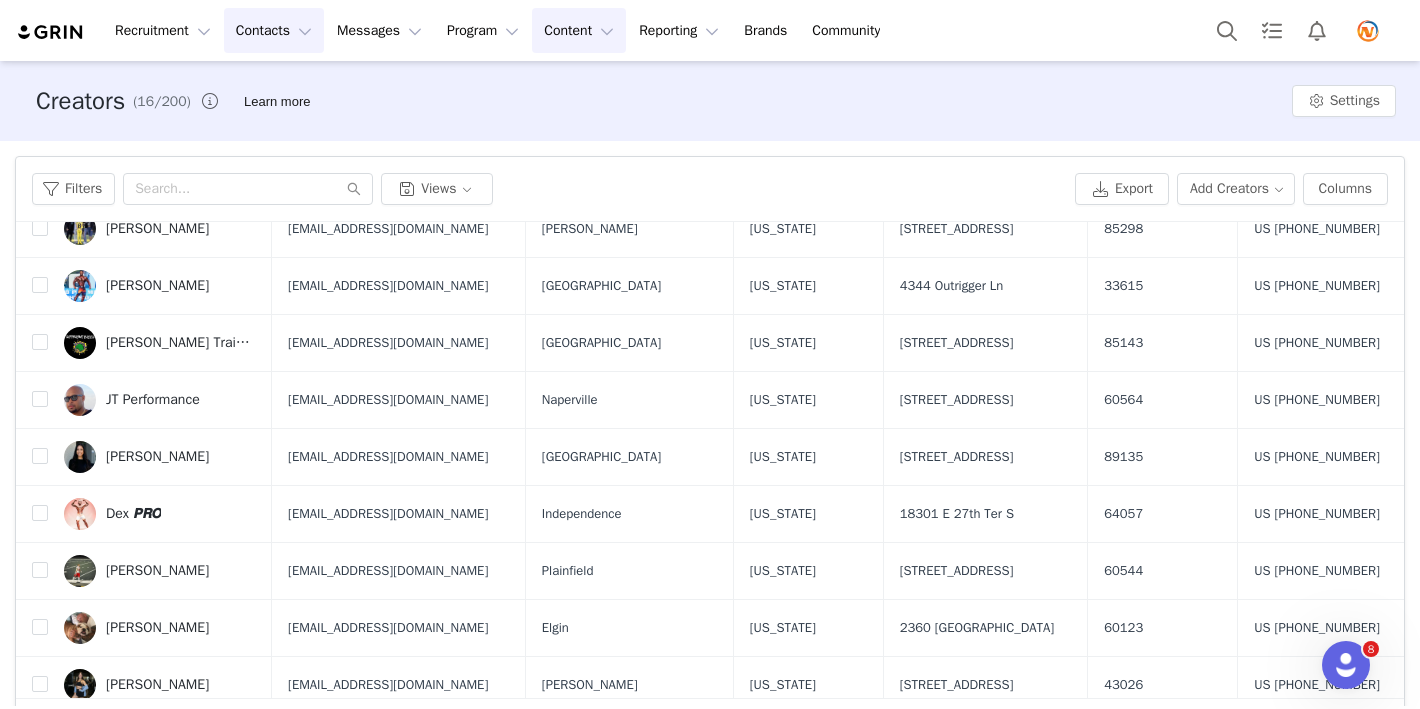 click on "Content Content" at bounding box center (579, 30) 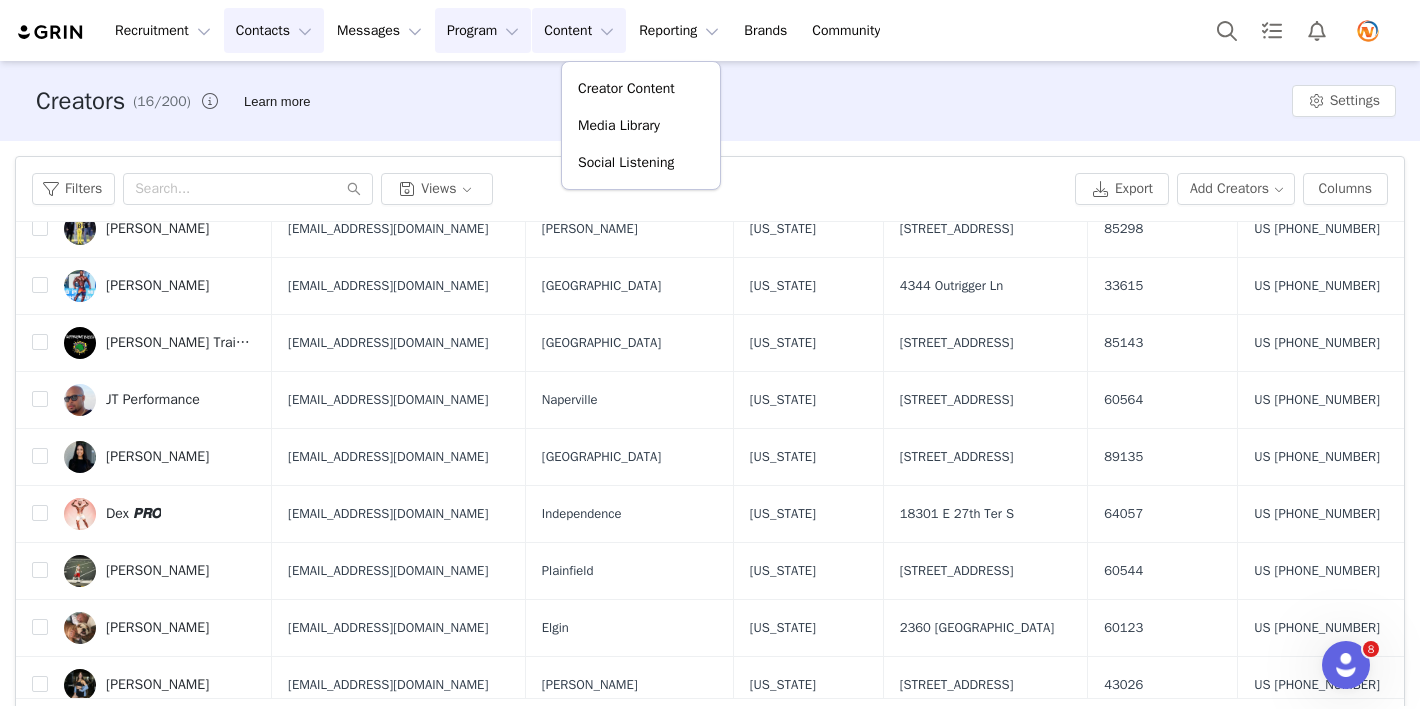 click on "Program Program" at bounding box center [483, 30] 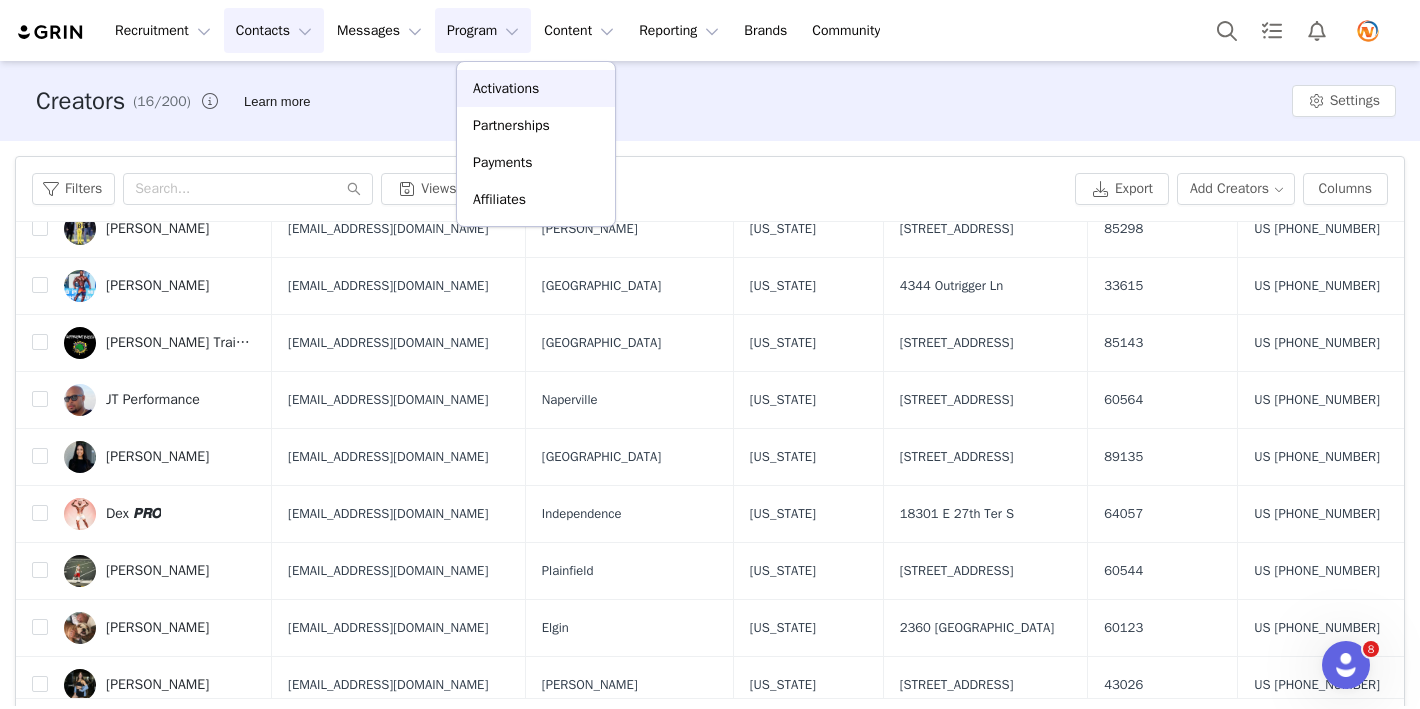 click on "Activations" at bounding box center [506, 88] 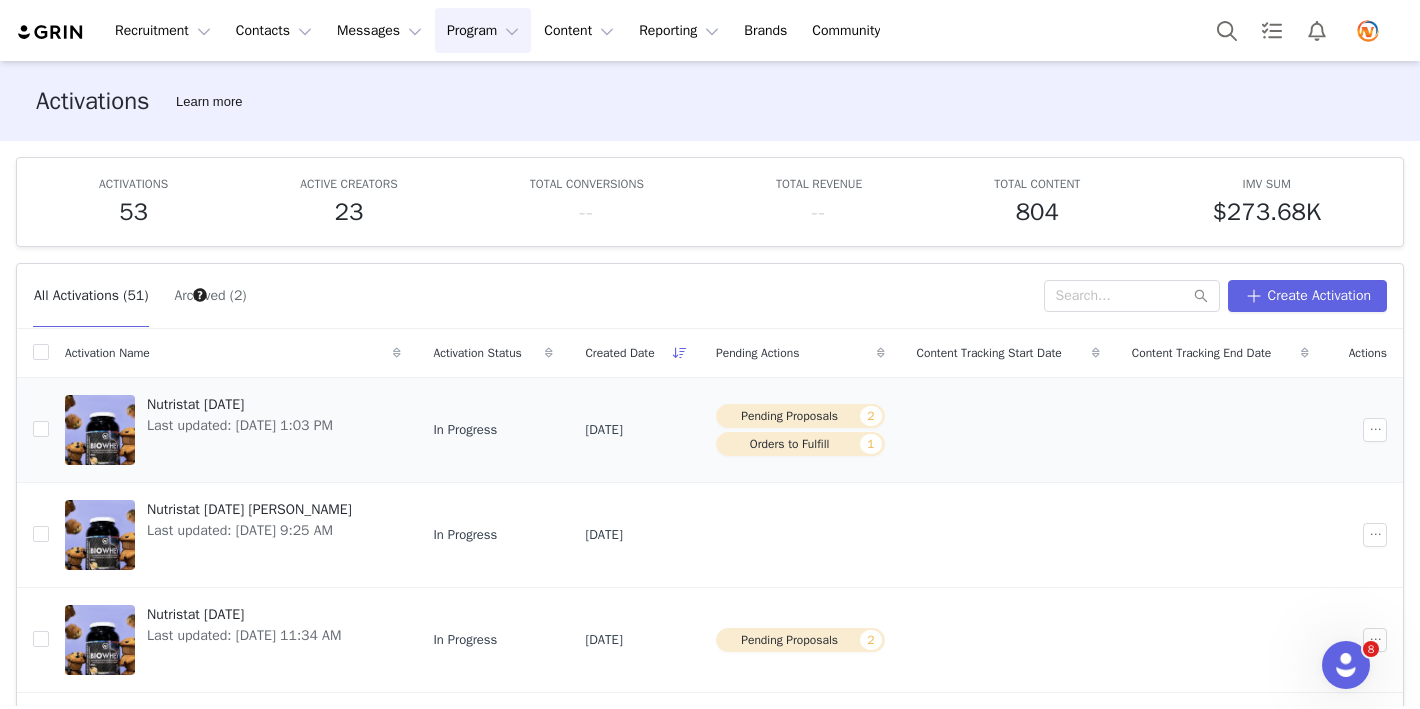 click on "Nutristat [DATE]" at bounding box center [240, 404] 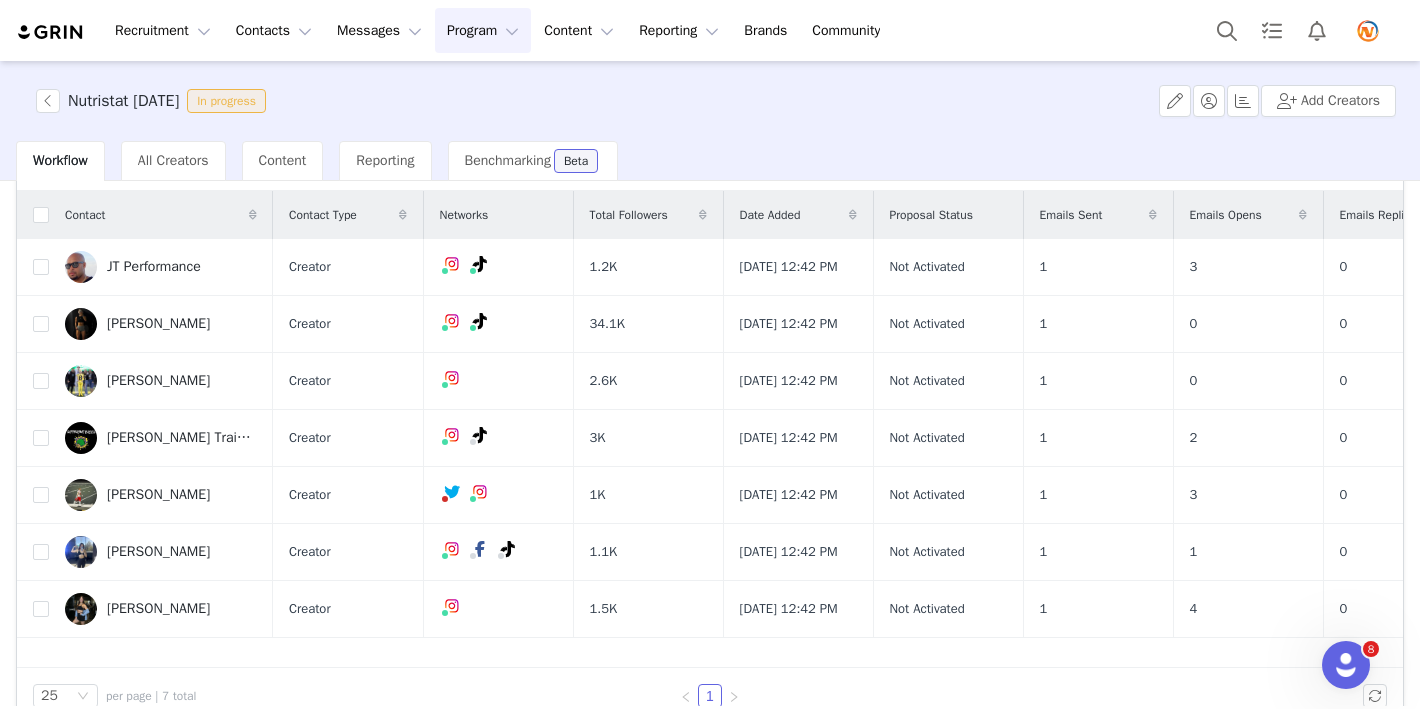 scroll, scrollTop: 162, scrollLeft: 0, axis: vertical 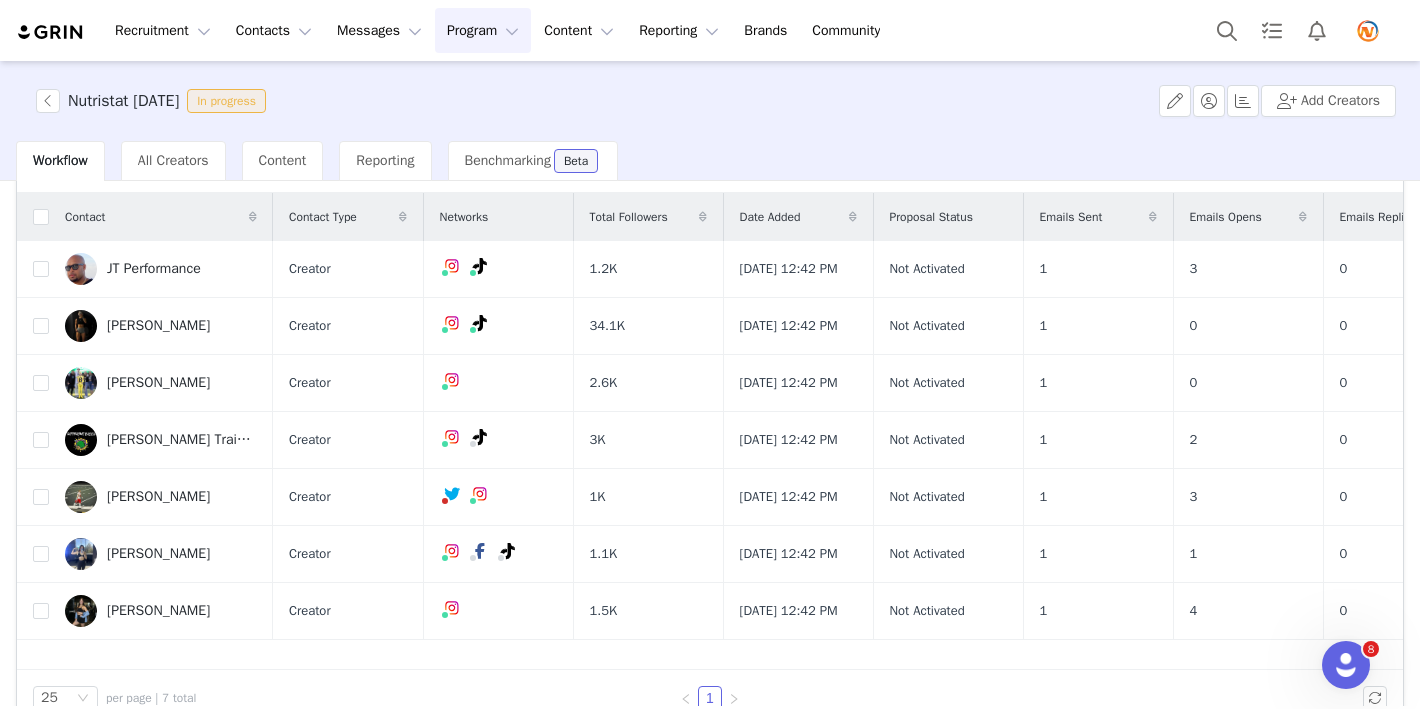click at bounding box center (1153, 217) 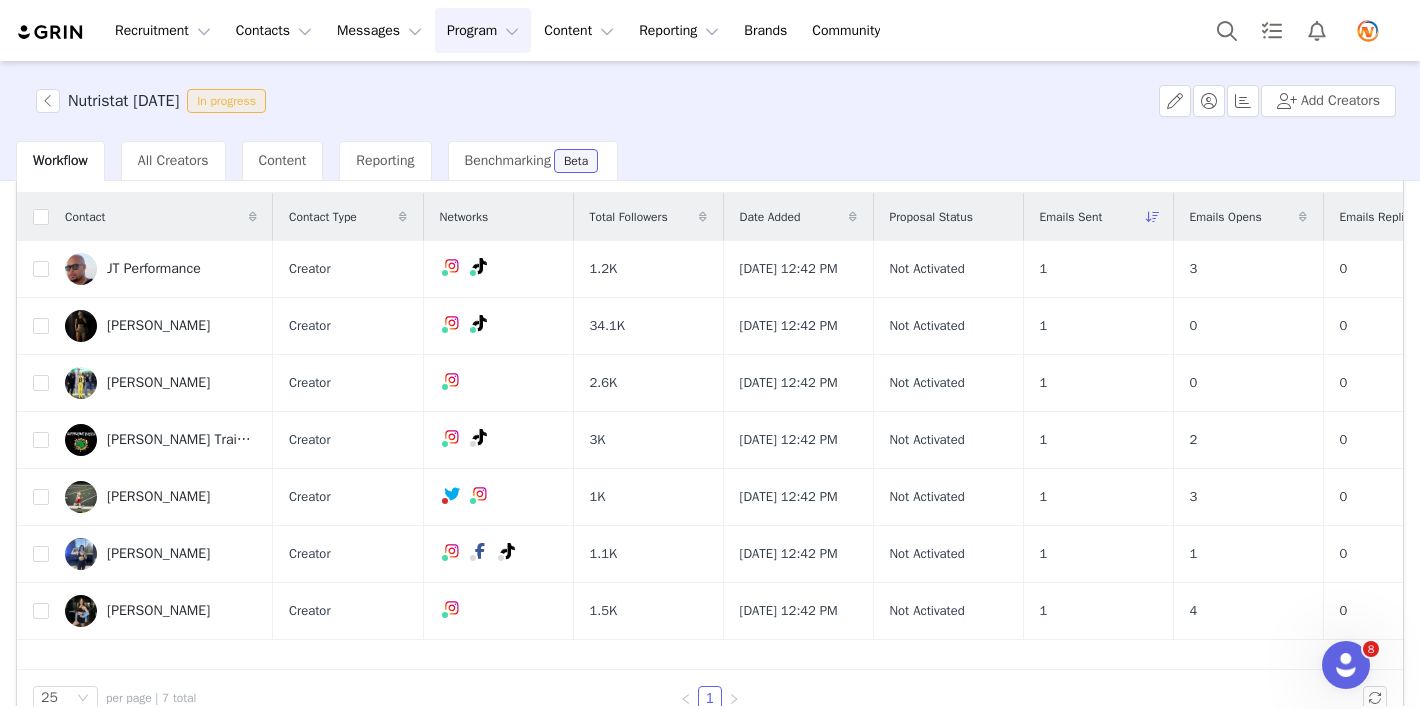 click at bounding box center (1153, 217) 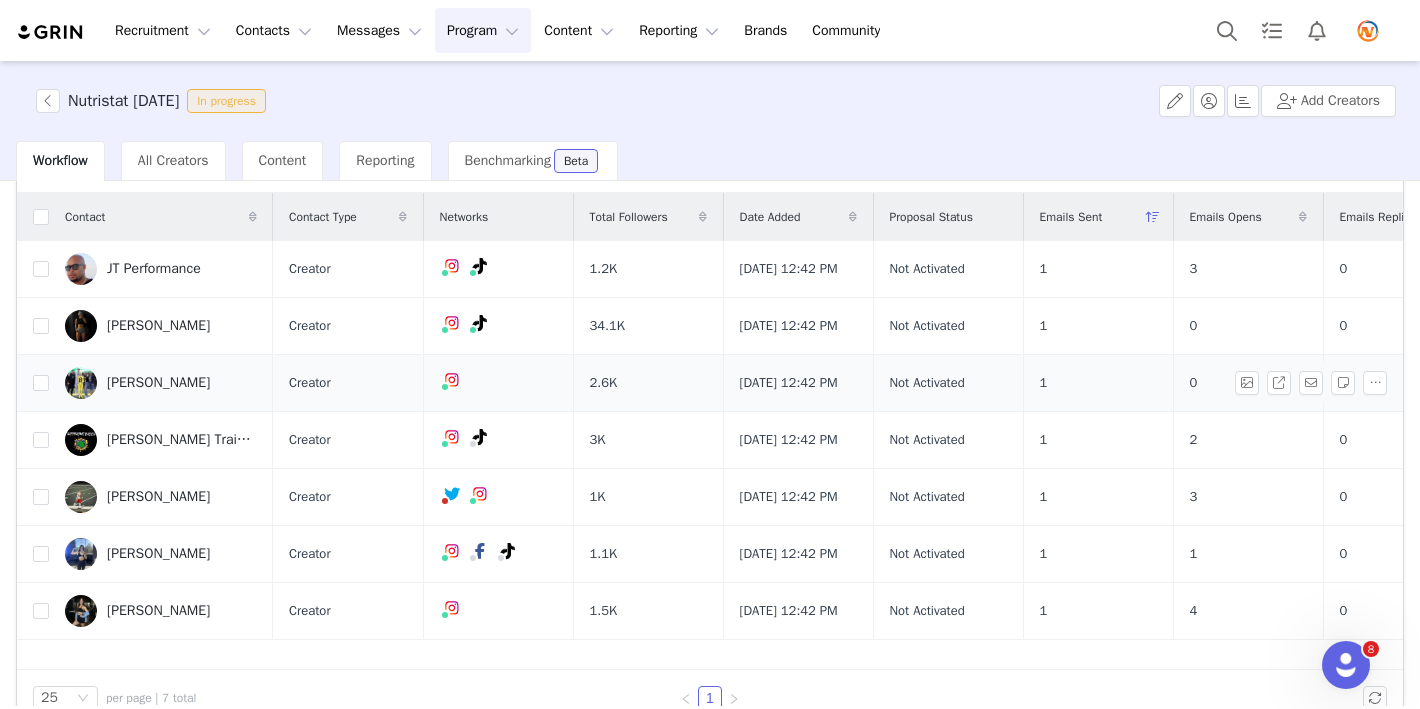 scroll, scrollTop: 0, scrollLeft: 0, axis: both 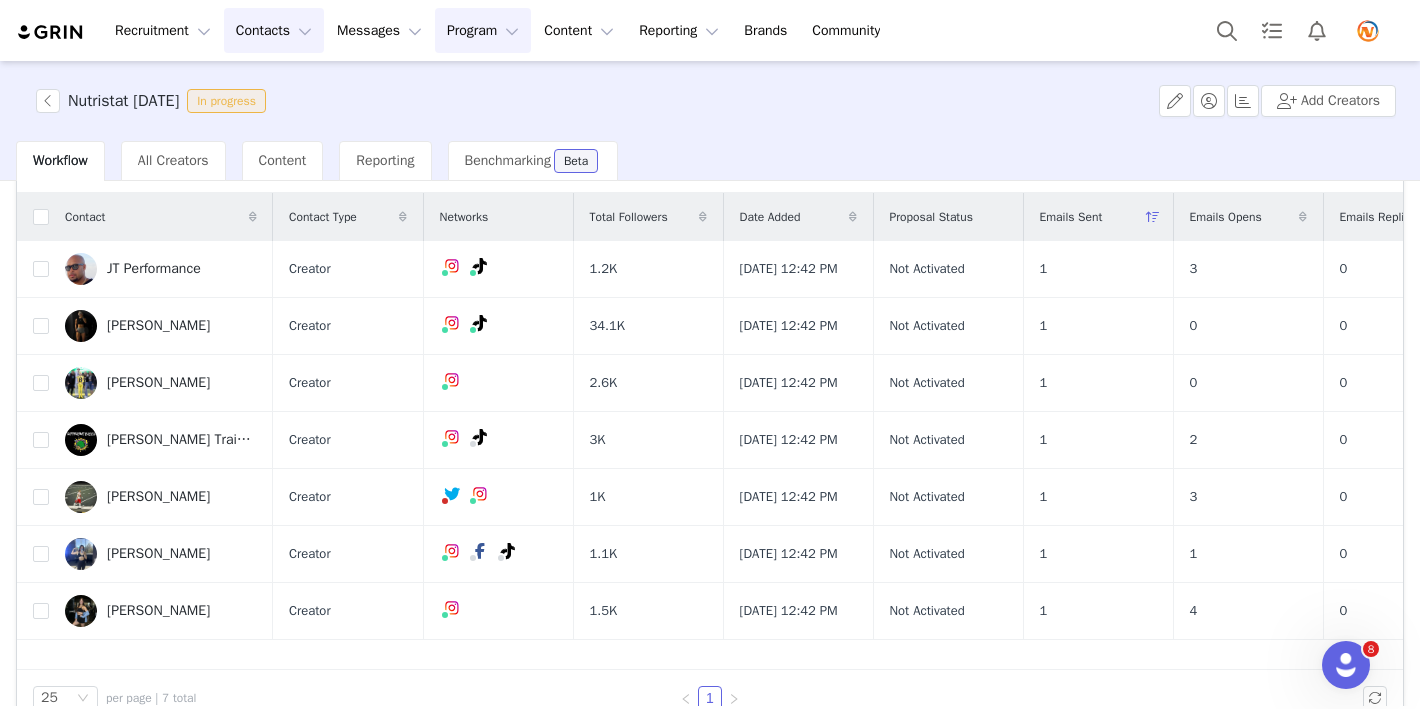 click on "Contacts Contacts" at bounding box center [274, 30] 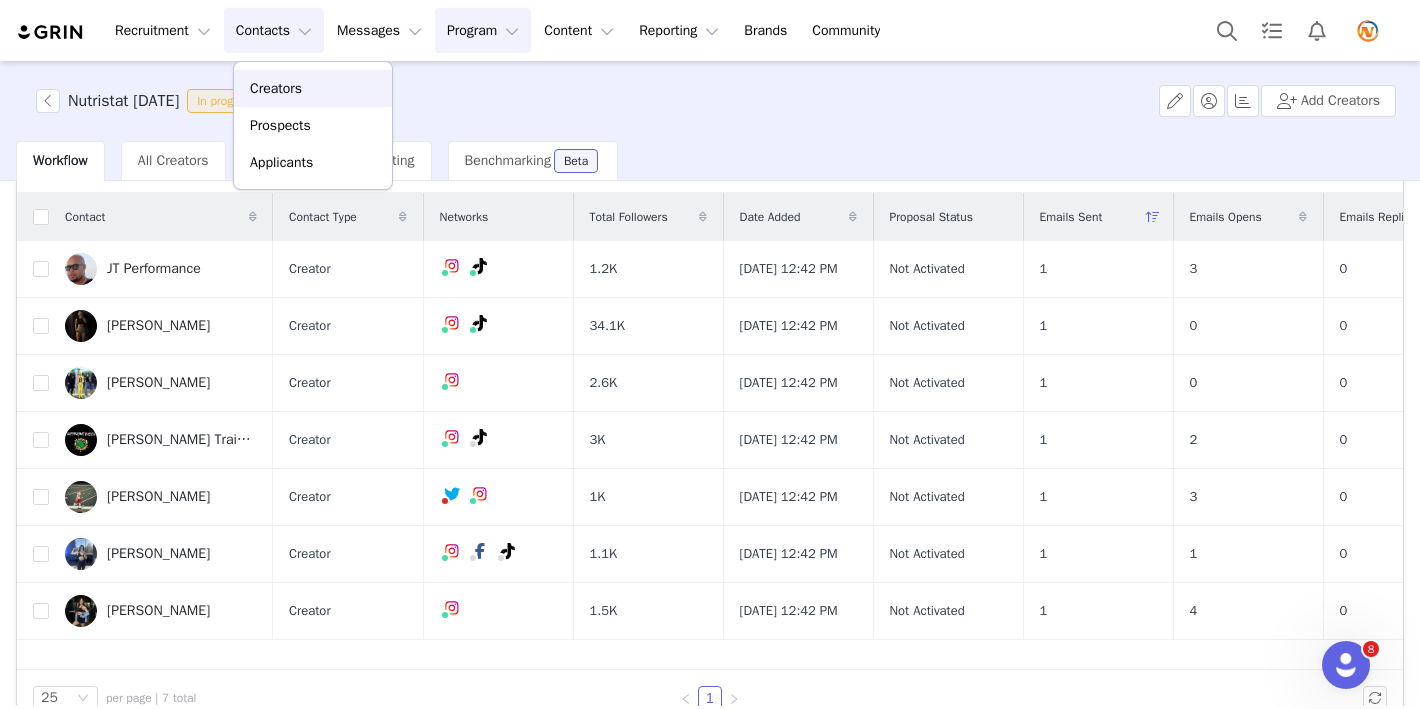 click on "Creators" at bounding box center [276, 88] 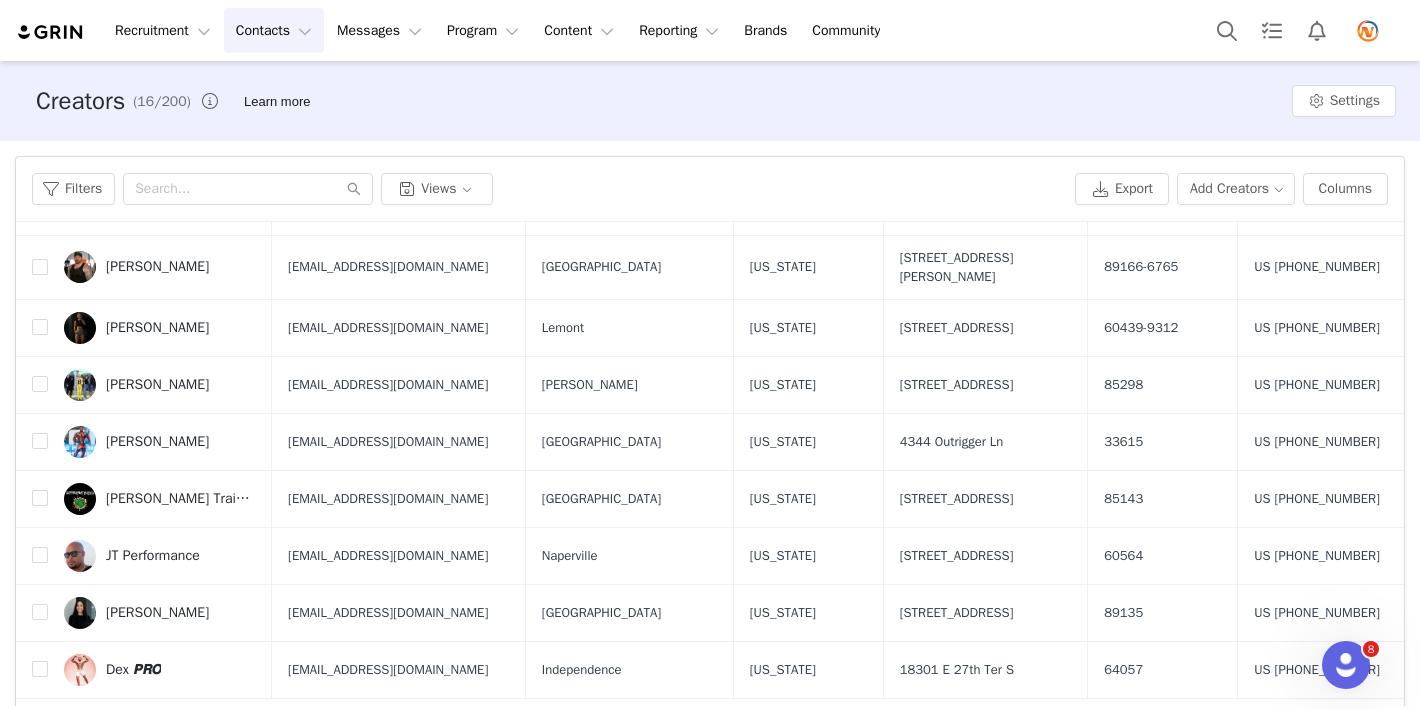 scroll, scrollTop: 401, scrollLeft: 0, axis: vertical 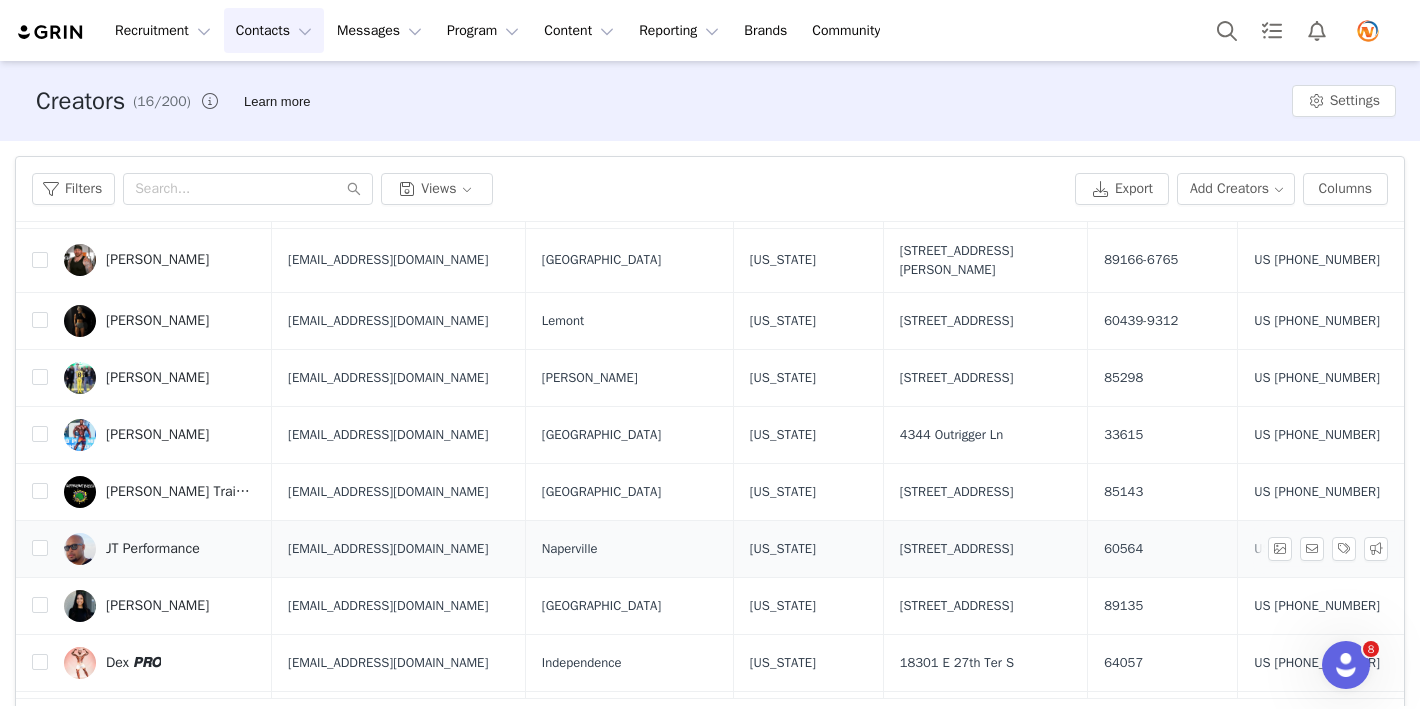 click on "JT Performance" at bounding box center [153, 549] 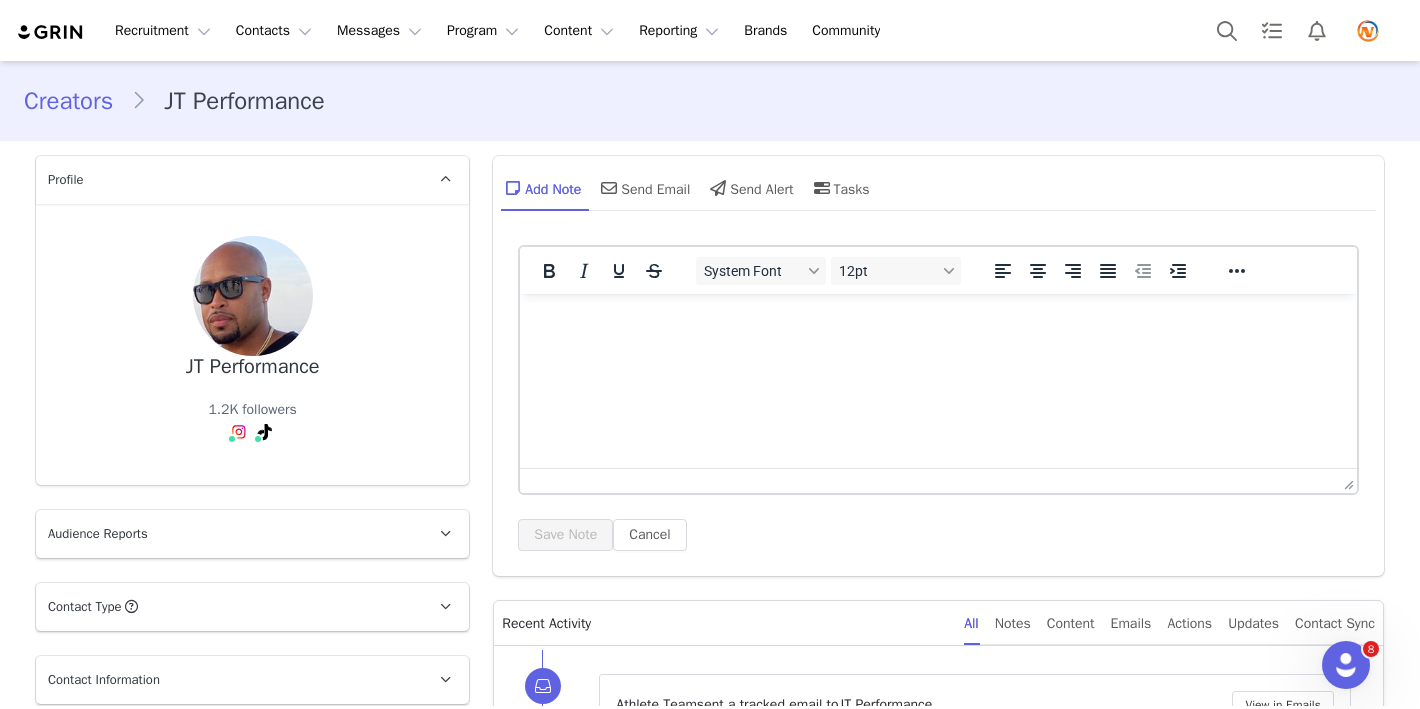 scroll, scrollTop: 0, scrollLeft: 0, axis: both 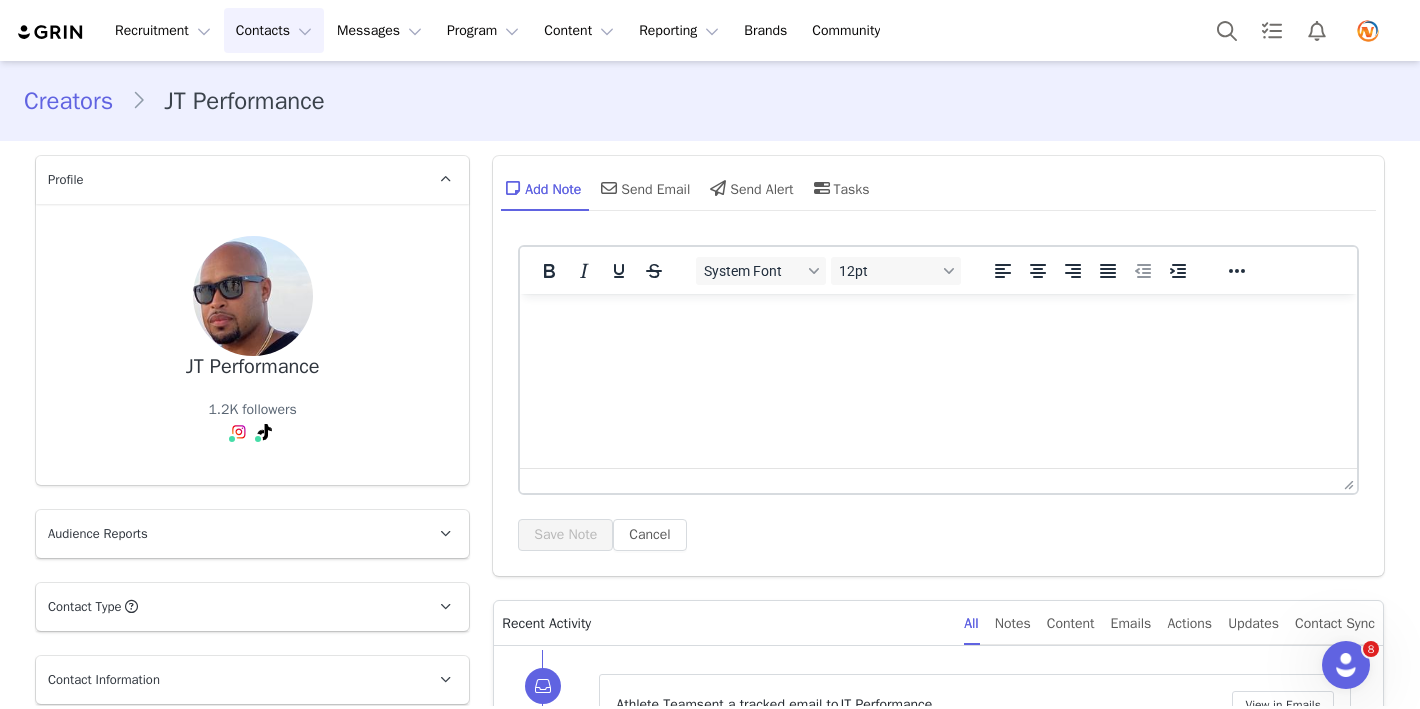 click on "Contacts Contacts" at bounding box center (274, 30) 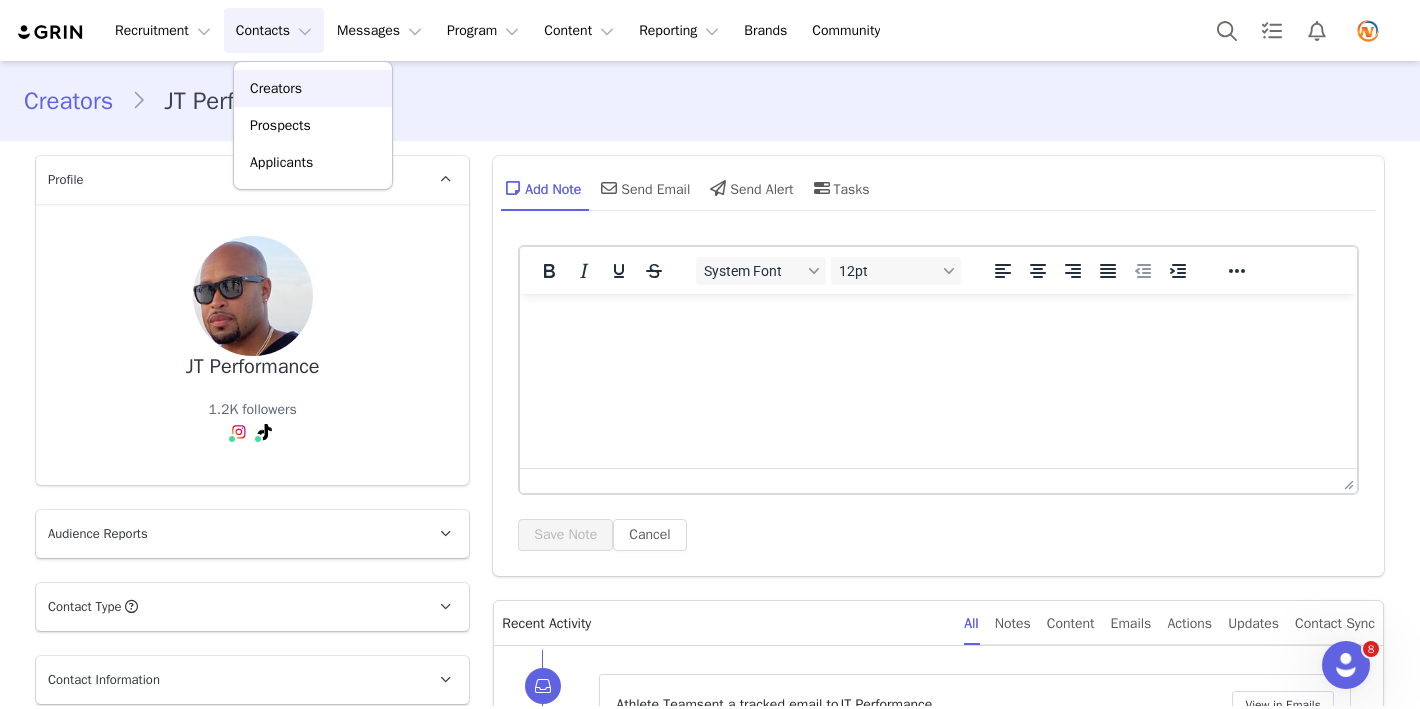 click on "Creators" at bounding box center [276, 88] 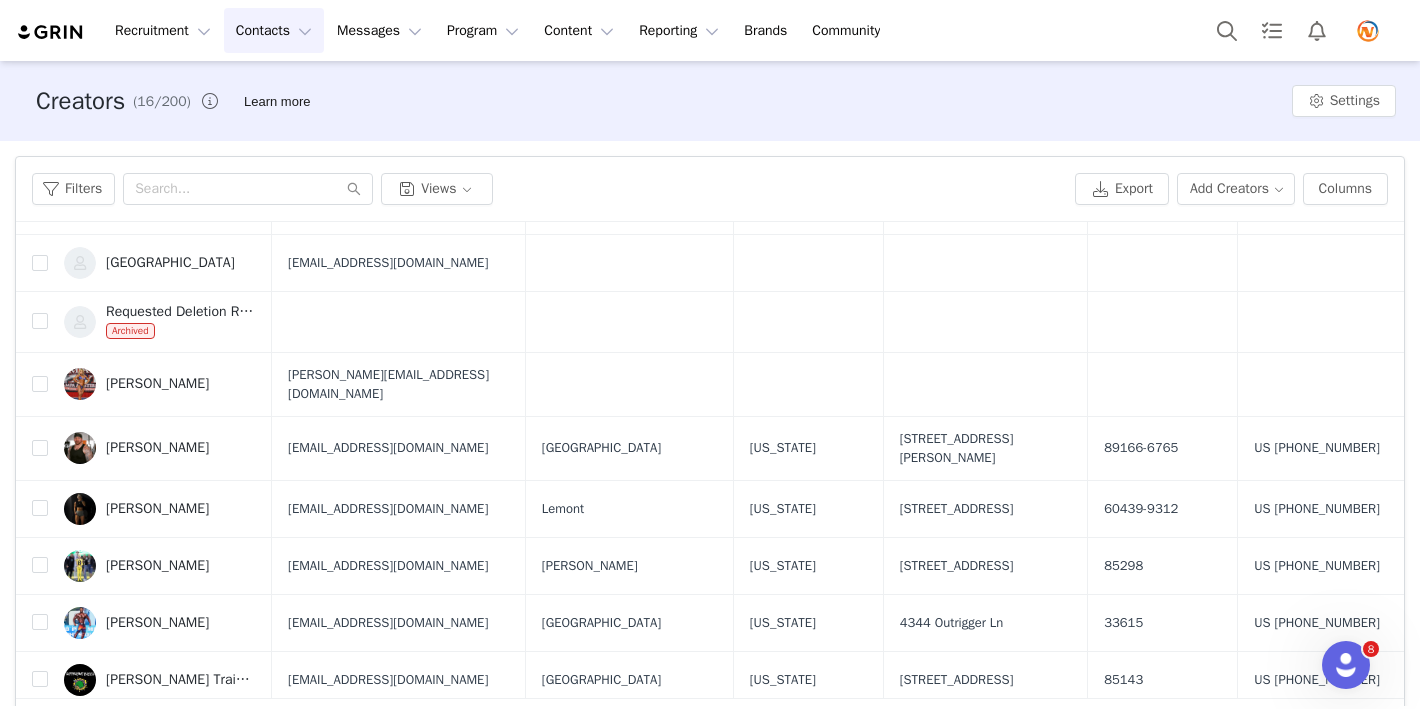 scroll, scrollTop: 0, scrollLeft: 0, axis: both 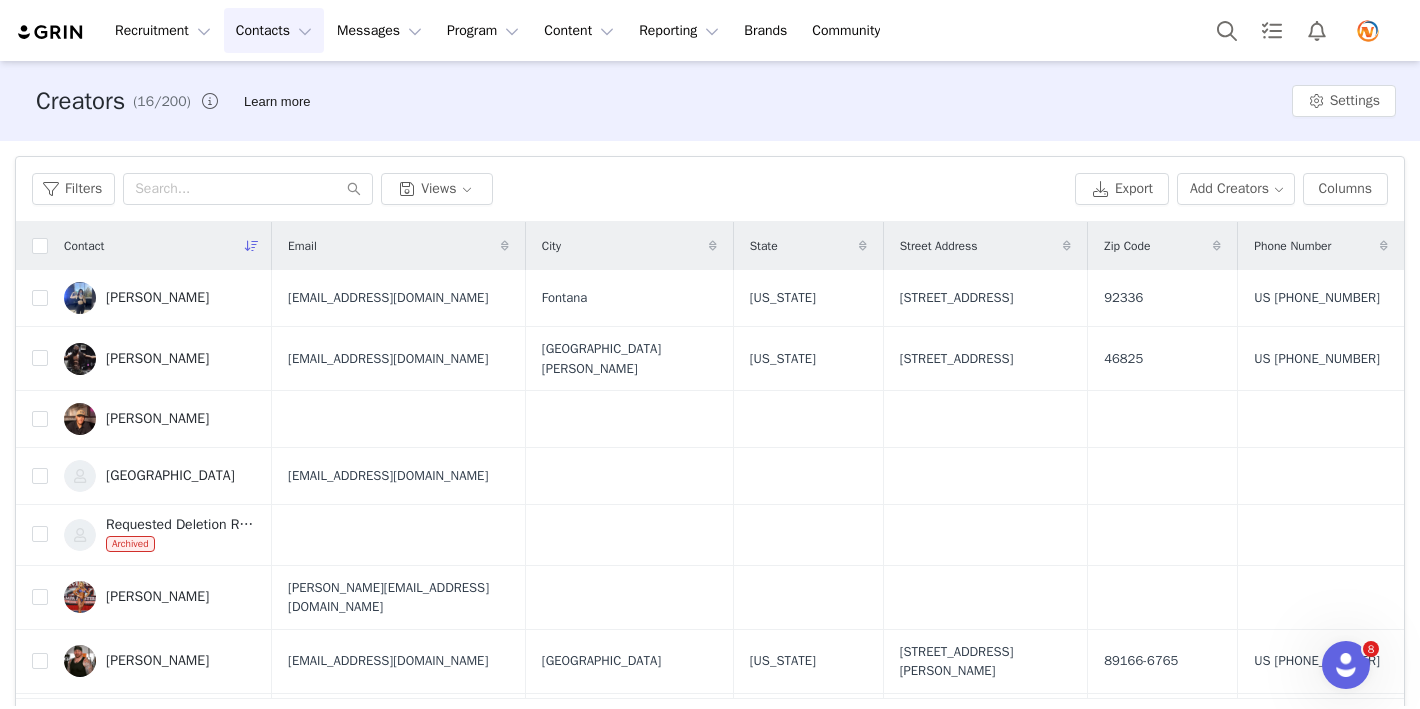 click at bounding box center [252, 246] 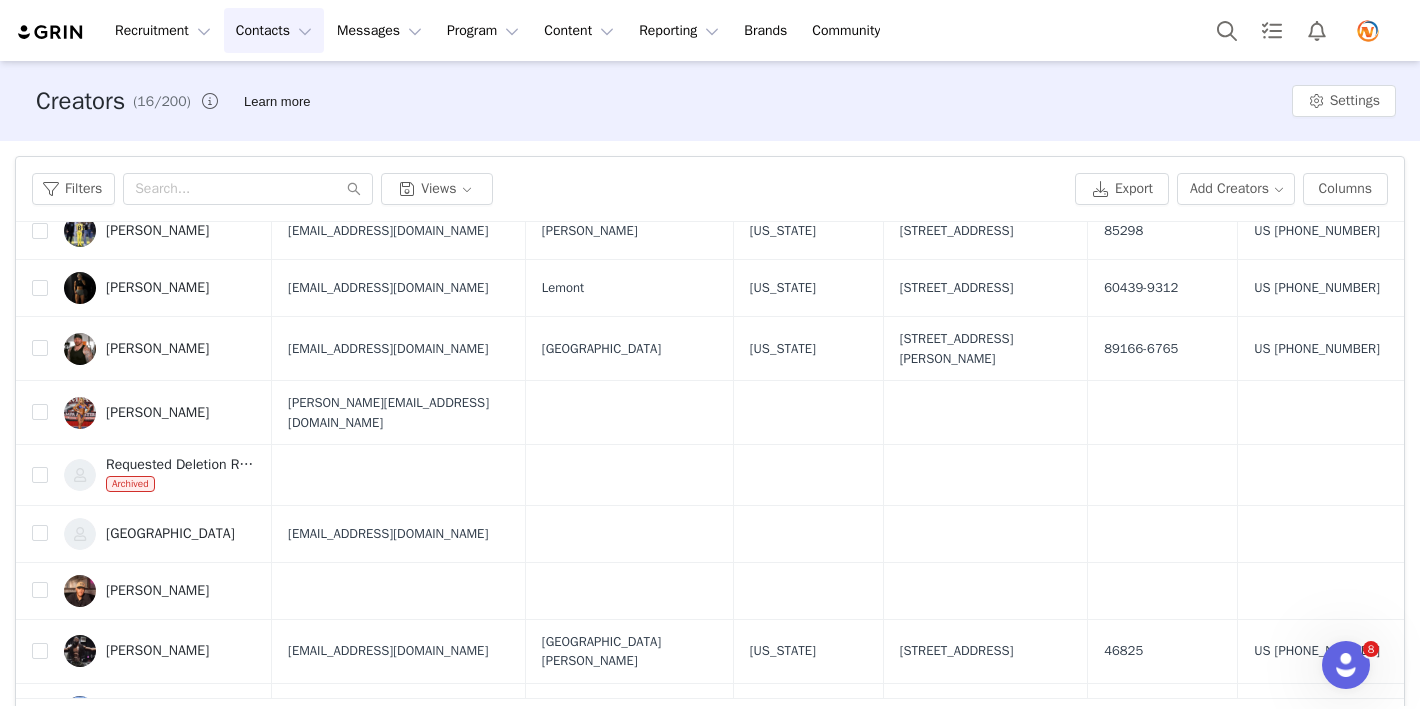 scroll, scrollTop: 550, scrollLeft: 0, axis: vertical 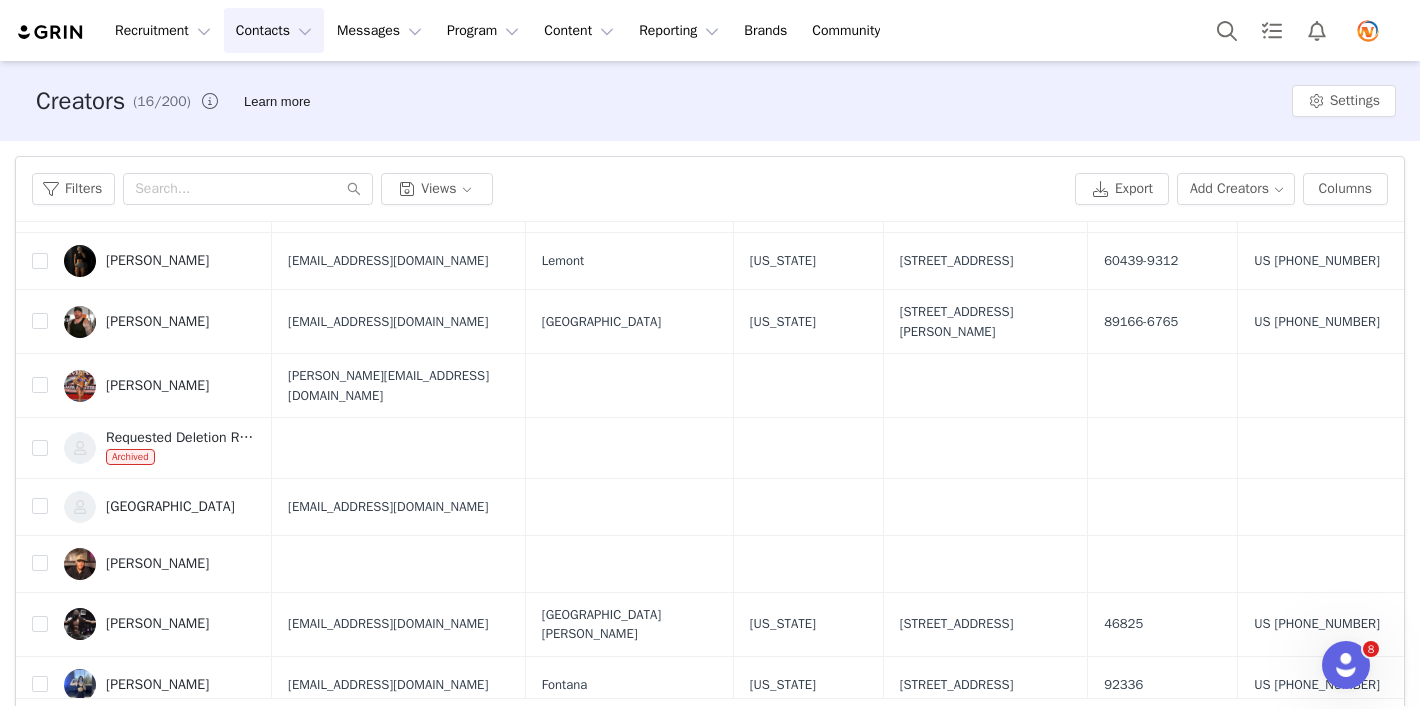 click on "Contacts Contacts" at bounding box center [274, 30] 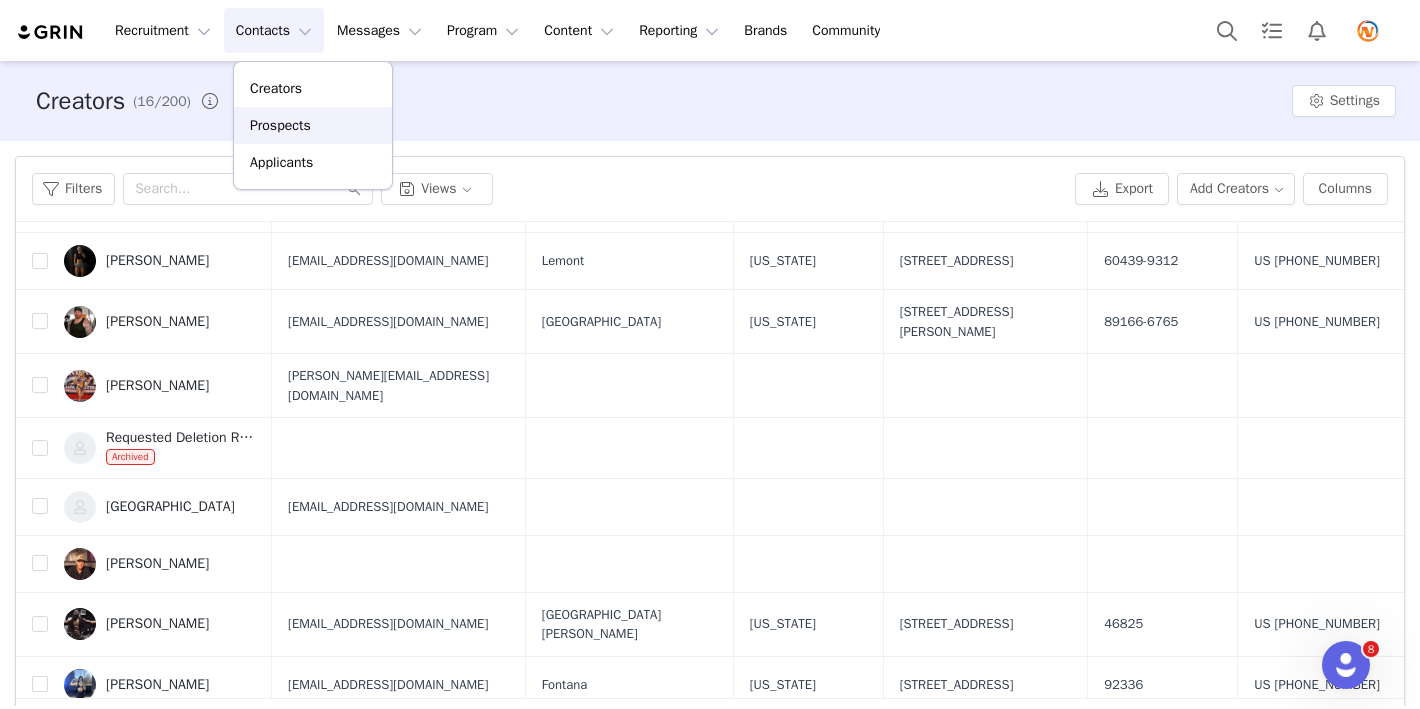 click on "Prospects" at bounding box center [280, 125] 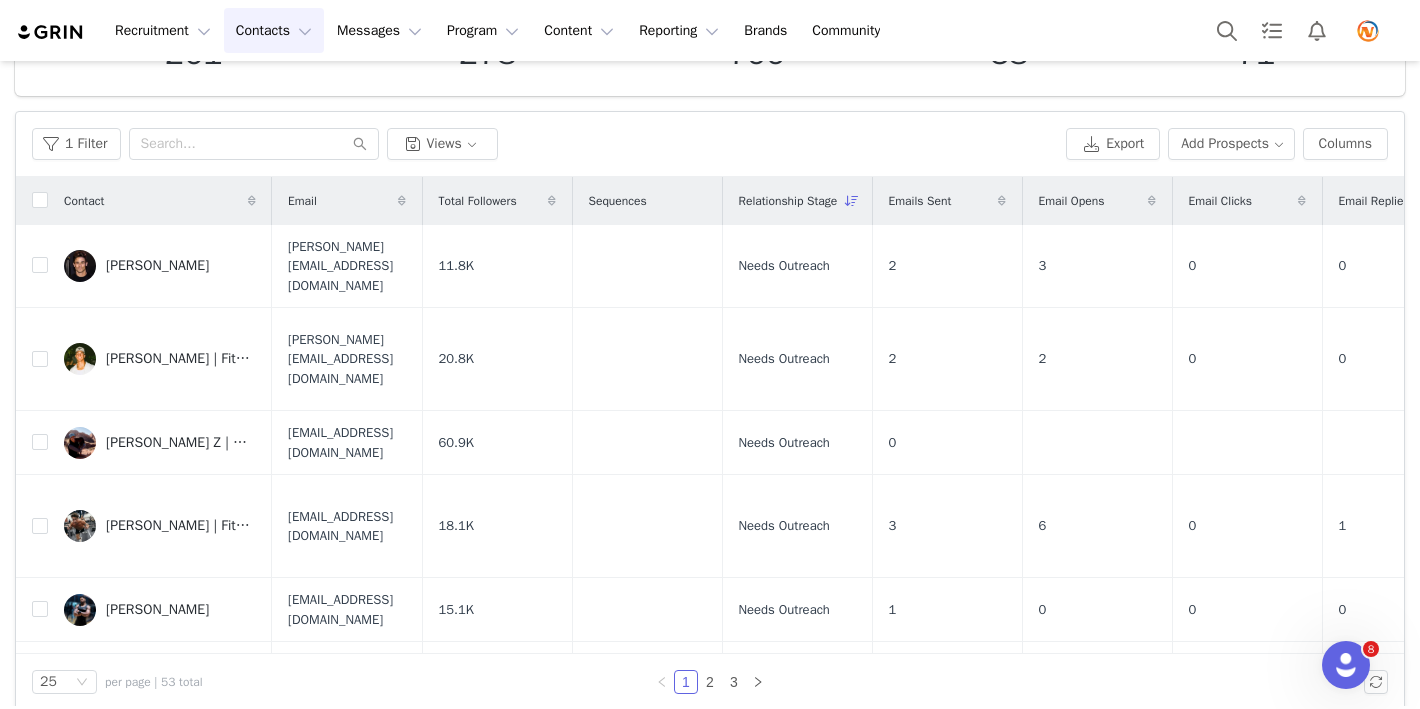 scroll, scrollTop: 190, scrollLeft: 0, axis: vertical 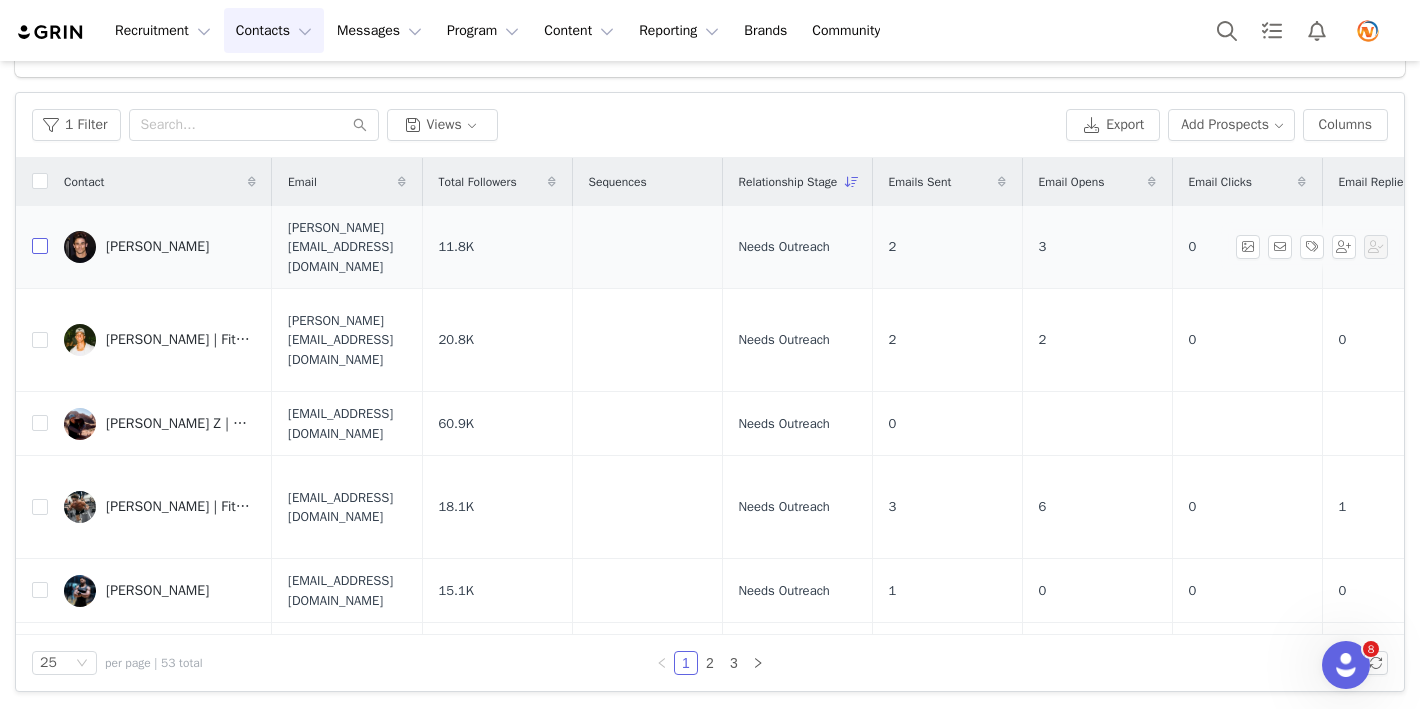 click at bounding box center [40, 246] 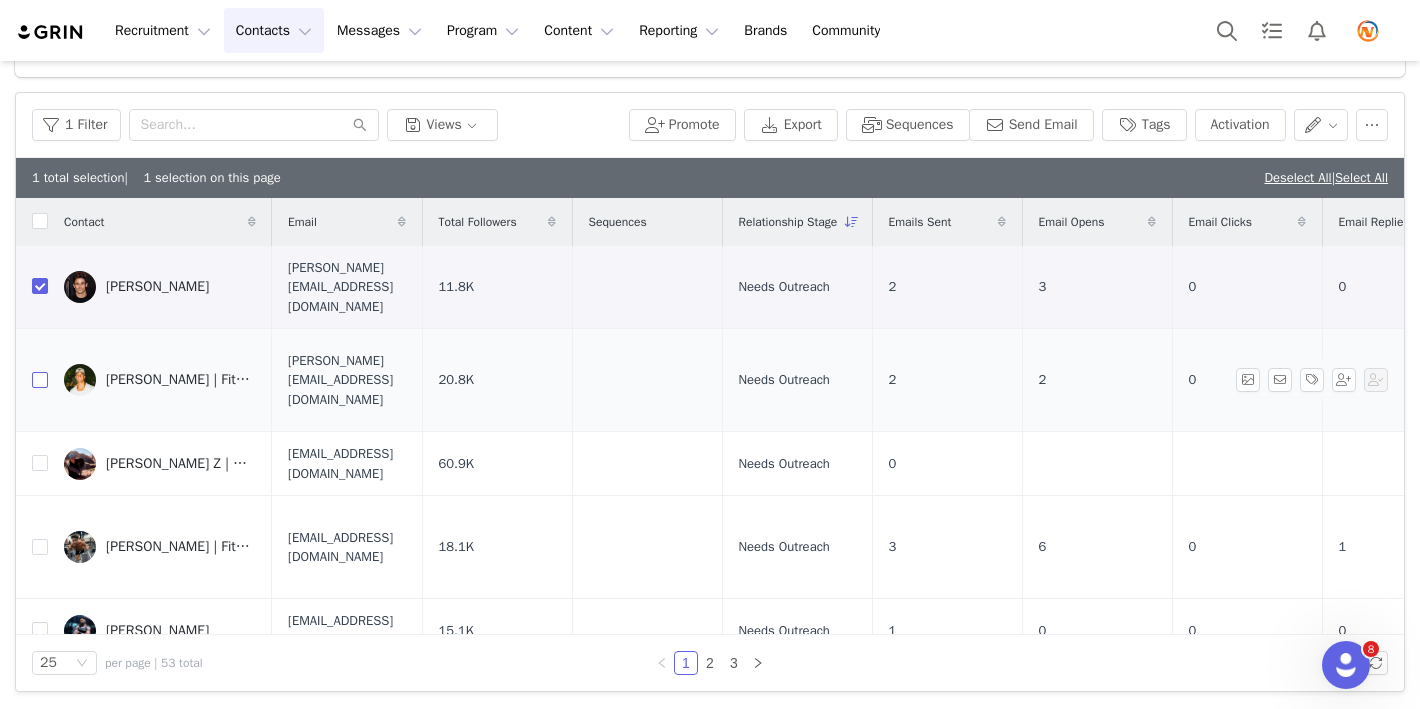 click at bounding box center [40, 380] 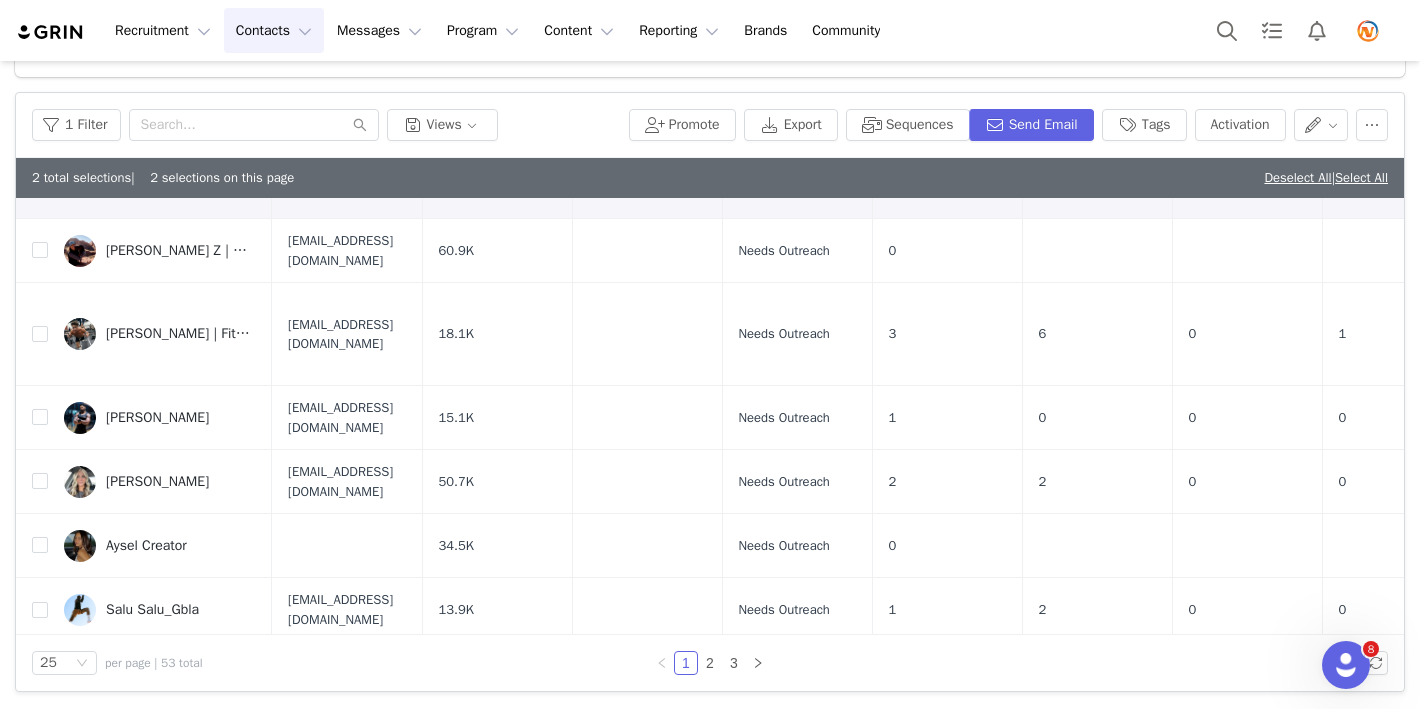 scroll, scrollTop: 217, scrollLeft: 0, axis: vertical 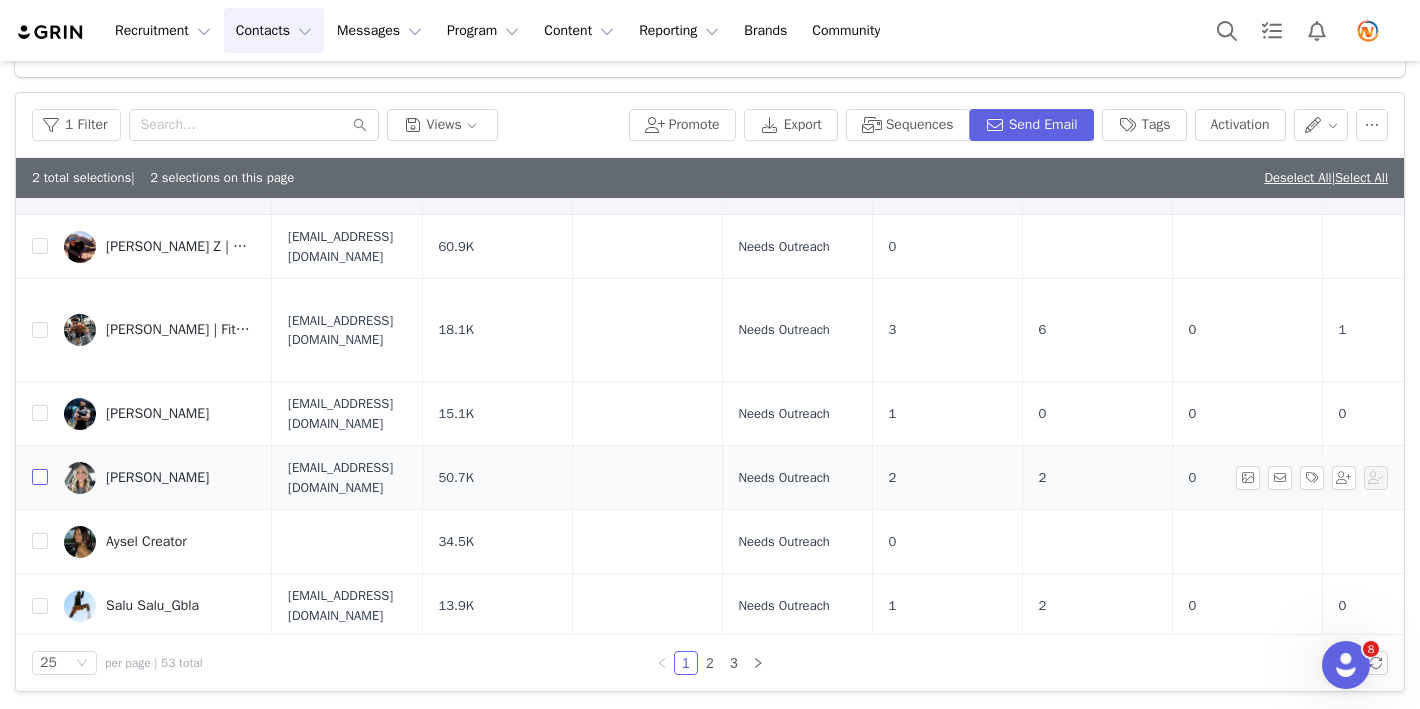 click at bounding box center [40, 477] 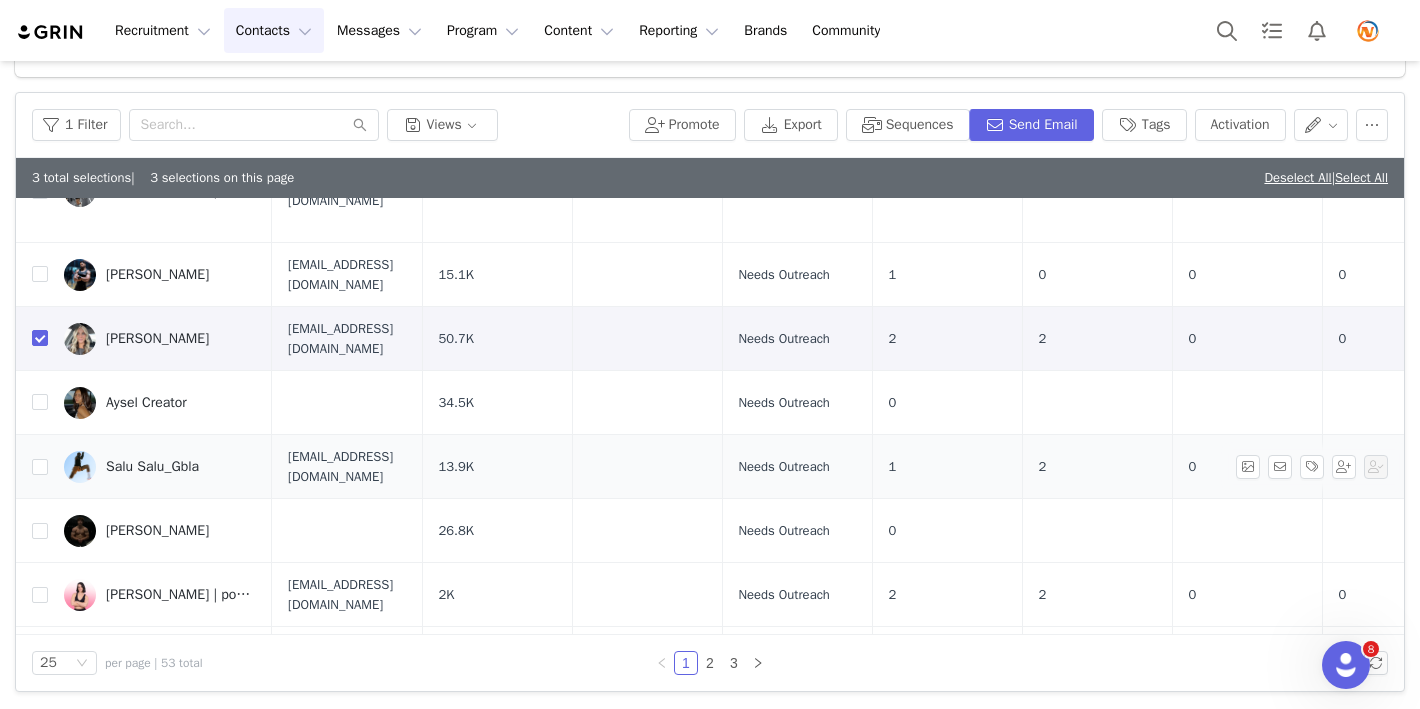 scroll, scrollTop: 357, scrollLeft: 0, axis: vertical 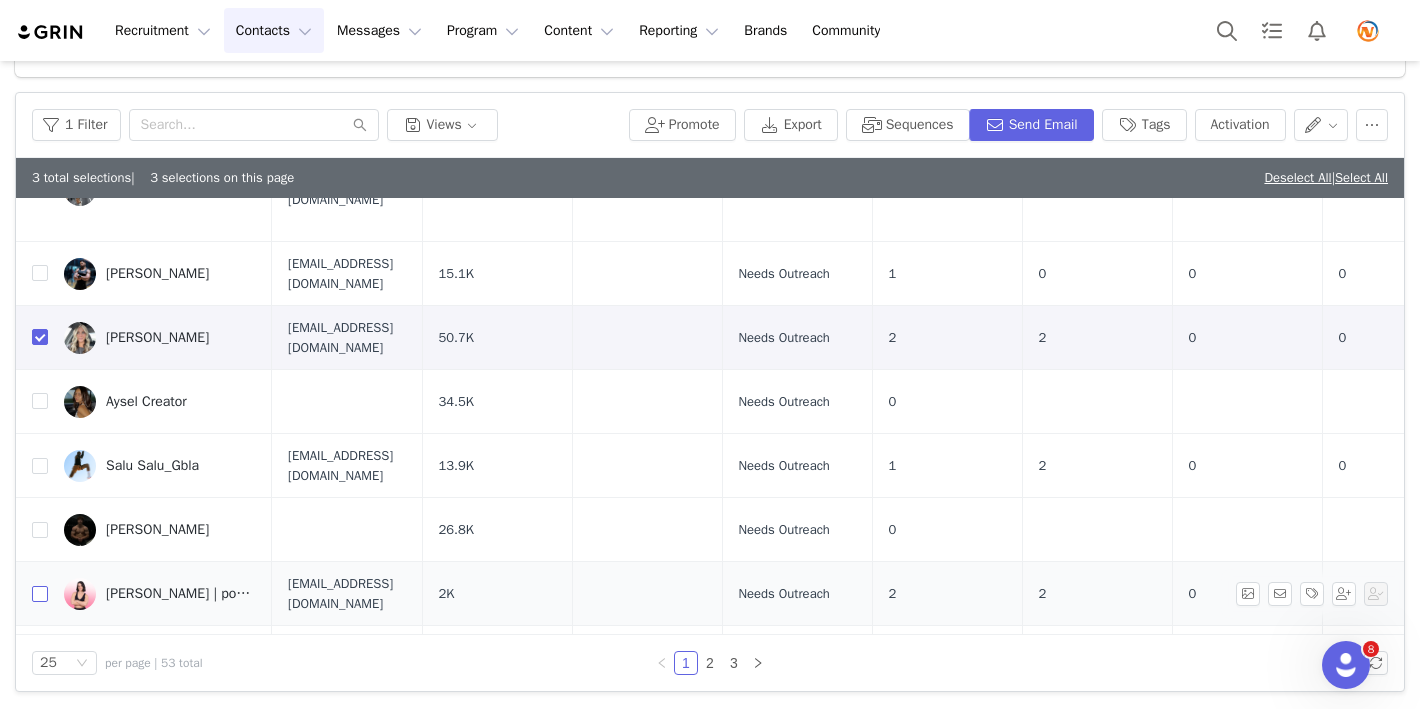 click at bounding box center [40, 594] 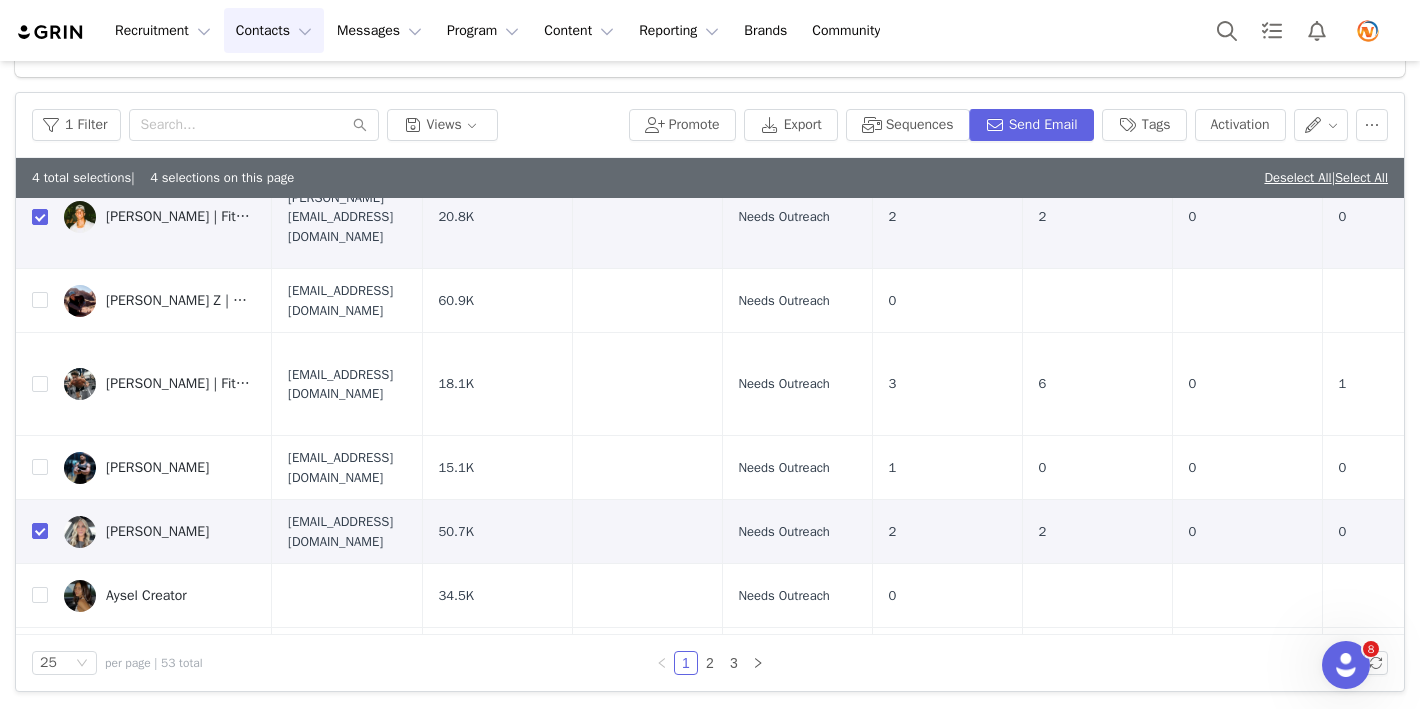 scroll, scrollTop: 0, scrollLeft: 0, axis: both 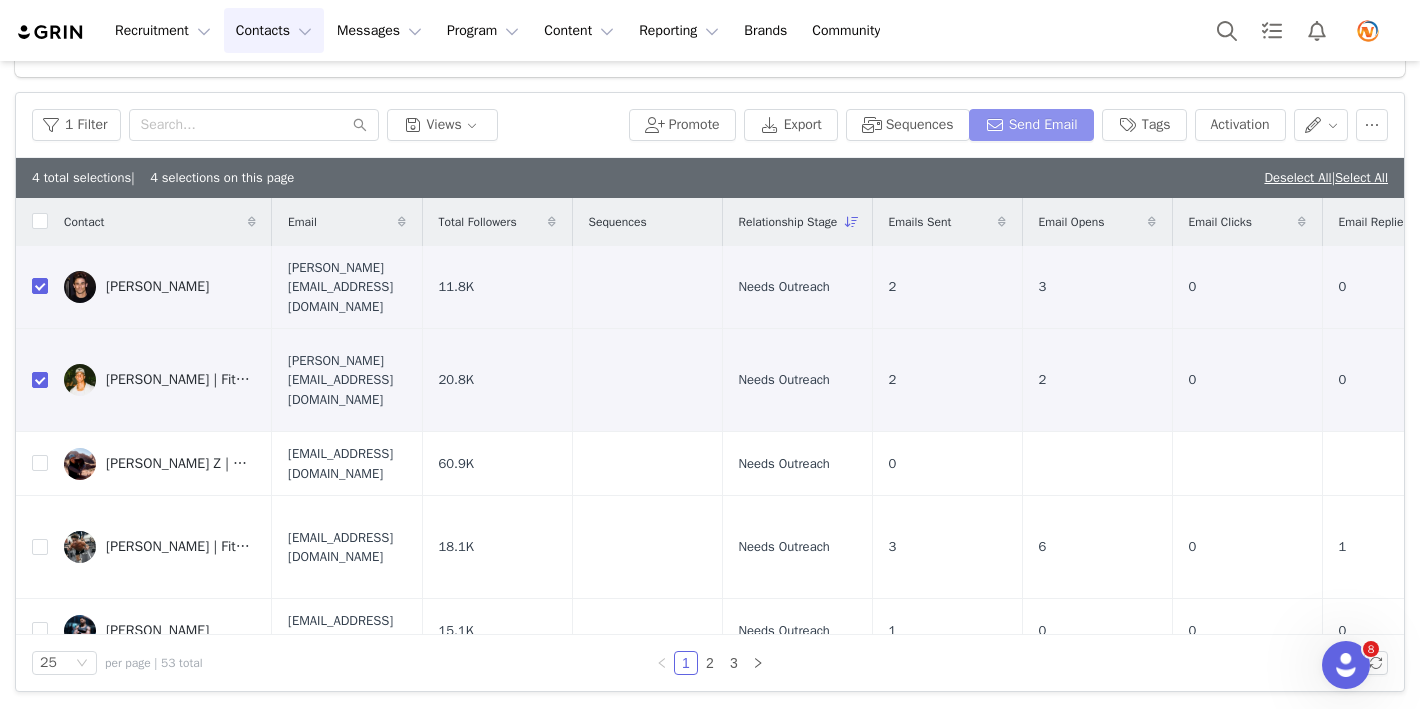 click on "Send Email" at bounding box center (1031, 125) 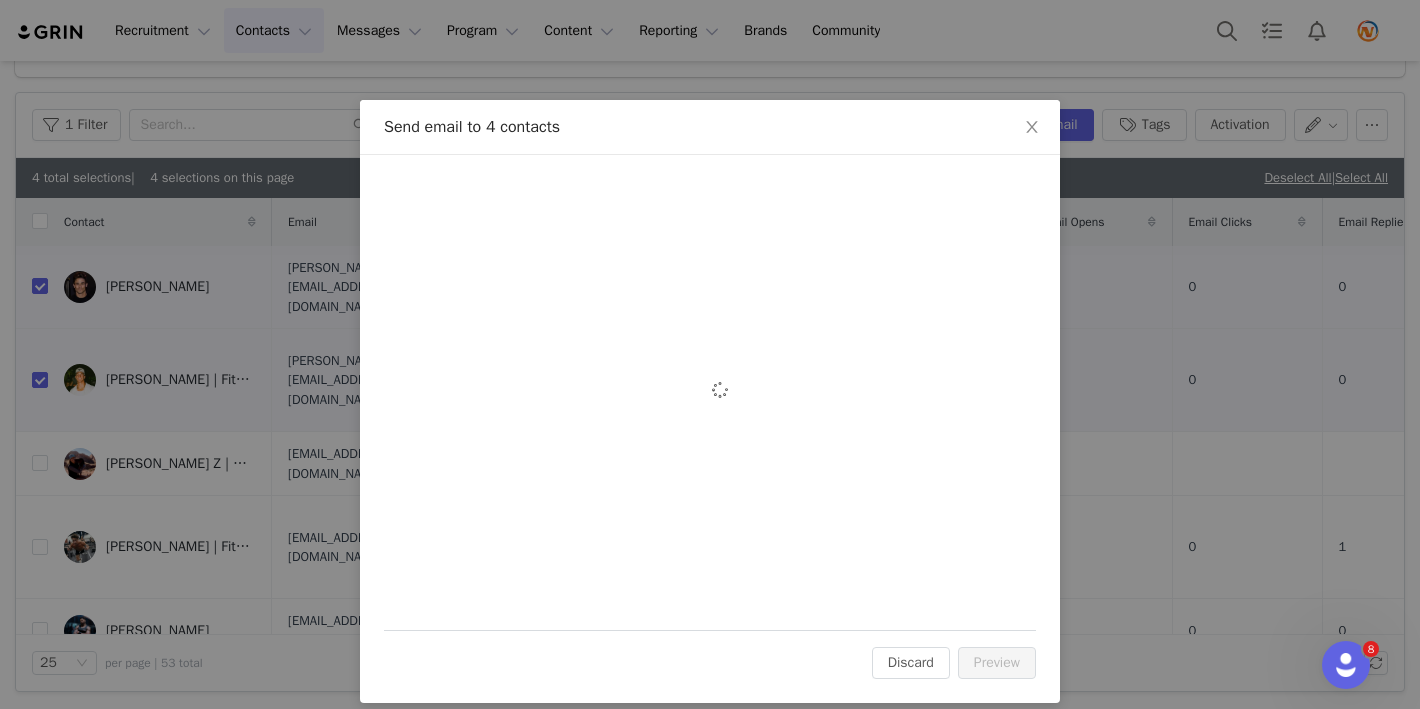 scroll, scrollTop: 0, scrollLeft: 0, axis: both 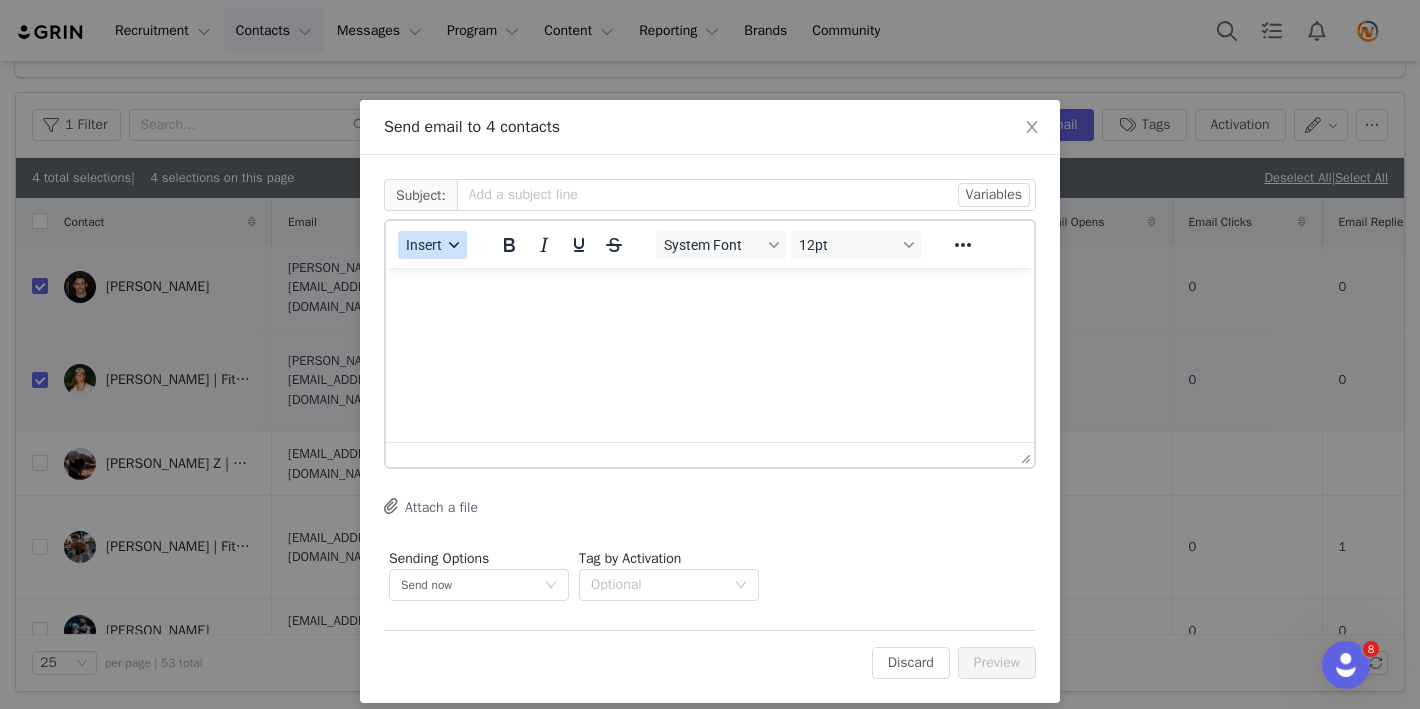 click on "Insert" at bounding box center [424, 245] 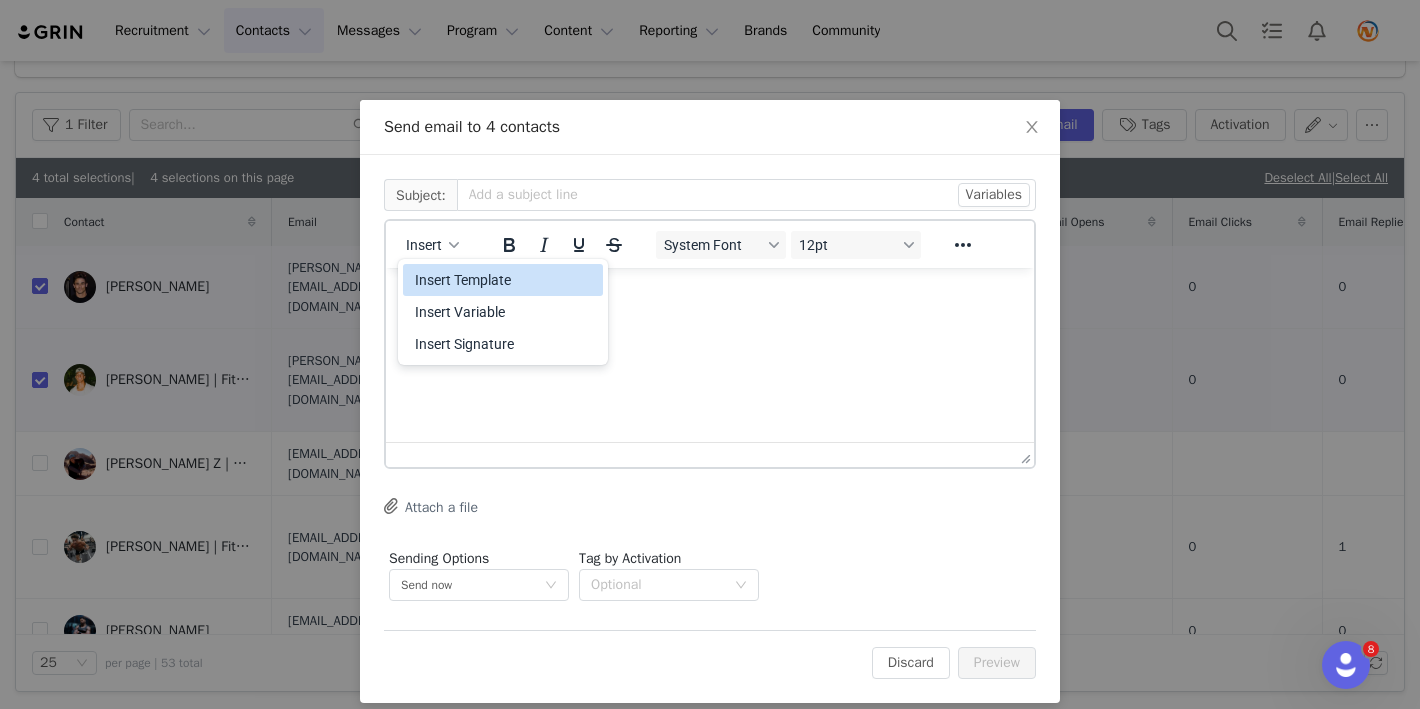 click on "Insert Template" at bounding box center [505, 280] 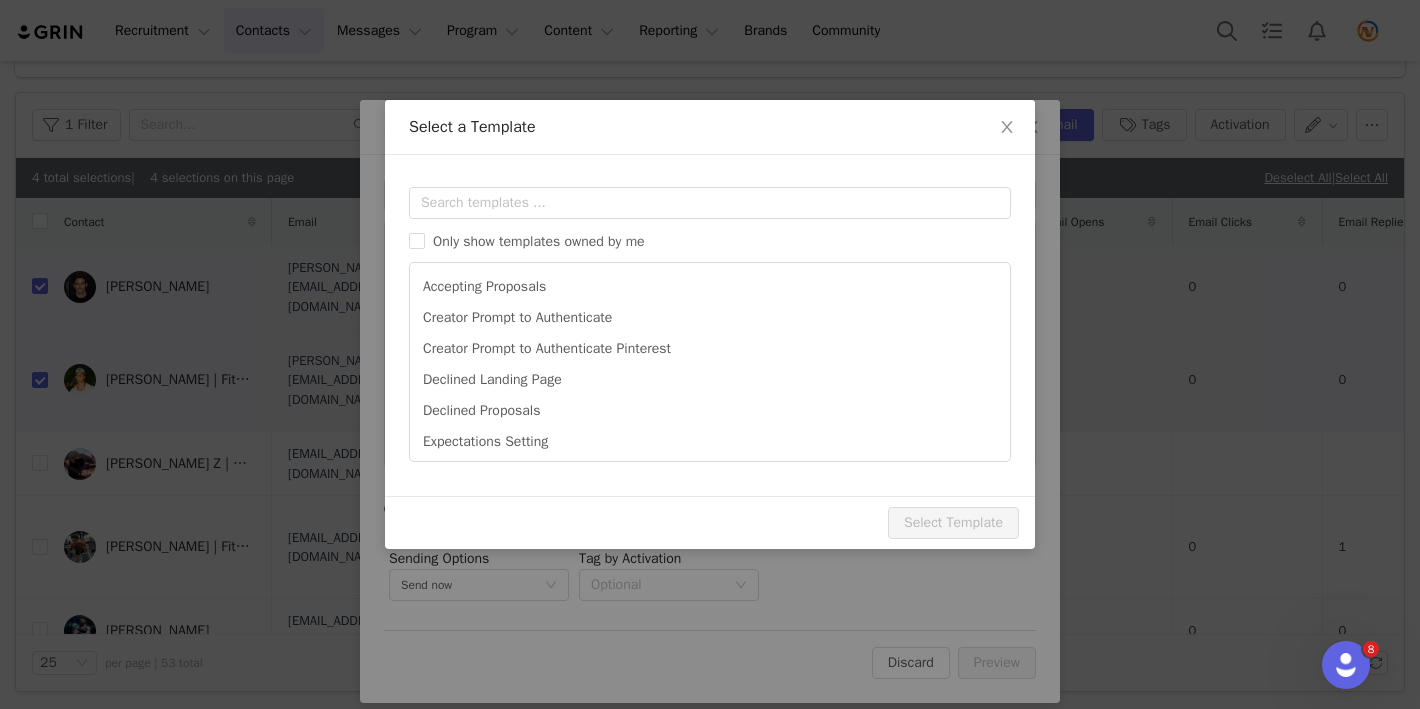 scroll, scrollTop: 0, scrollLeft: 0, axis: both 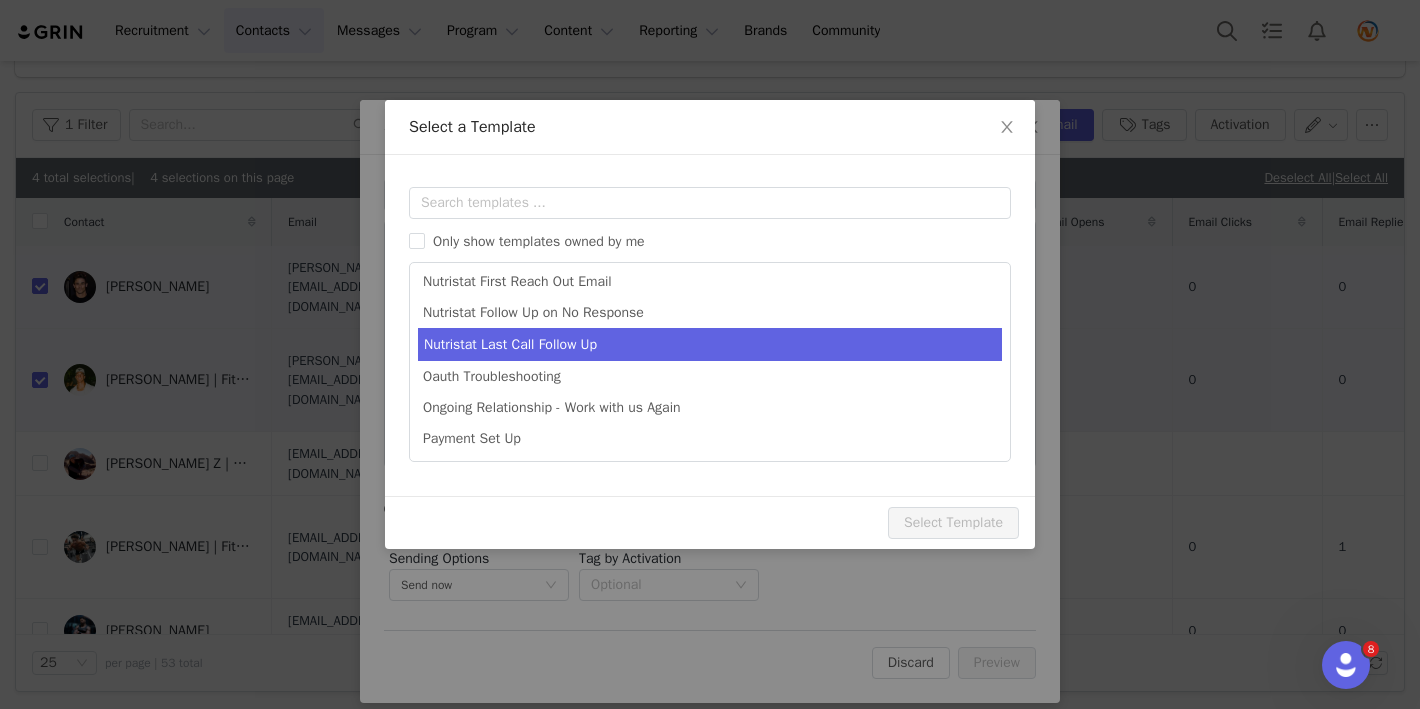 click on "Nutristat Last Call Follow Up" at bounding box center (710, 344) 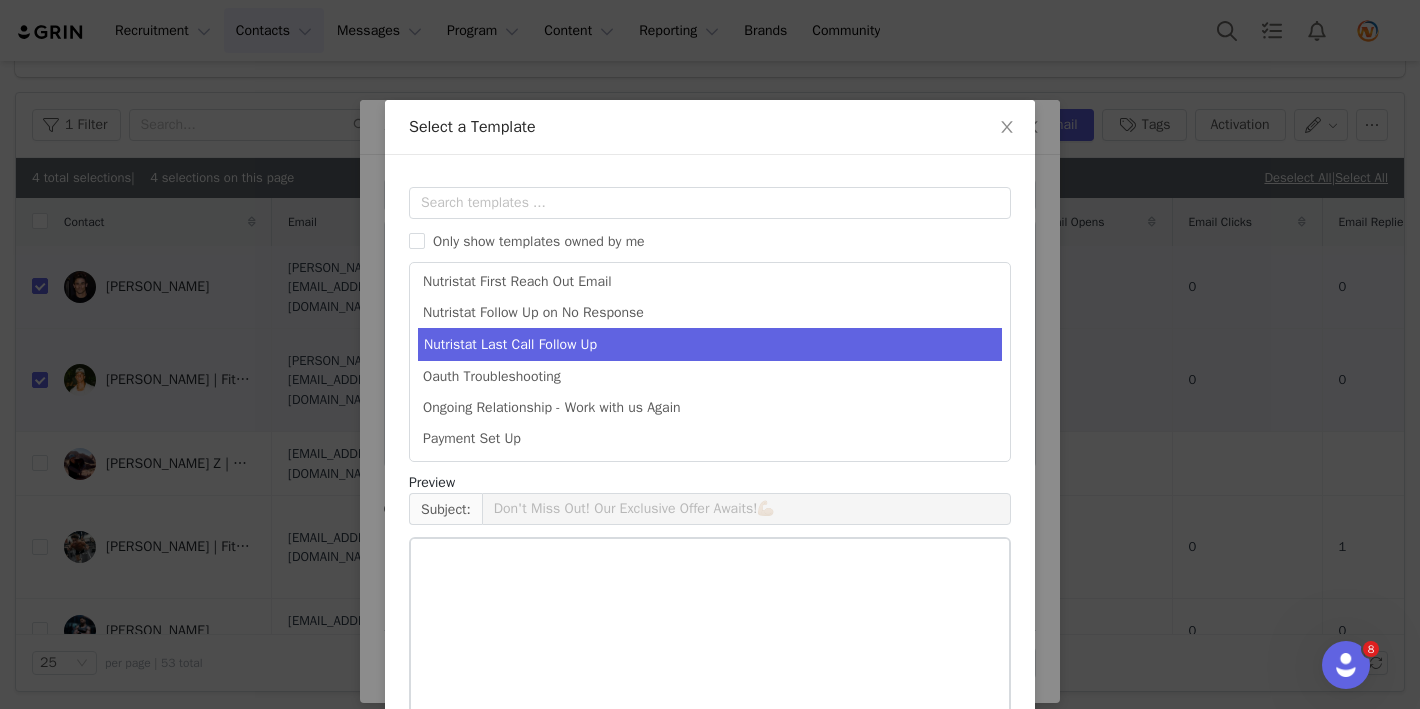 scroll, scrollTop: 687, scrollLeft: 0, axis: vertical 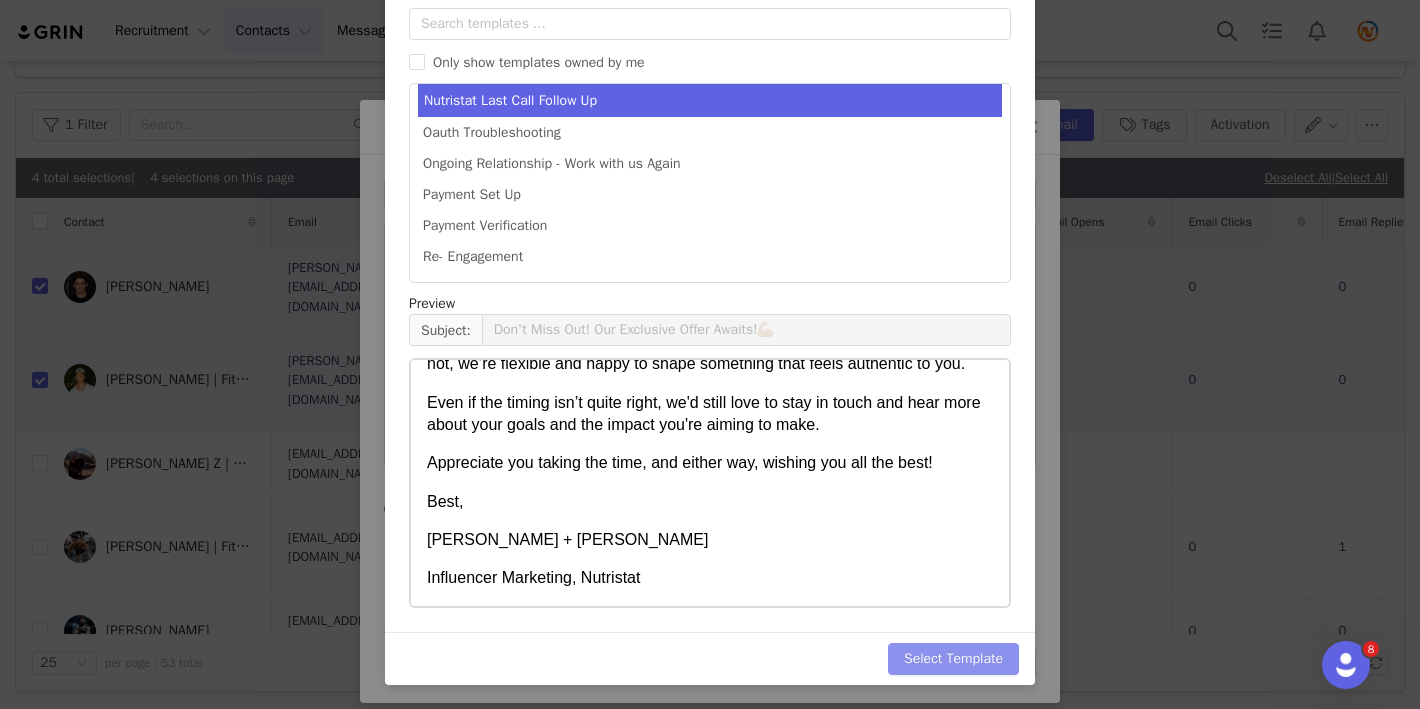 click on "Select Template" at bounding box center (953, 659) 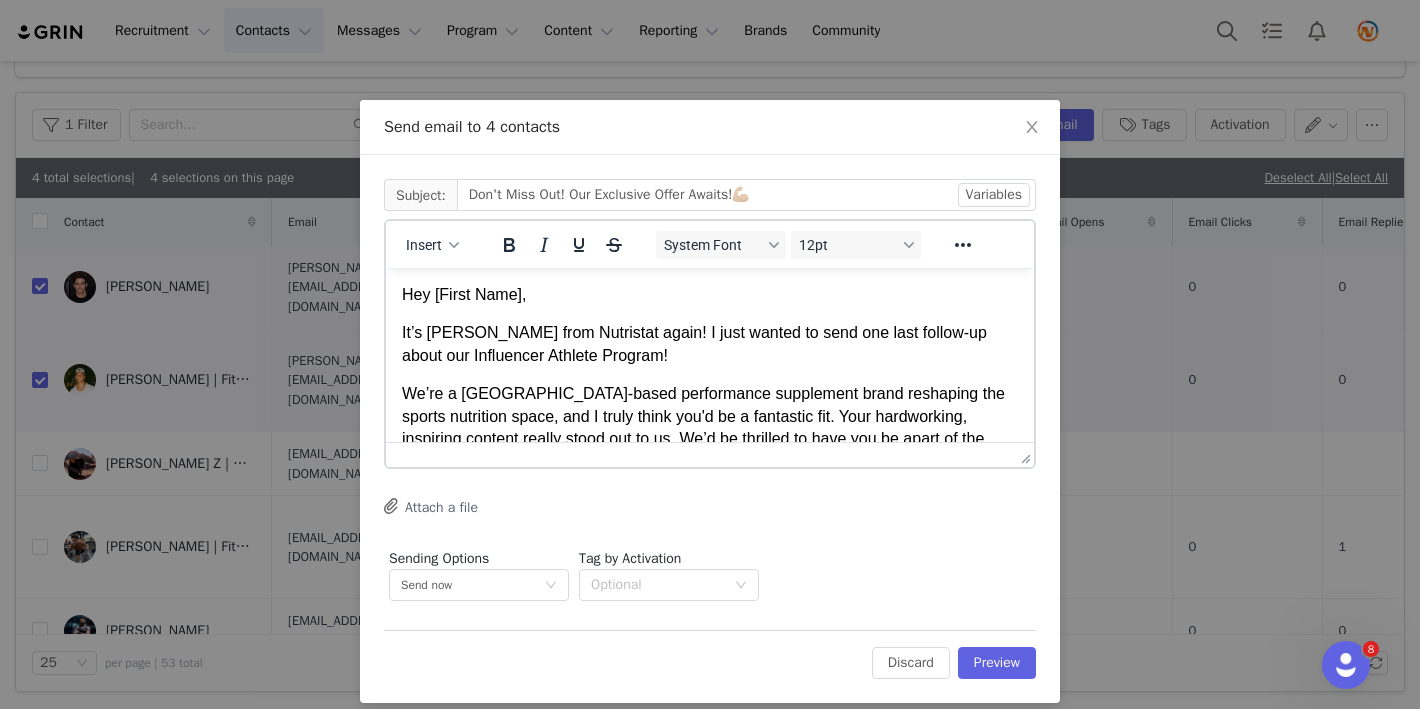scroll, scrollTop: 0, scrollLeft: 0, axis: both 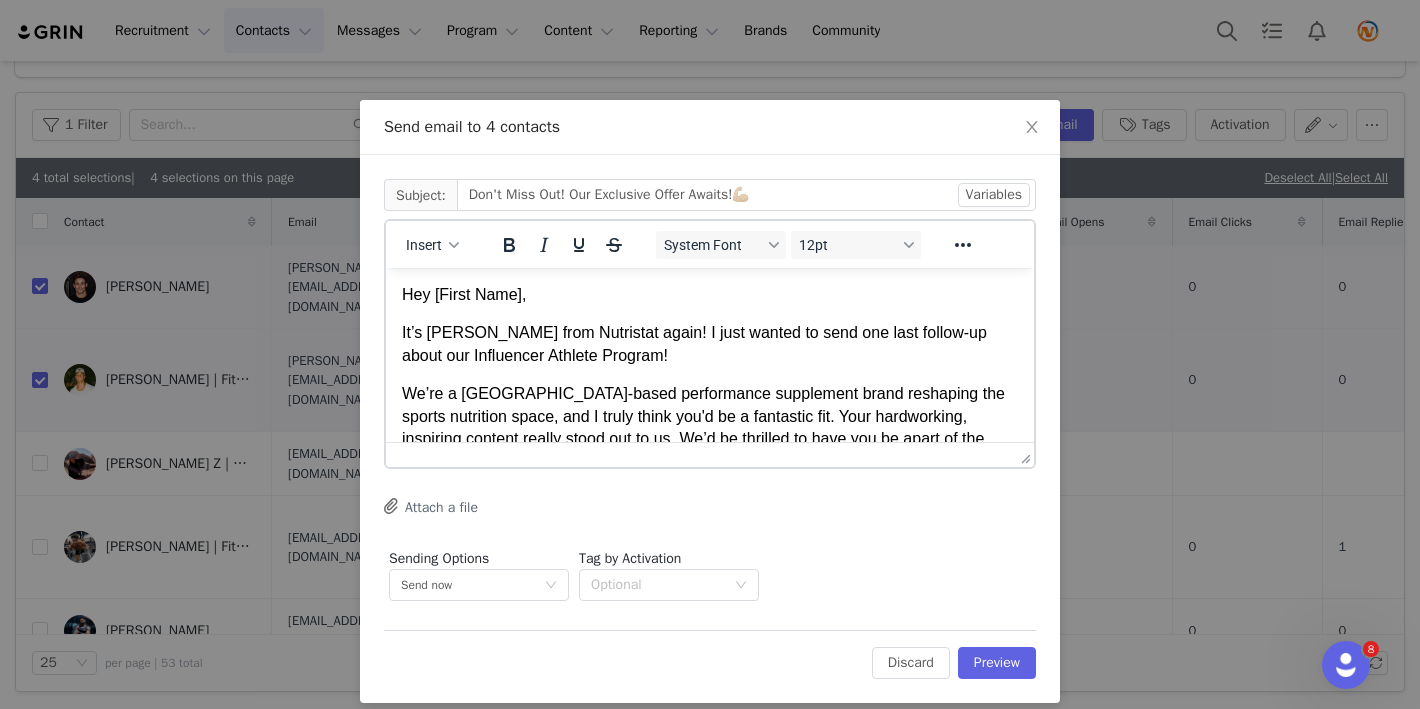 click on "Hey [First Name], It’s [PERSON_NAME] from Nutristat again! I just wanted to send one last follow-up about our Influencer Athlete Program! We’re a [GEOGRAPHIC_DATA]-based performance supplement brand reshaping the sports nutrition space, and I truly think you'd be a fantastic fit. Your hardworking, inspiring content really stood out to us. We’d be thrilled to have you be apart of the Nutristat team! If you have a media kit or rate card, feel free to send it my way. Totally fine if not, we’re flexible and happy to shape something that feels authentic to you. Even if the timing isn’t quite right, we'd still love to stay in touch and hear more about your goals and the impact you're aiming to make. Appreciate you taking the time, and either way, wishing you all the best! [PERSON_NAME] + [PERSON_NAME]  Influencer Marketing, Nutristat" at bounding box center [710, 516] 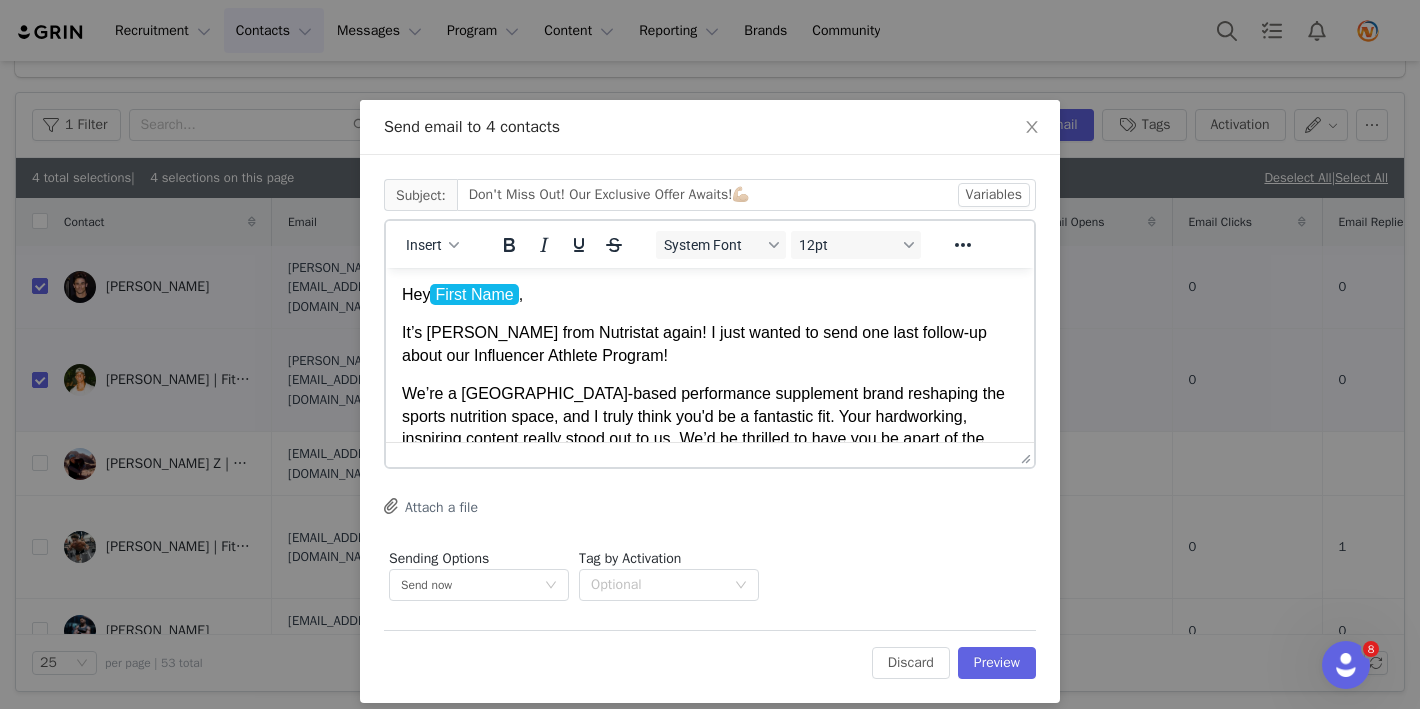 click on "It’s [PERSON_NAME] from Nutristat again! I just wanted to send one last follow-up about our Influencer Athlete Program!" at bounding box center [710, 344] 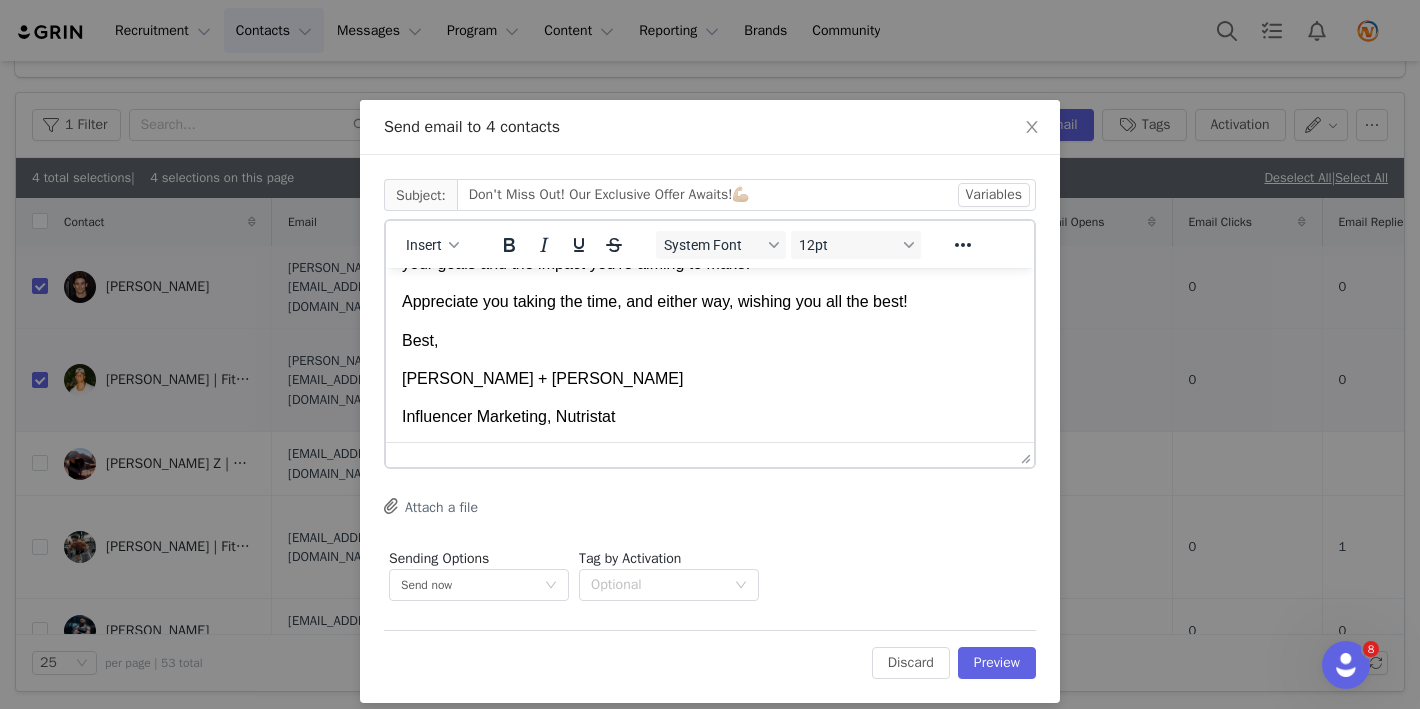 scroll, scrollTop: 320, scrollLeft: 0, axis: vertical 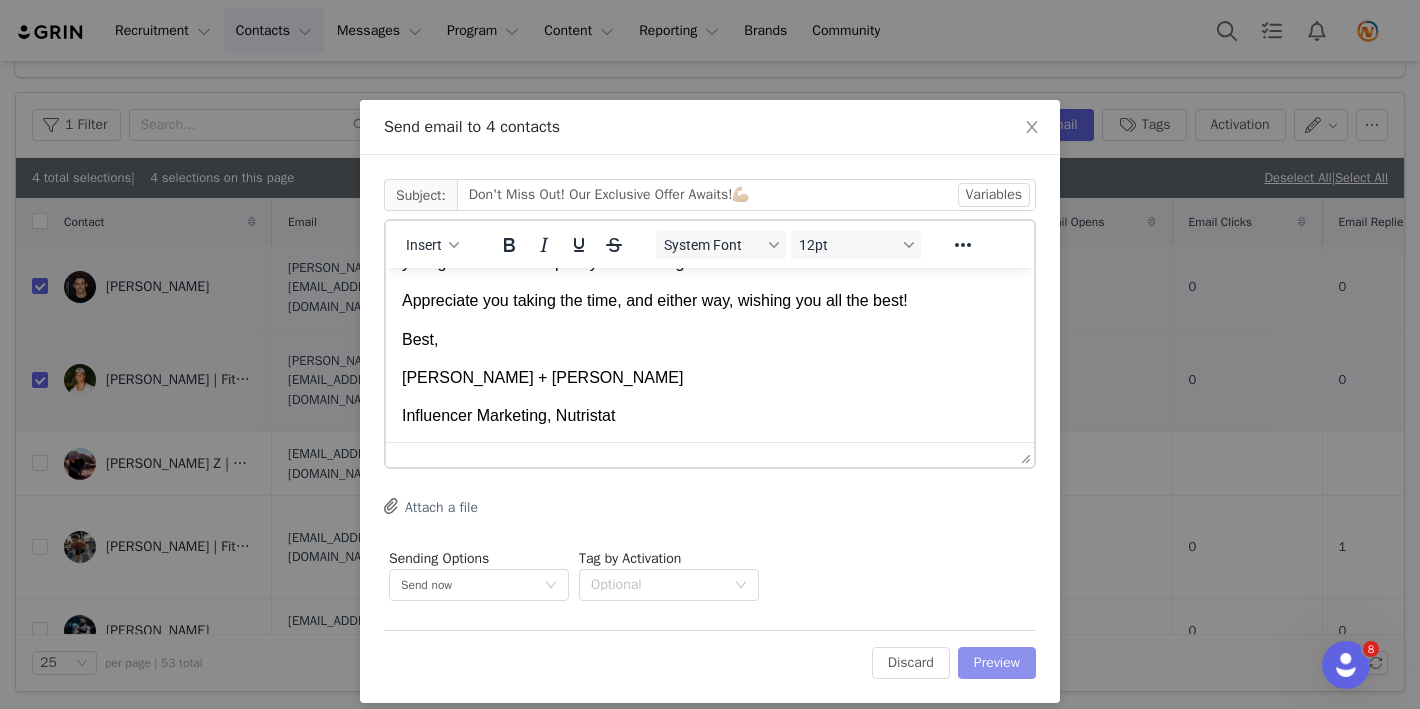 click on "Preview" at bounding box center [997, 663] 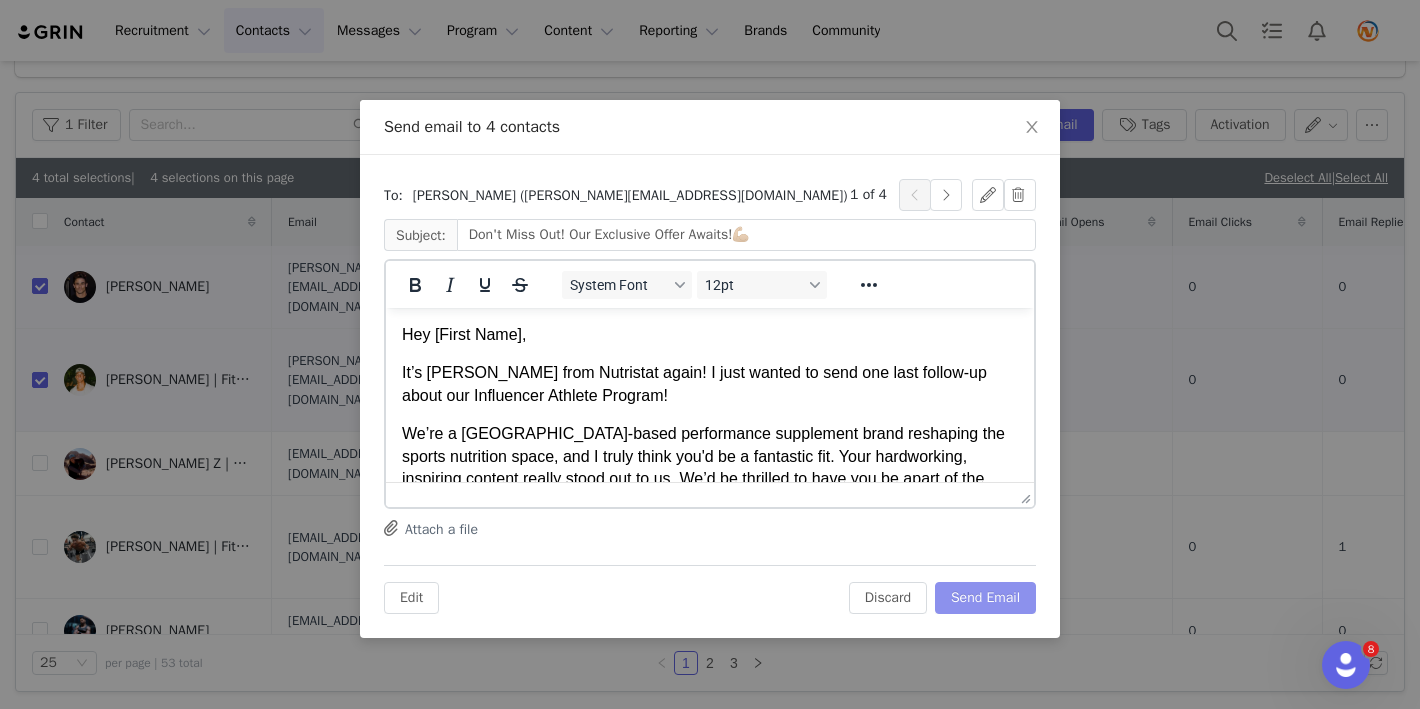 scroll, scrollTop: 0, scrollLeft: 0, axis: both 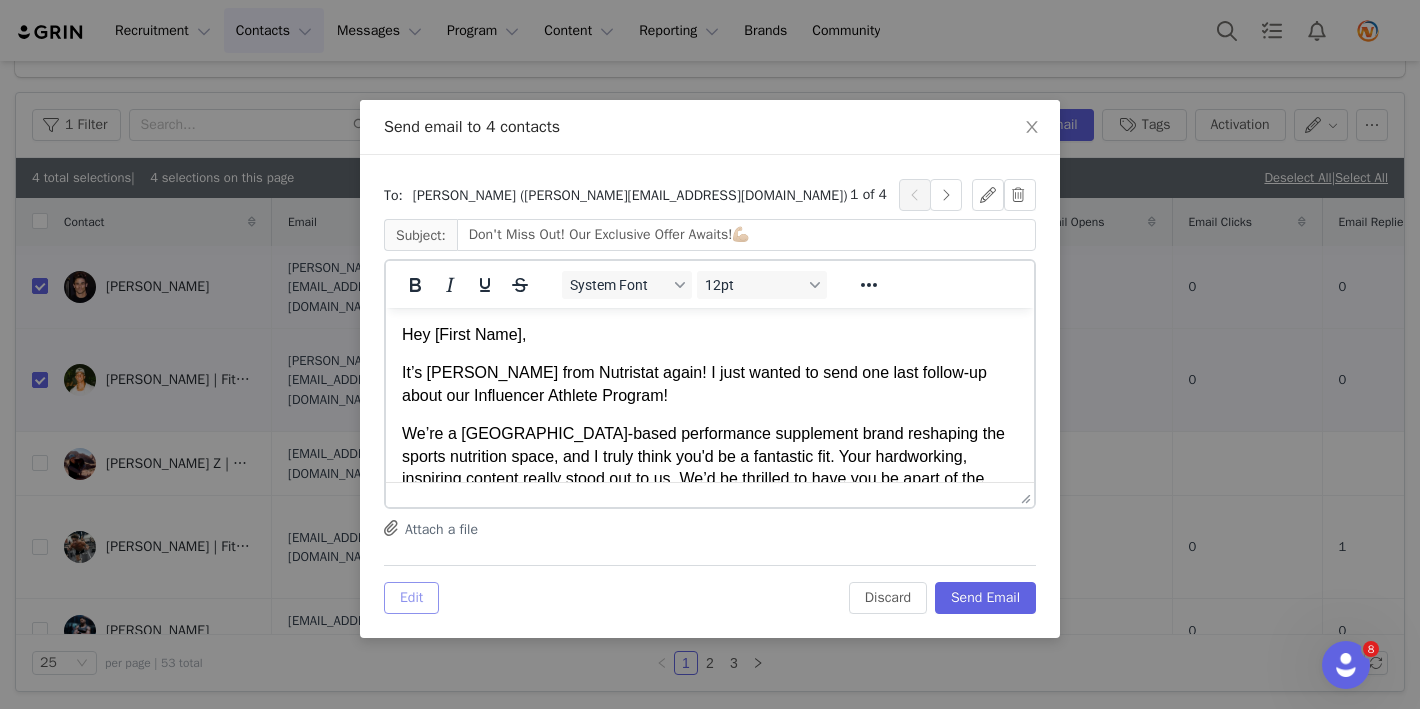 click on "Edit" at bounding box center [411, 598] 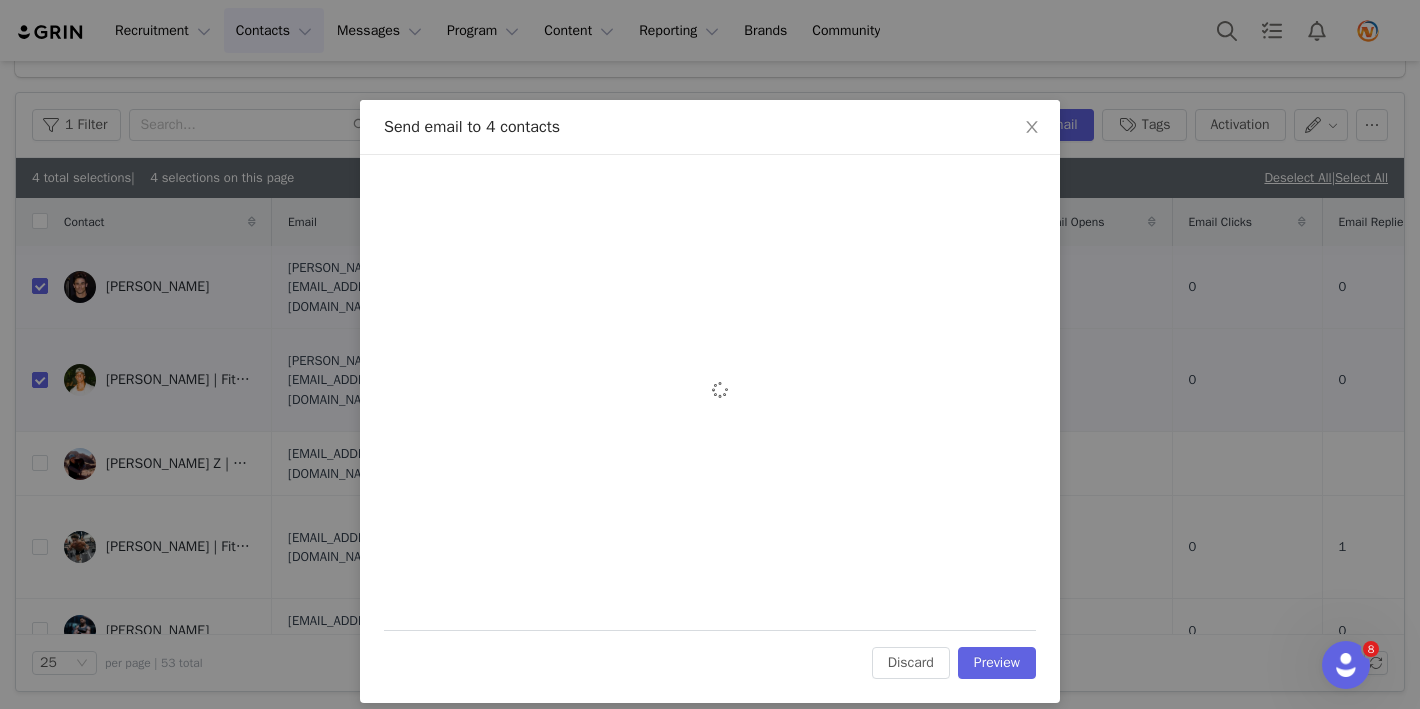 scroll, scrollTop: 0, scrollLeft: 0, axis: both 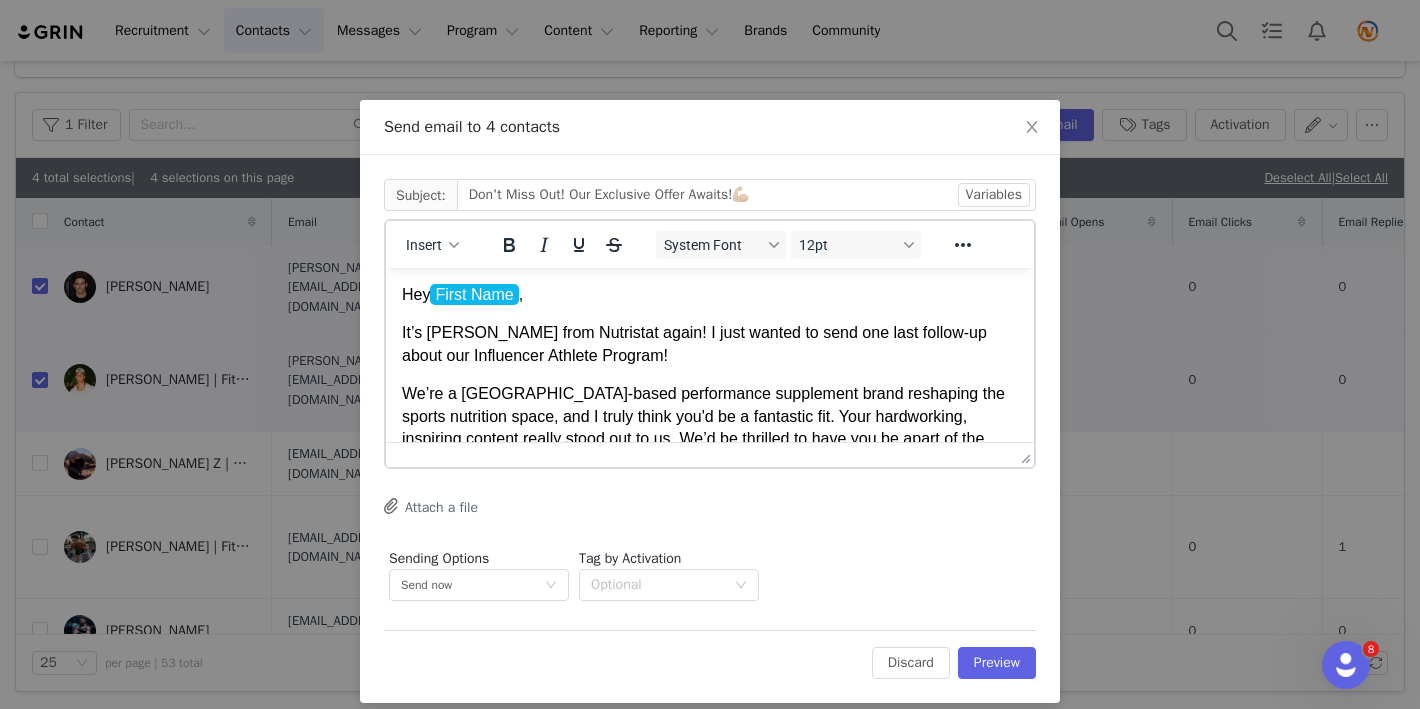 click on "Hey  First Name ﻿ ," at bounding box center [710, 295] 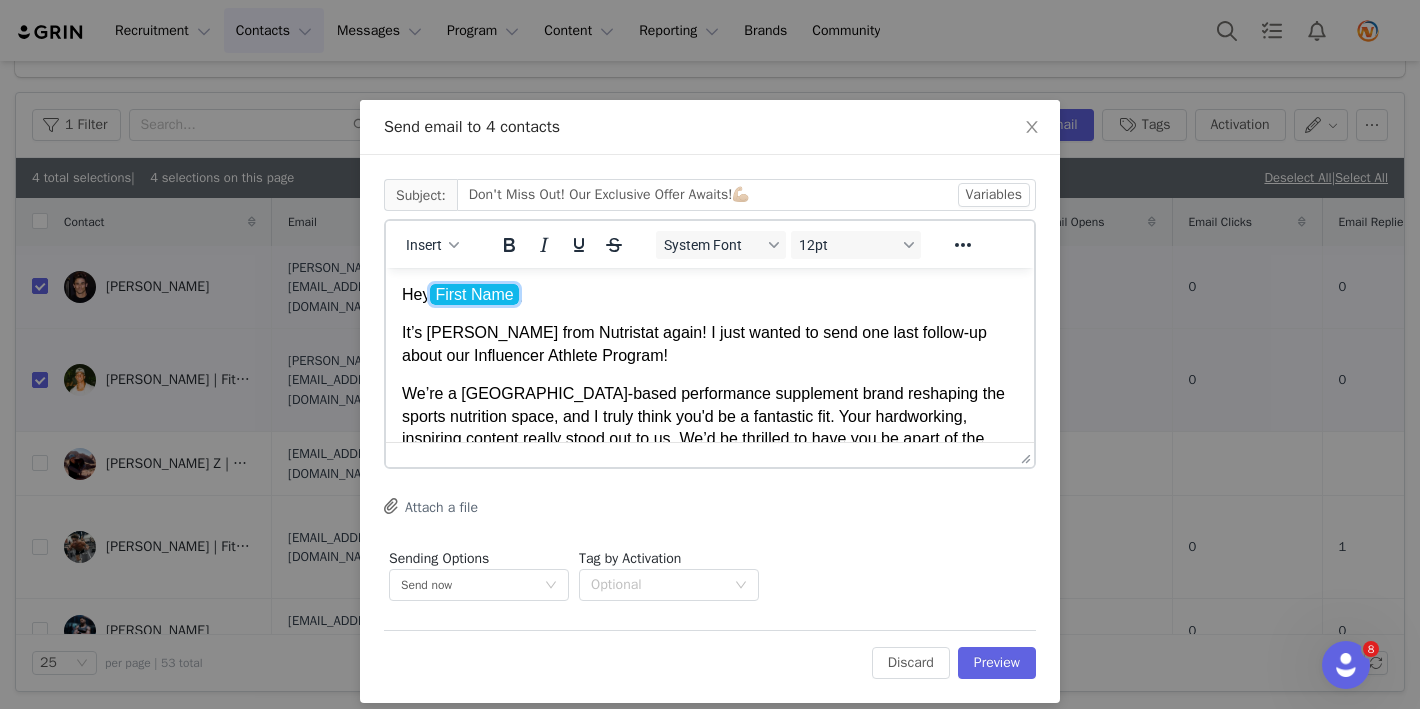 click on "Hey  First Name , It’s [PERSON_NAME] from Nutristat again! I just wanted to send one last follow-up about our Influencer Athlete Program! We’re a [GEOGRAPHIC_DATA]-based performance supplement brand reshaping the sports nutrition space, and I truly think you'd be a fantastic fit. Your hardworking, inspiring content really stood out to us. We’d be thrilled to have you be apart of the Nutristat team! If you have a media kit or rate card, feel free to send it my way. Totally fine if not, we’re flexible and happy to shape something that feels authentic to you. Even if the timing isn’t quite right, we'd still love to stay in touch and hear more about your goals and the impact you're aiming to make. Appreciate you taking the time, and either way, wishing you all the best! [PERSON_NAME] + [PERSON_NAME]  Influencer Marketing, Nutristat   First Name" at bounding box center (710, 516) 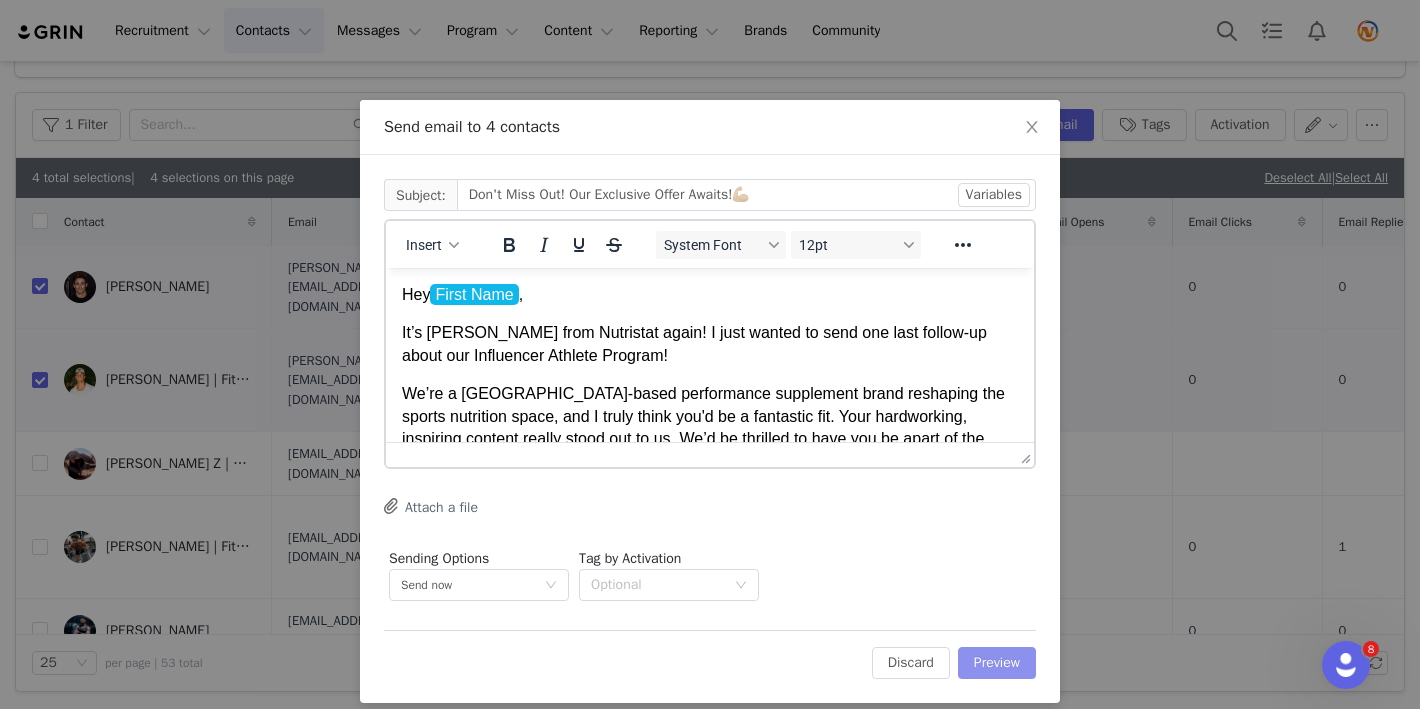 click on "Preview" at bounding box center (997, 663) 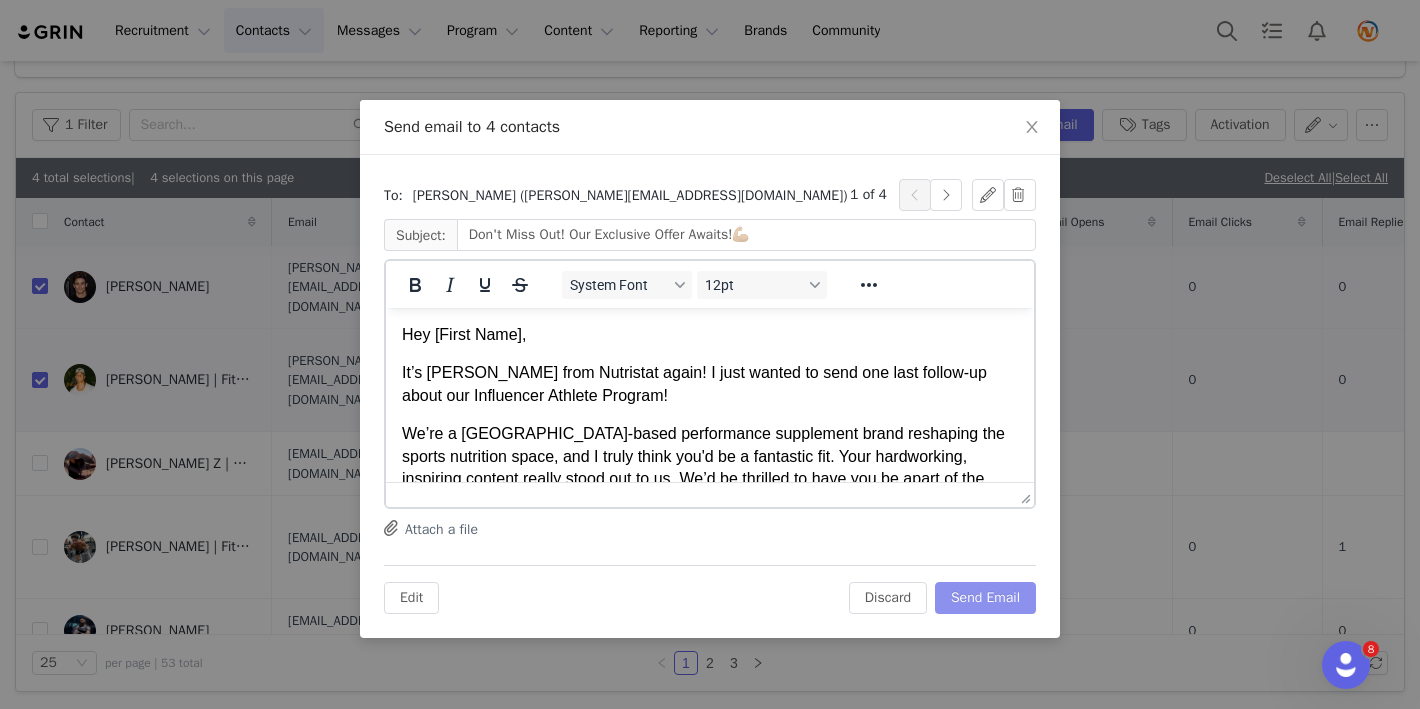 scroll, scrollTop: 0, scrollLeft: 0, axis: both 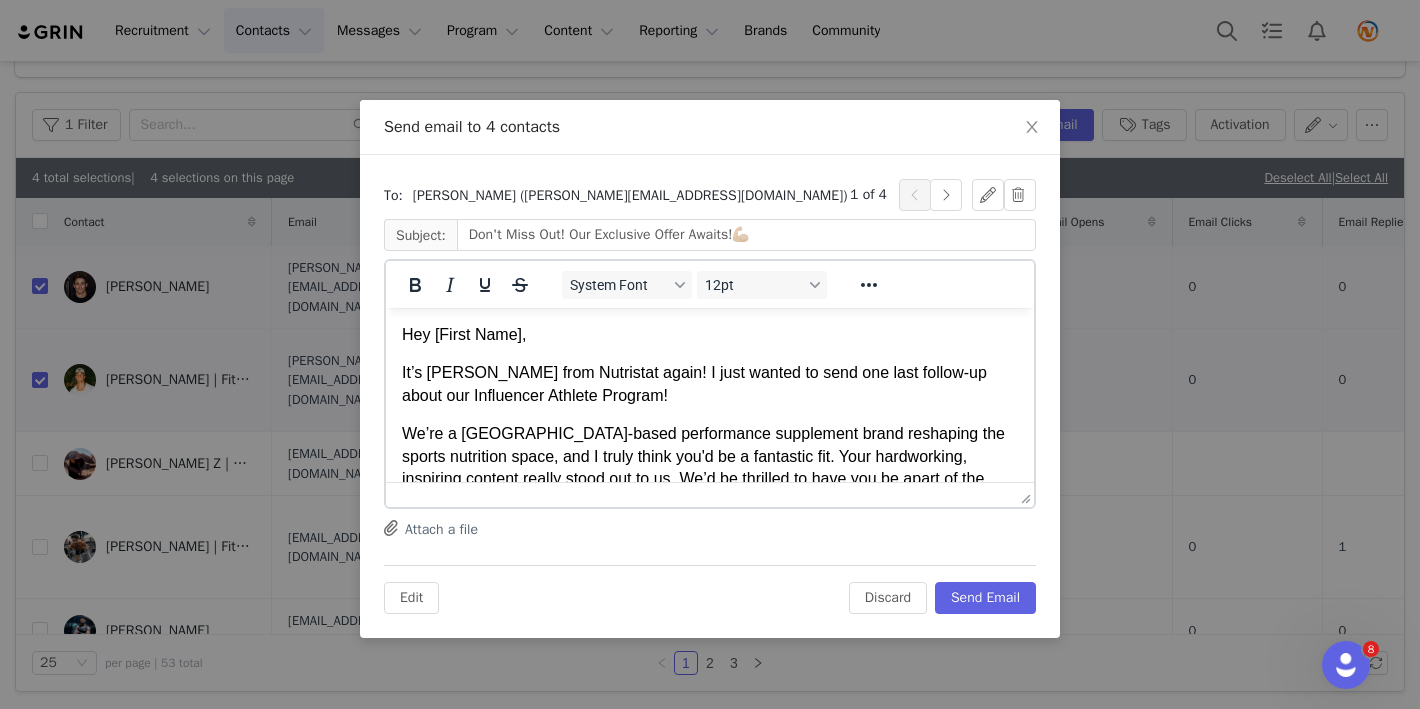 click on "Hey [First Name]," at bounding box center (710, 335) 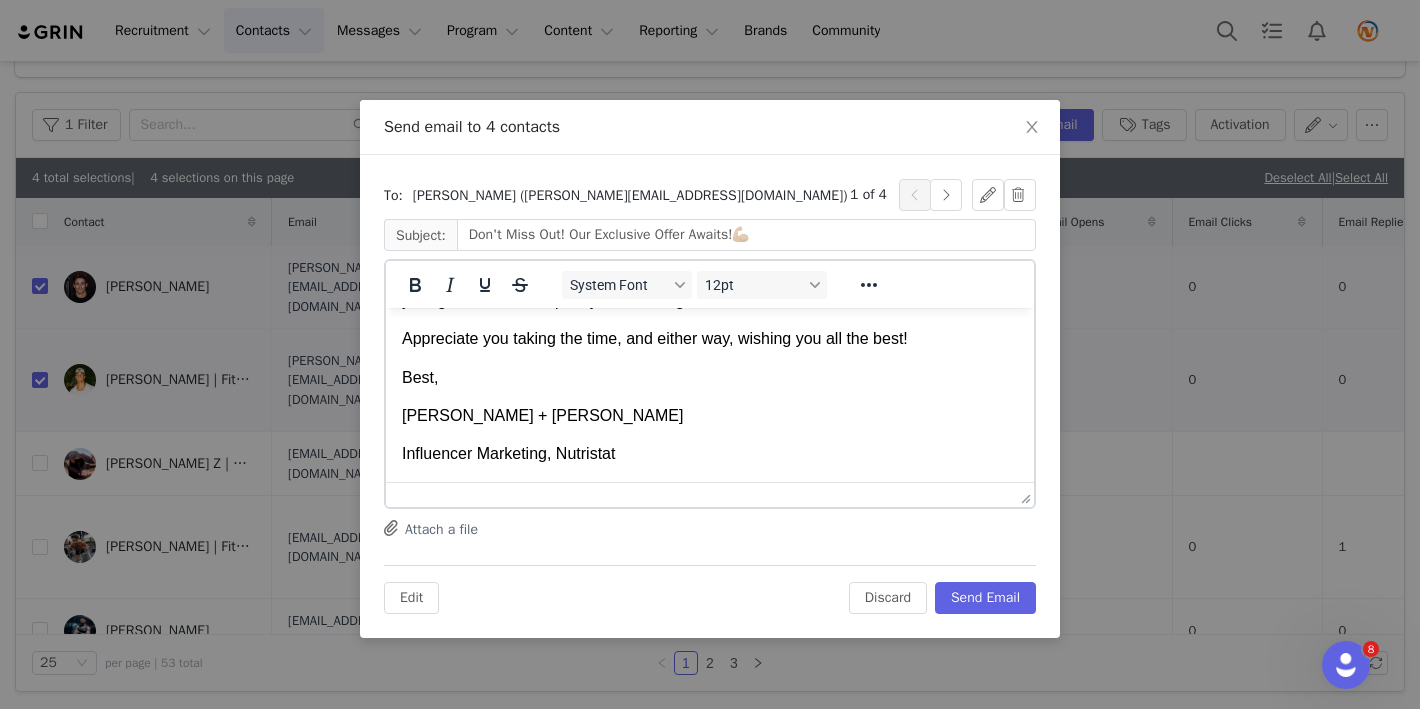 scroll, scrollTop: 0, scrollLeft: 0, axis: both 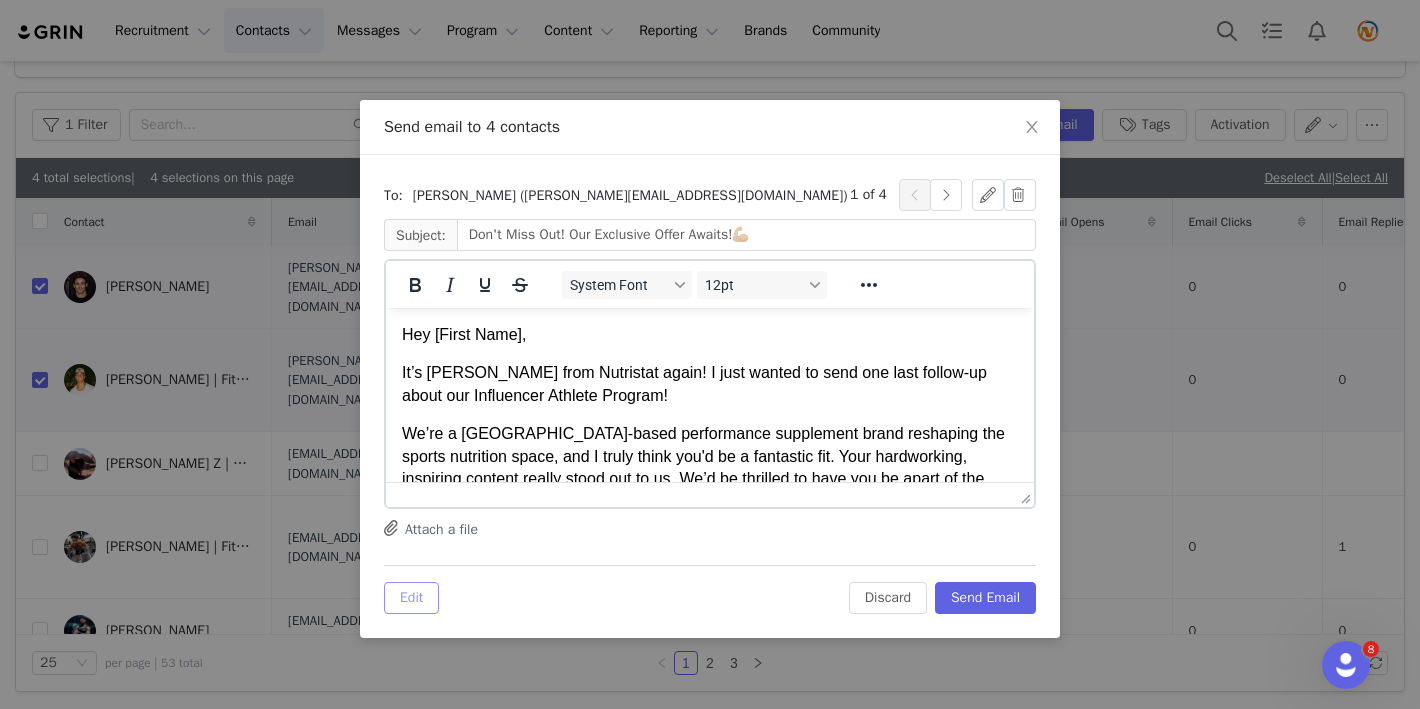 click on "Edit" at bounding box center (411, 598) 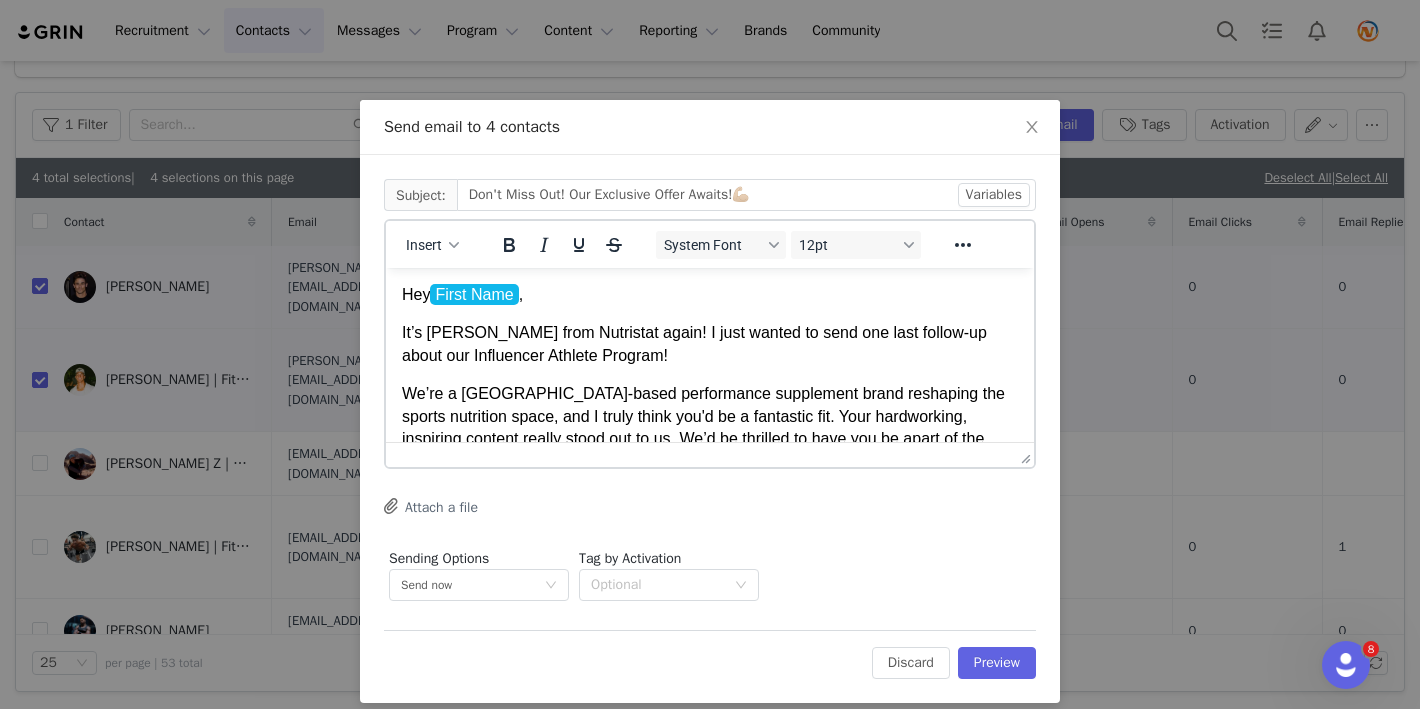 scroll, scrollTop: 0, scrollLeft: 0, axis: both 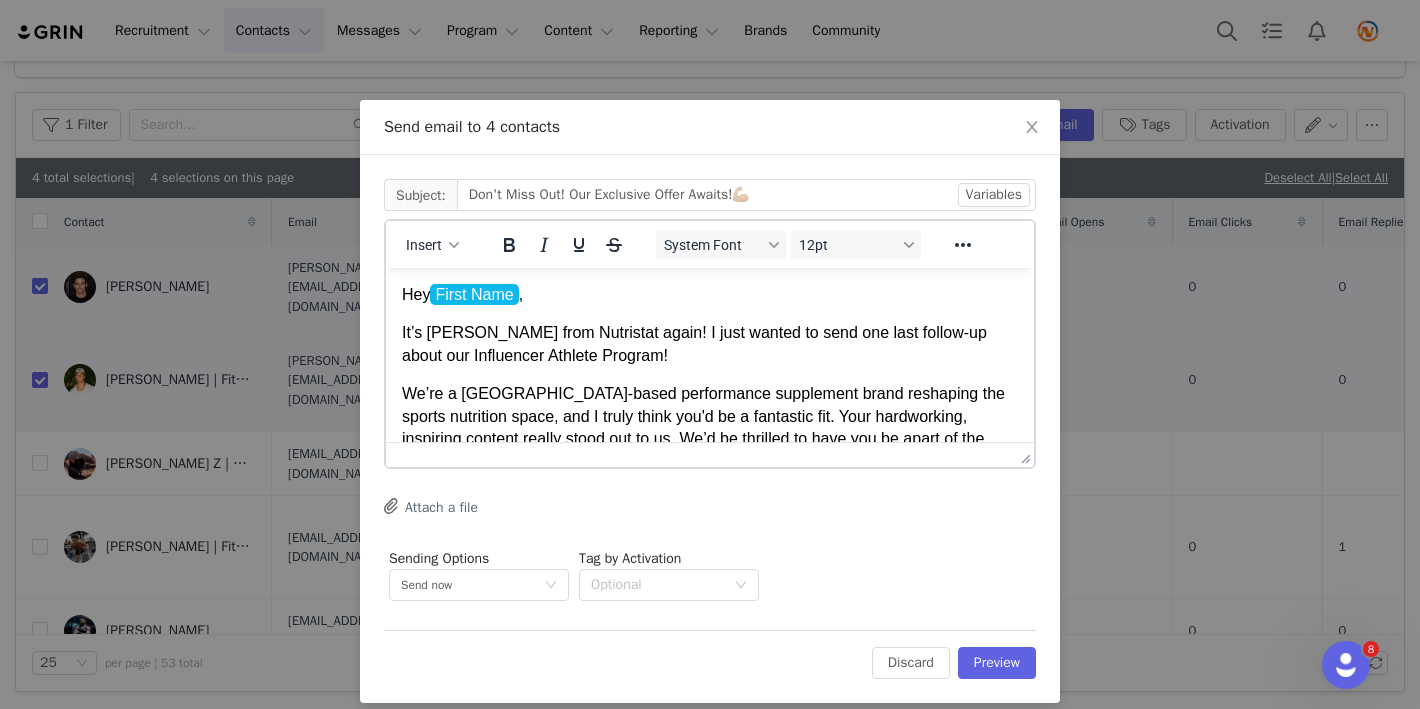 click on "Hey  First Name ﻿ ," at bounding box center [710, 295] 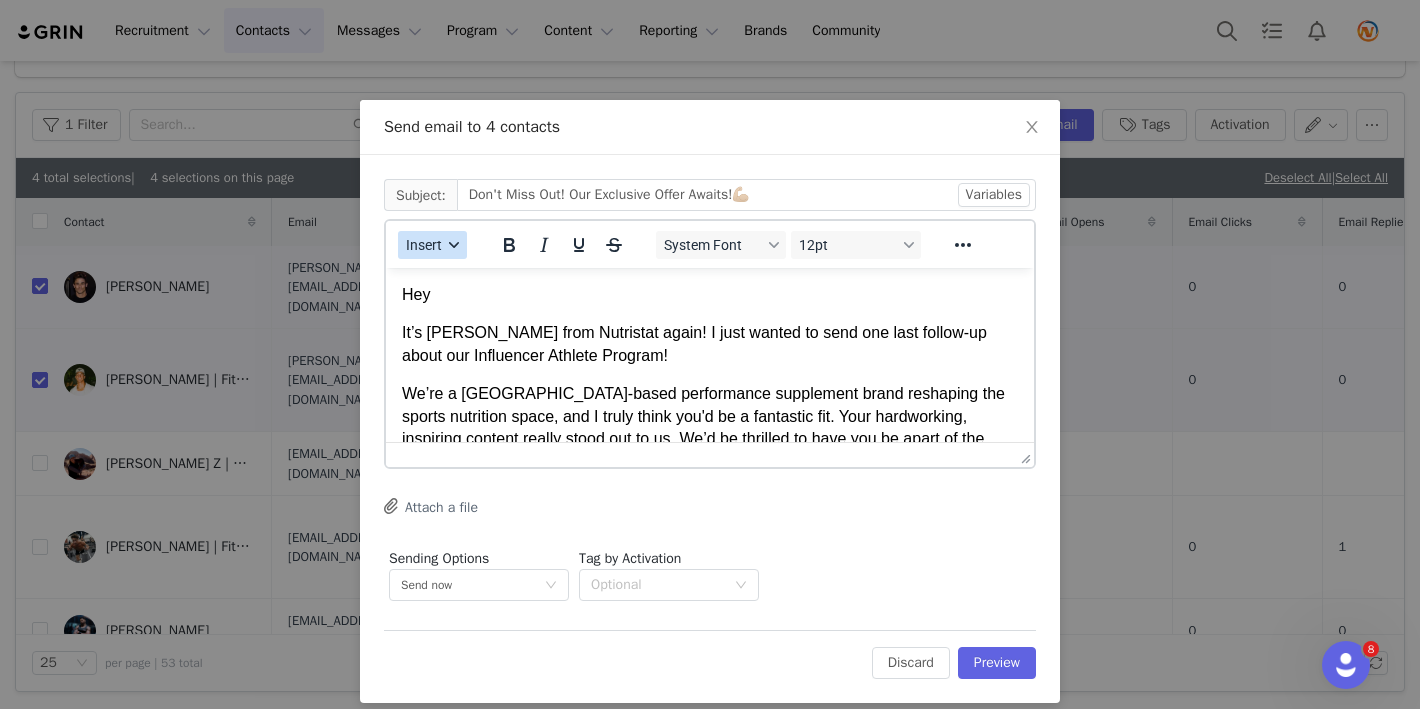 click on "Insert" at bounding box center [424, 245] 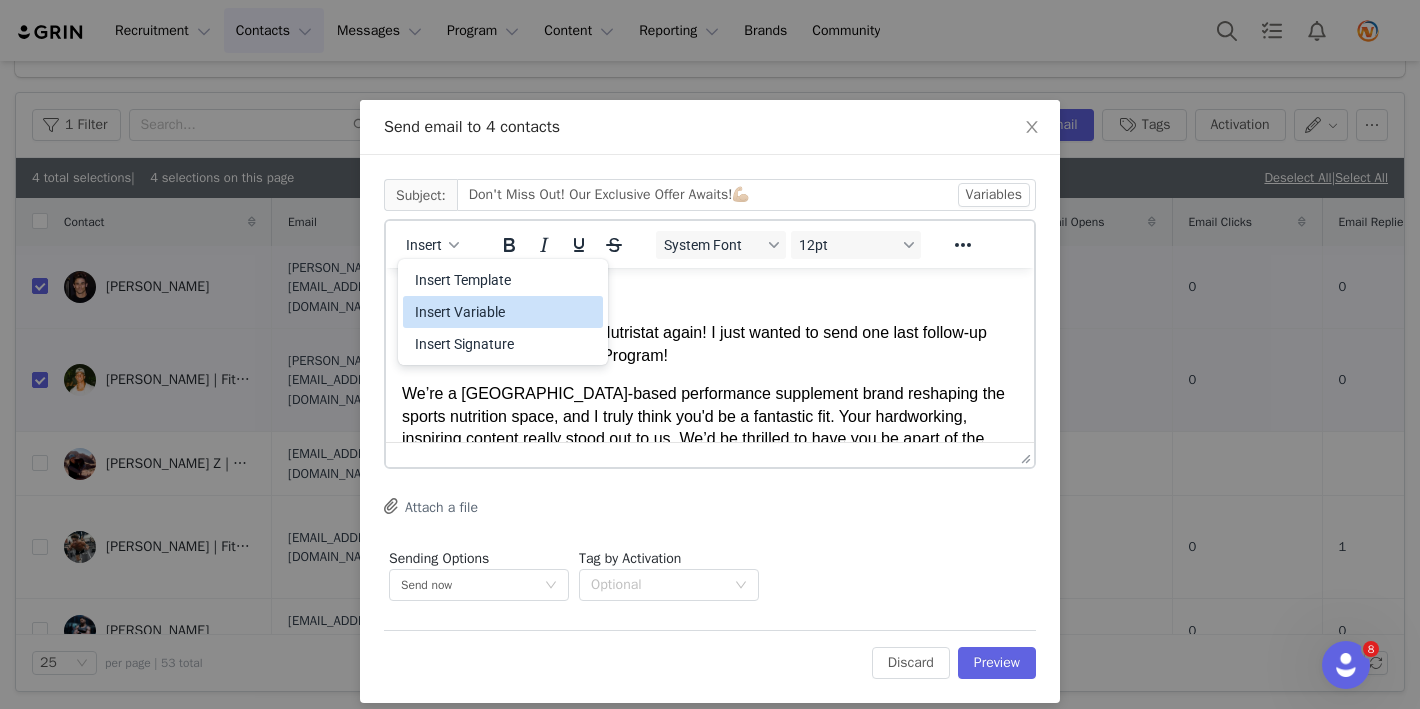 click on "Insert Variable" at bounding box center (505, 312) 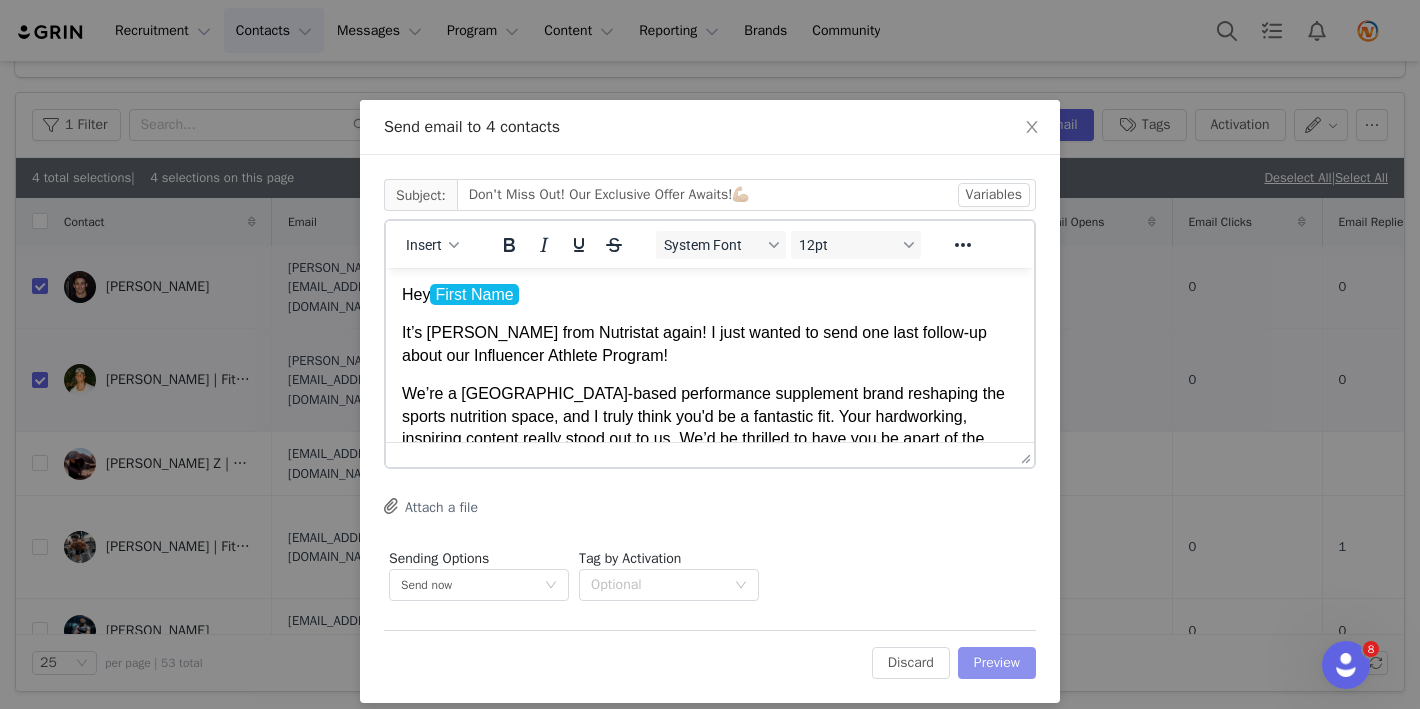 click on "Preview" at bounding box center [997, 663] 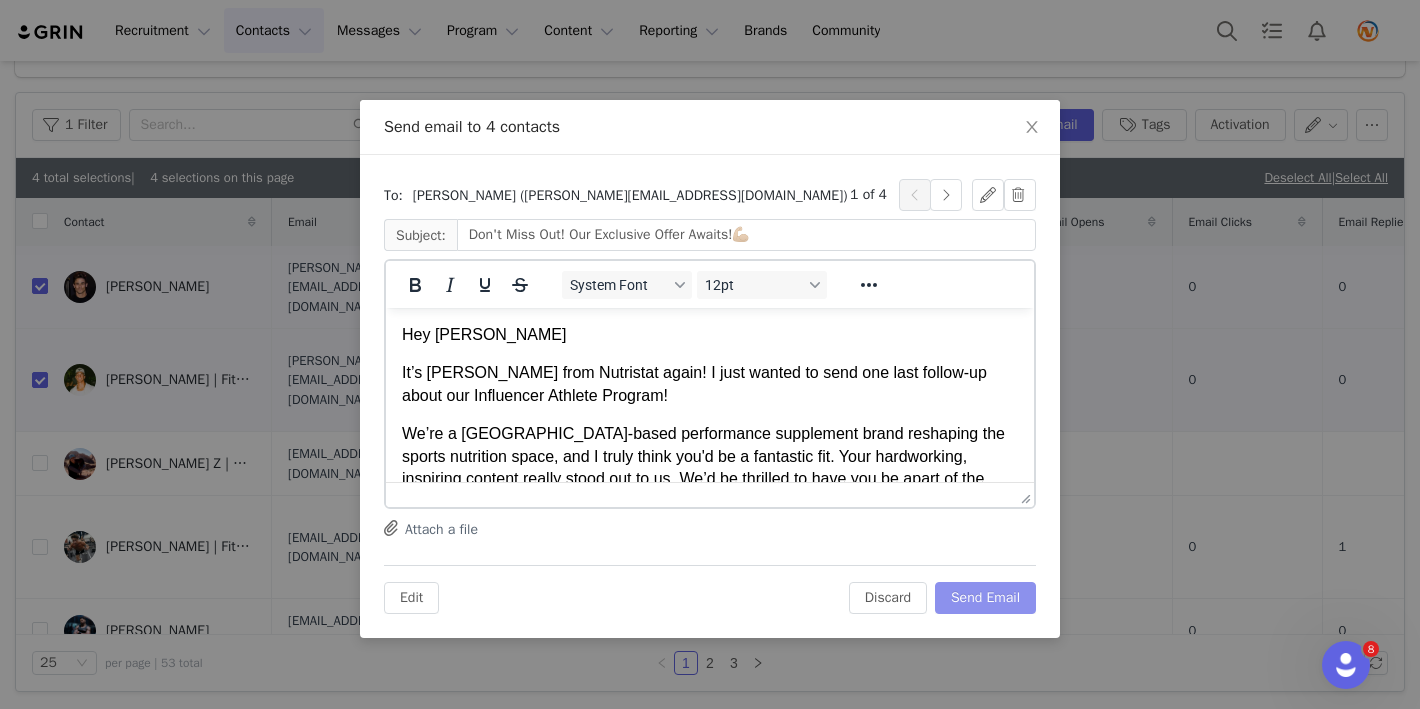 scroll, scrollTop: 0, scrollLeft: 0, axis: both 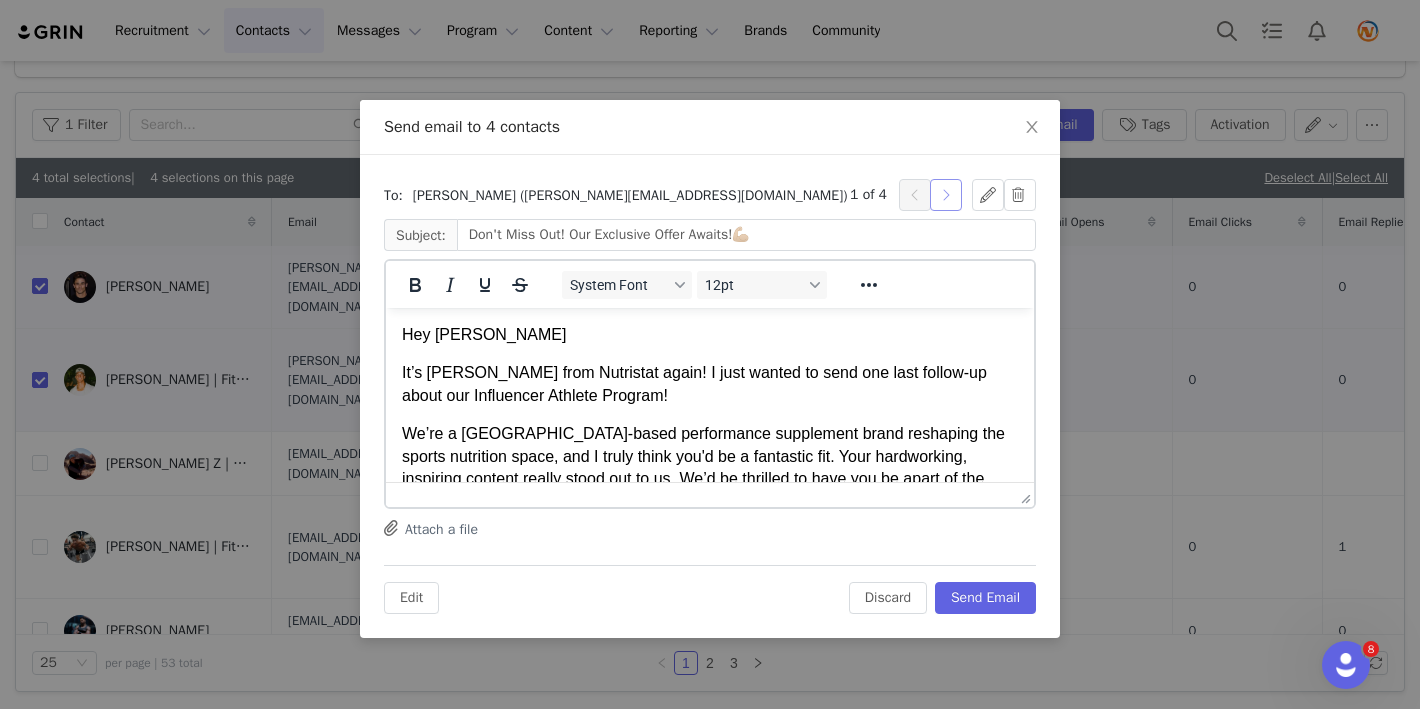 click at bounding box center (946, 195) 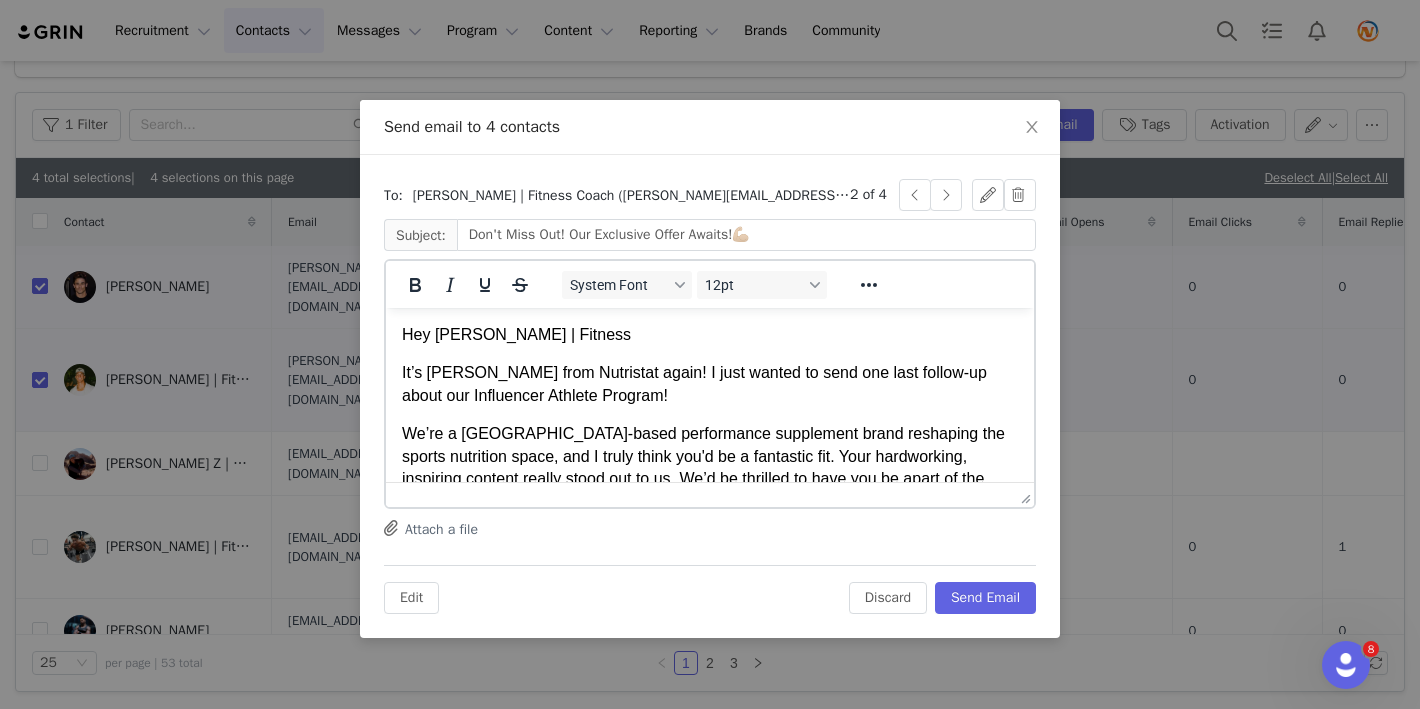 click on "Hey [PERSON_NAME] | Fitness" at bounding box center [710, 335] 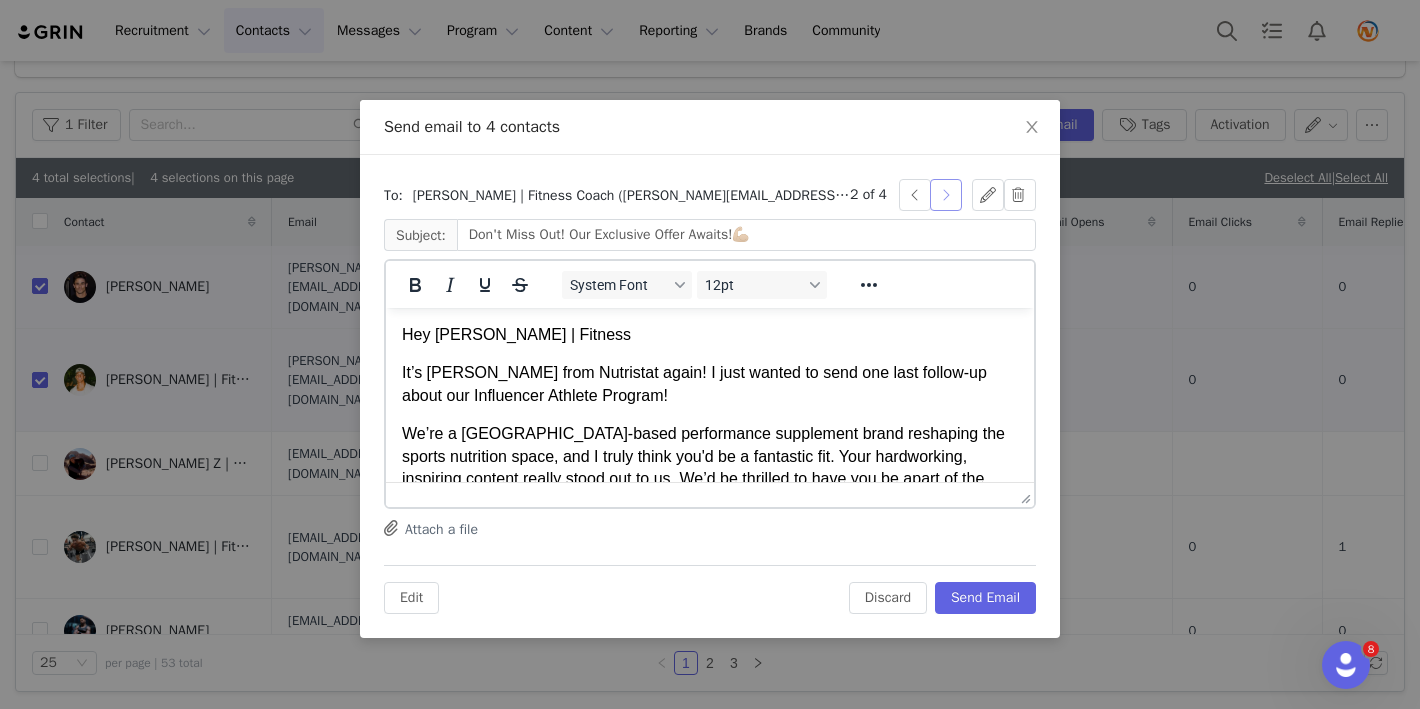 click at bounding box center [946, 195] 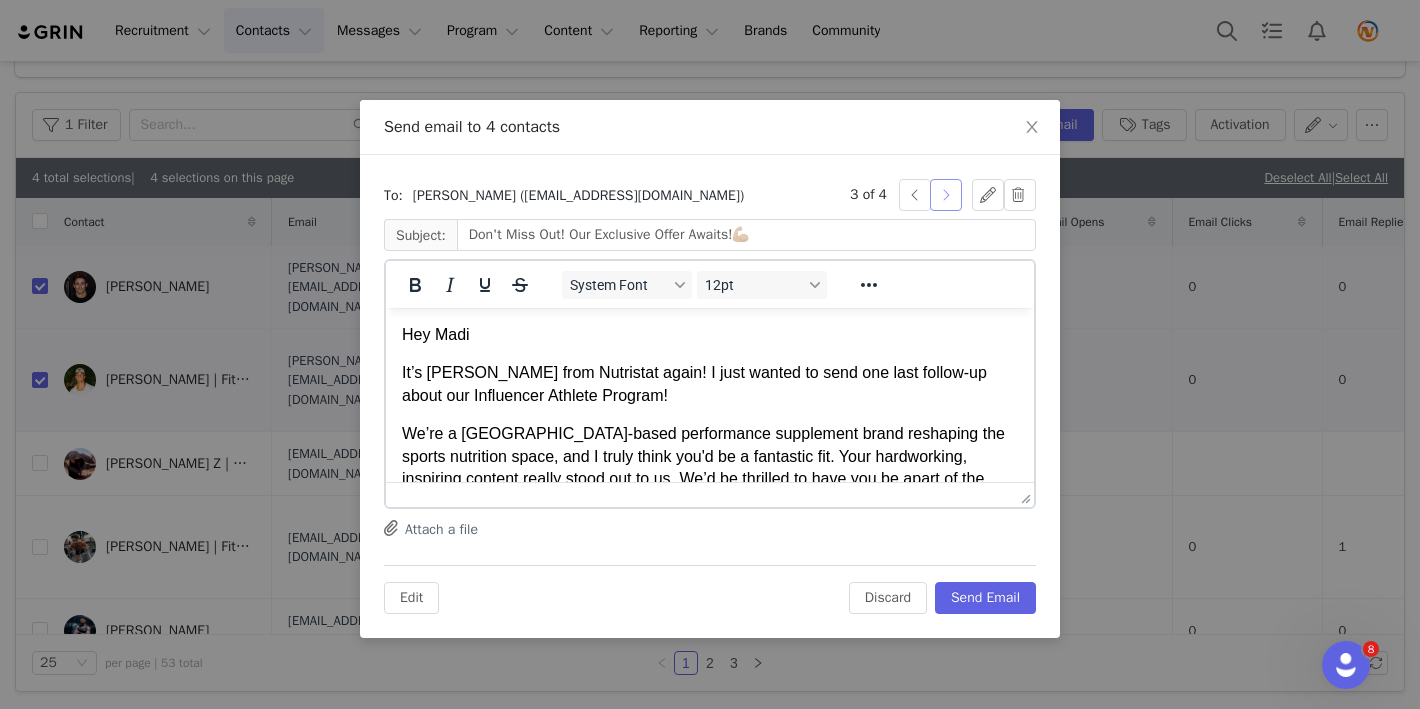 click at bounding box center (946, 195) 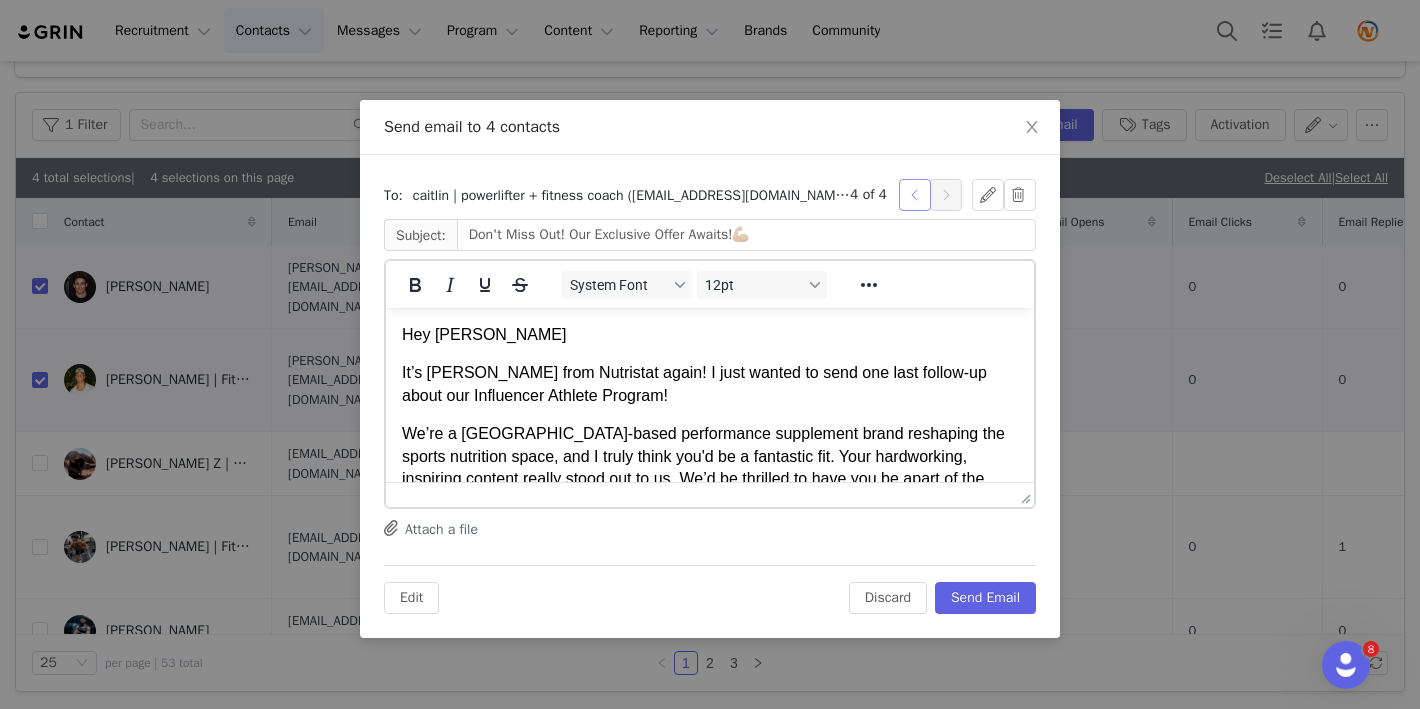 click at bounding box center (915, 195) 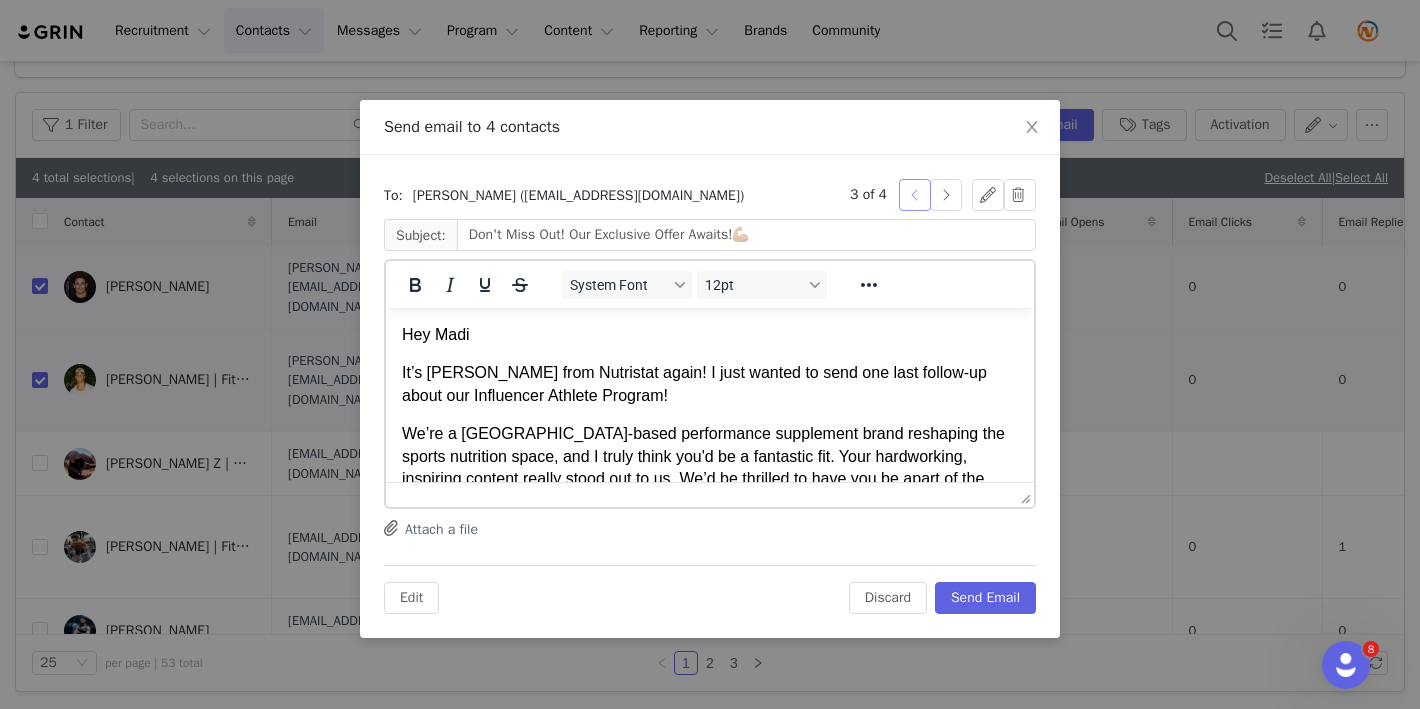 click at bounding box center (915, 195) 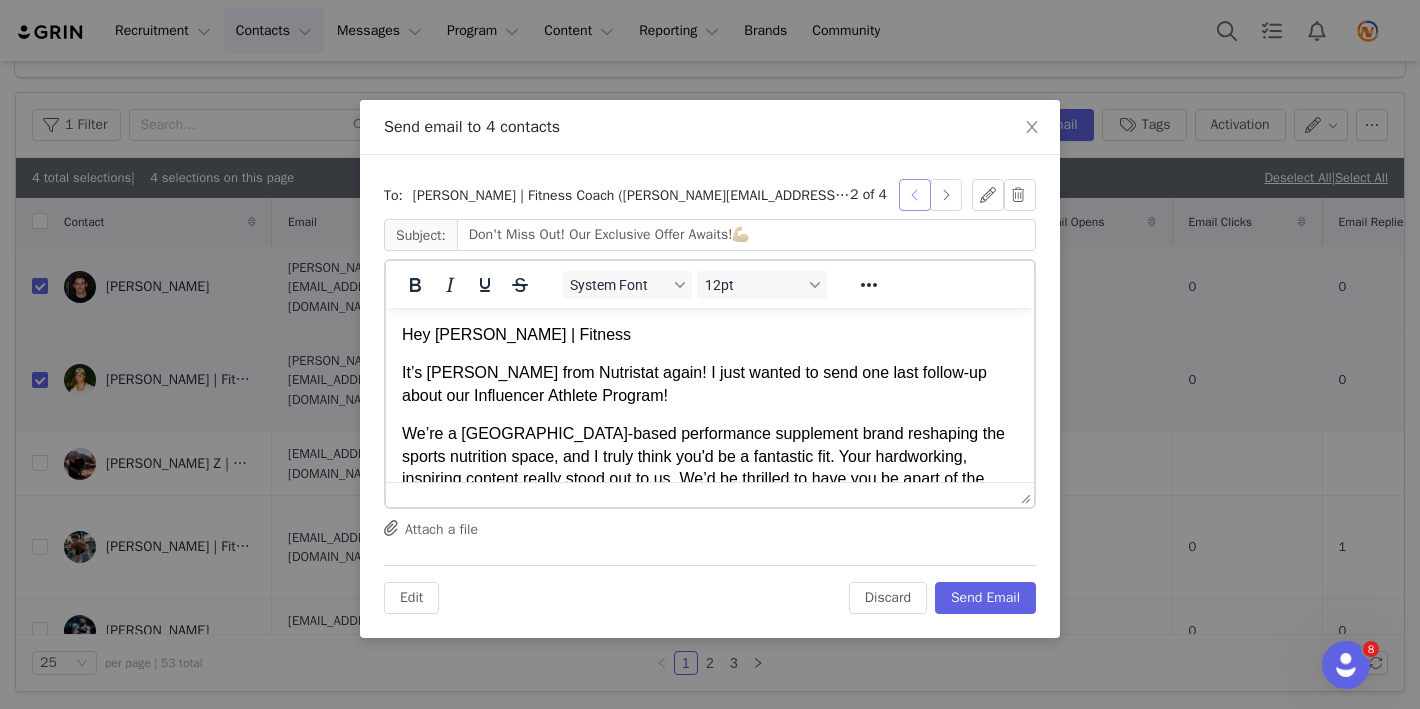 click at bounding box center [915, 195] 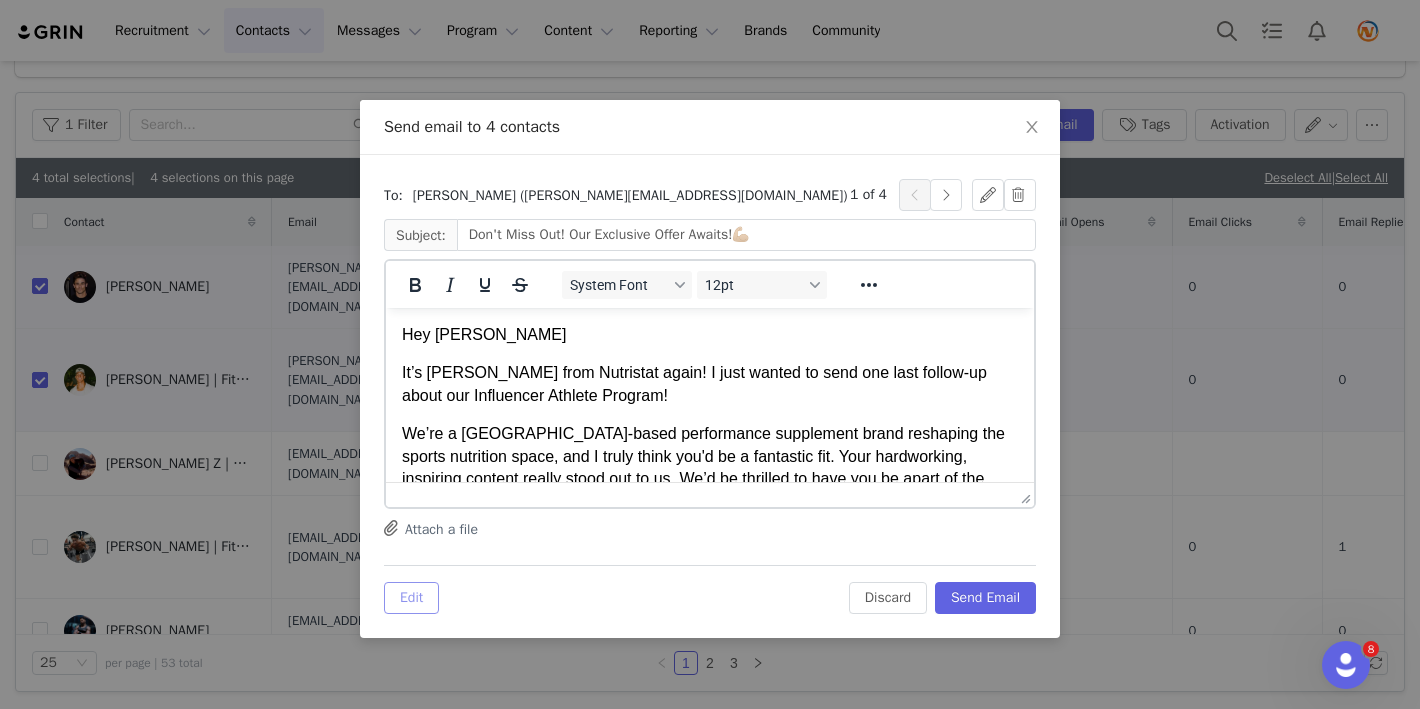 click on "Edit" at bounding box center (411, 598) 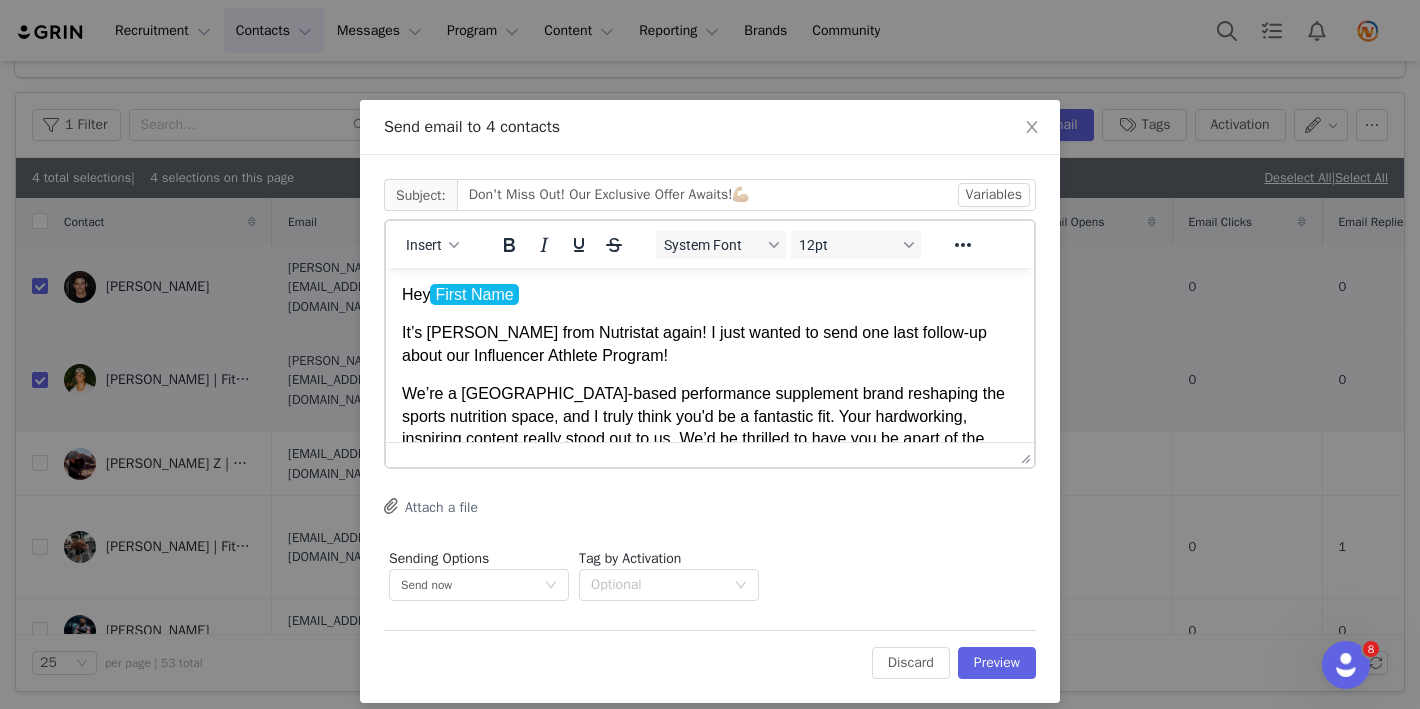 scroll, scrollTop: 0, scrollLeft: 0, axis: both 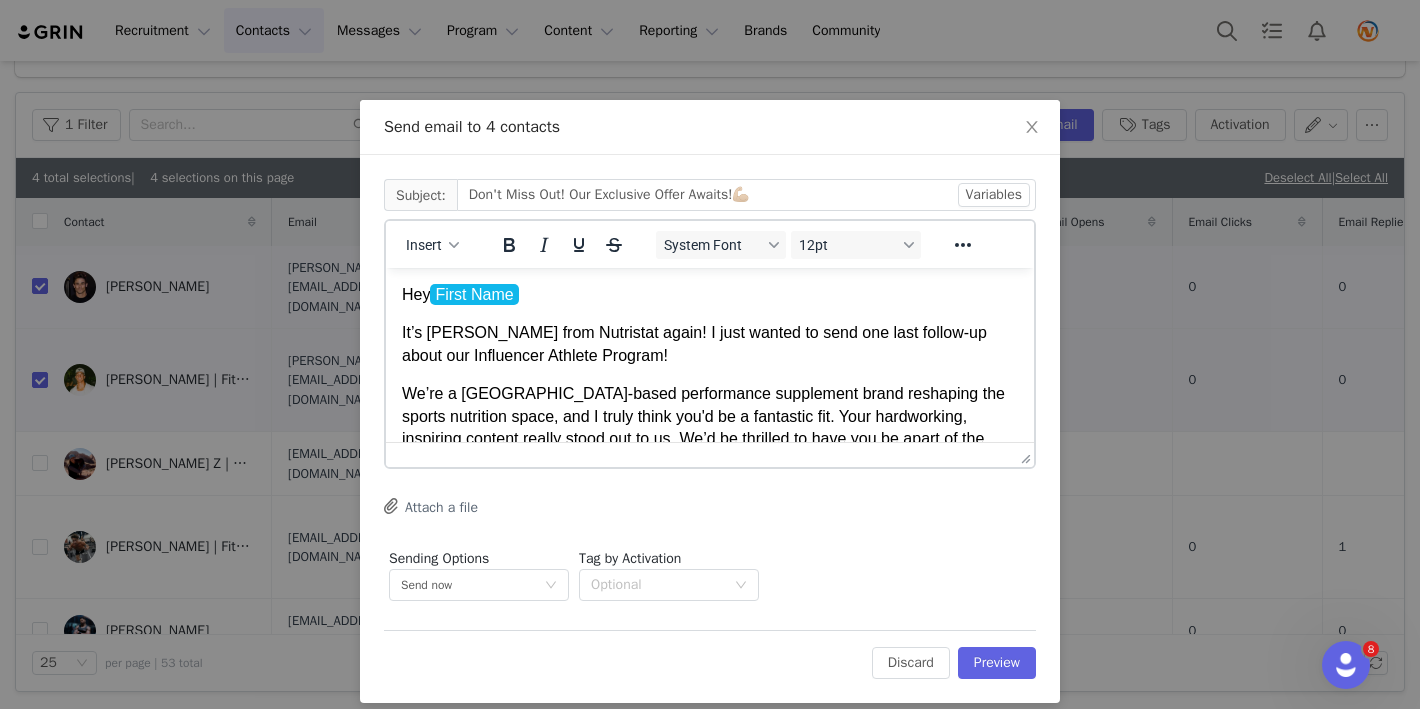 click on "Hey  First Name" at bounding box center [710, 295] 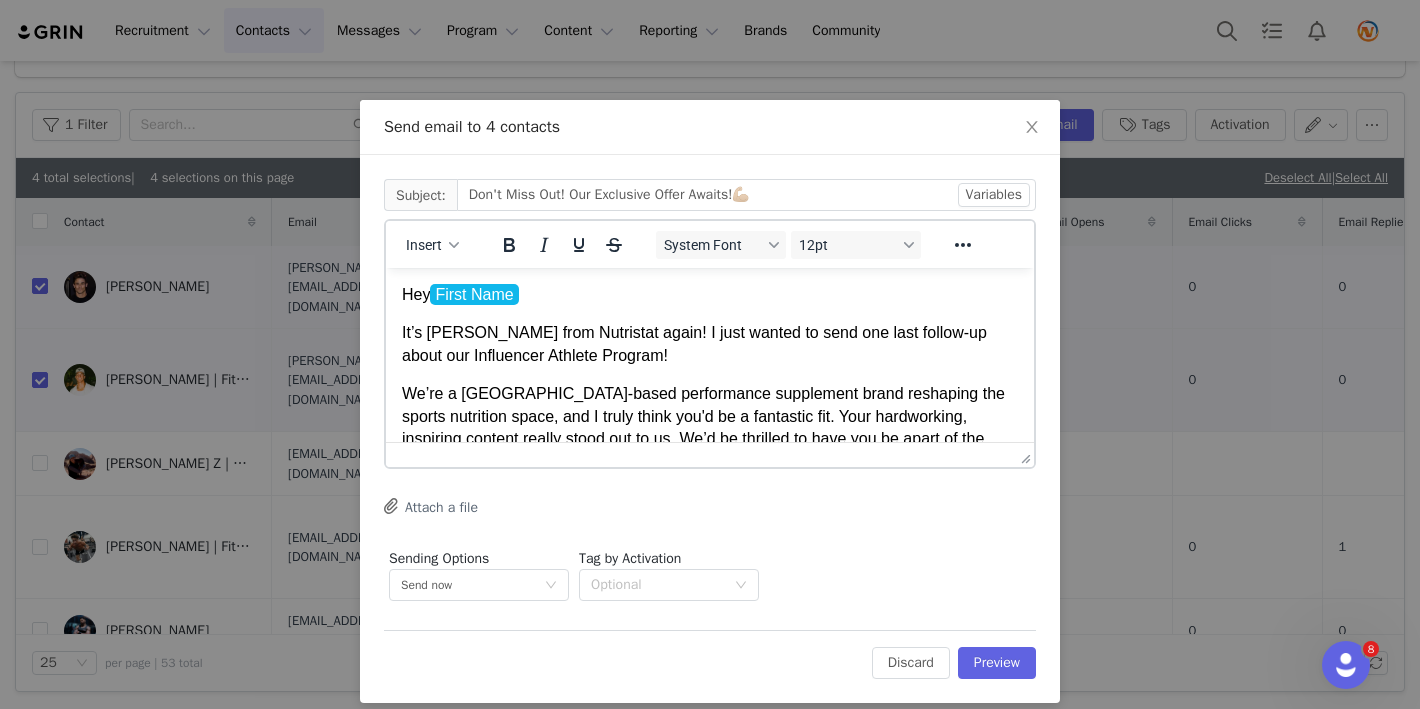 type 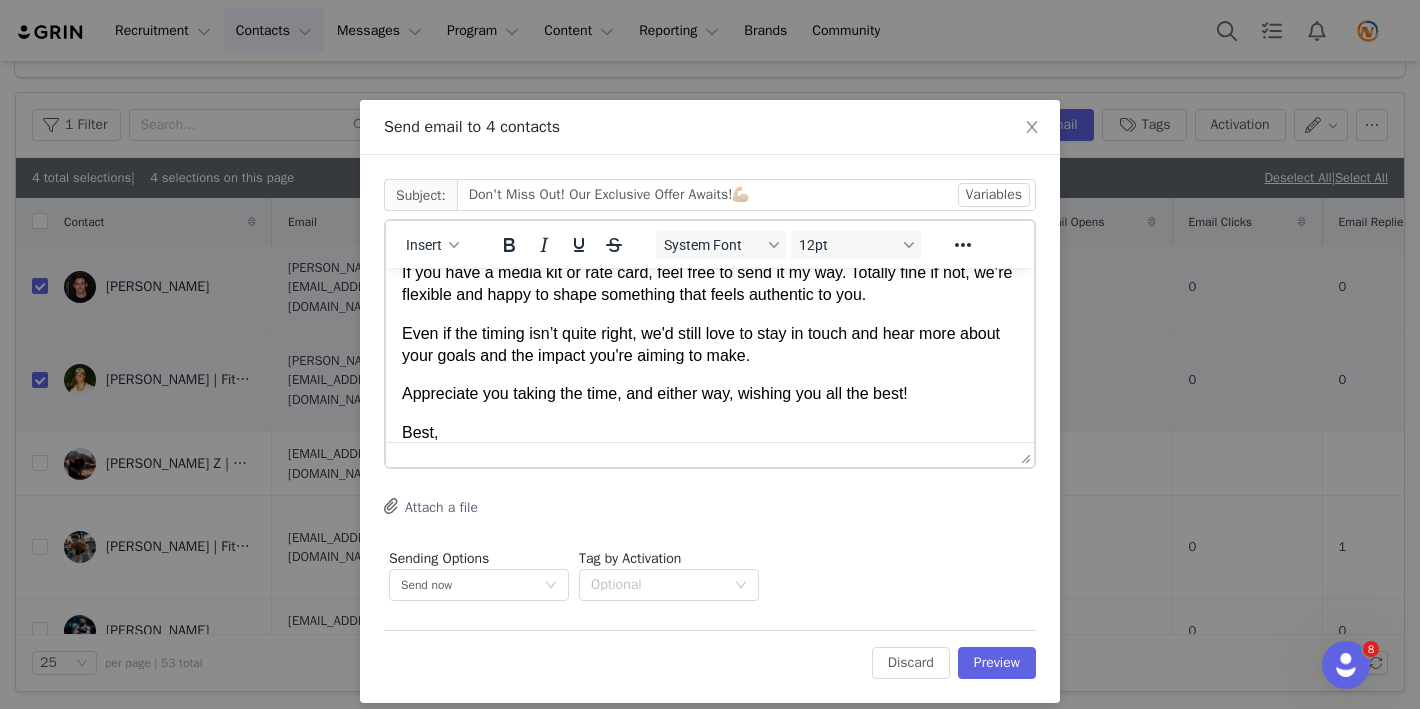scroll, scrollTop: 322, scrollLeft: 0, axis: vertical 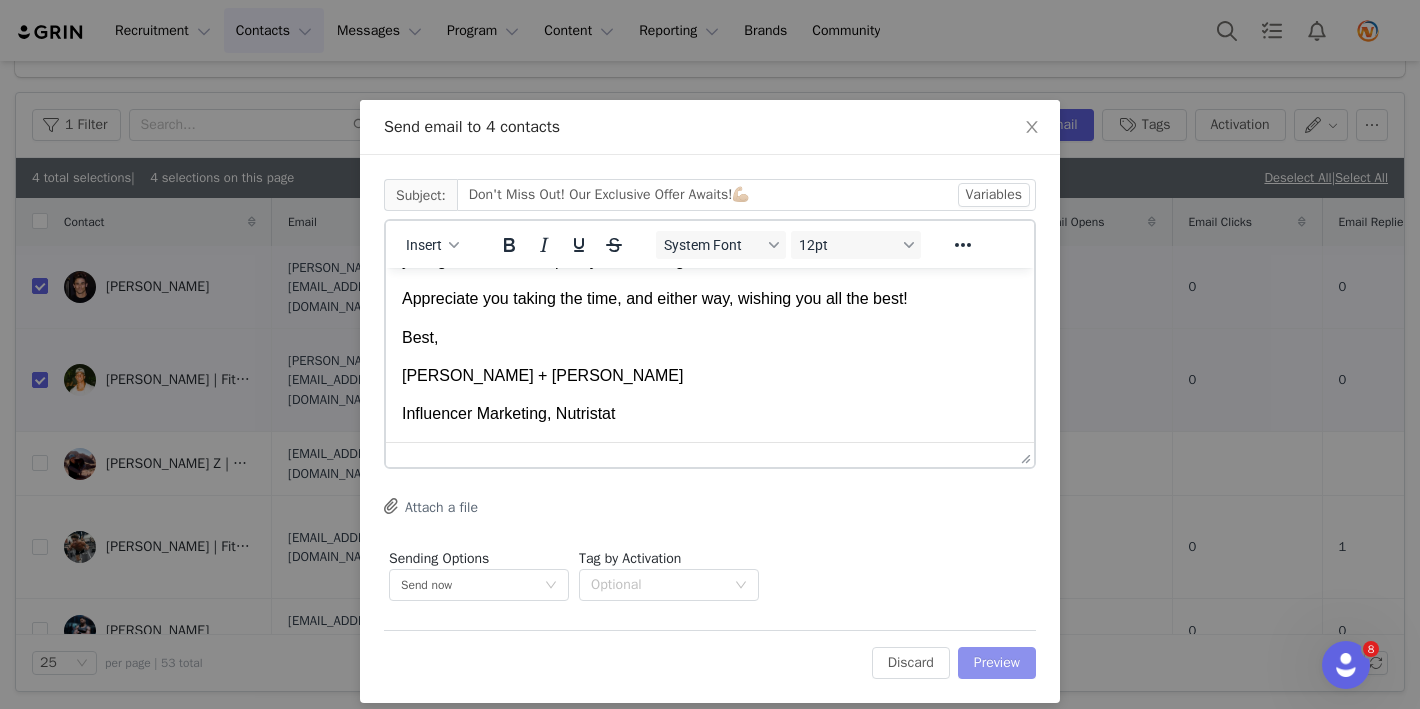 click on "Preview" at bounding box center (997, 663) 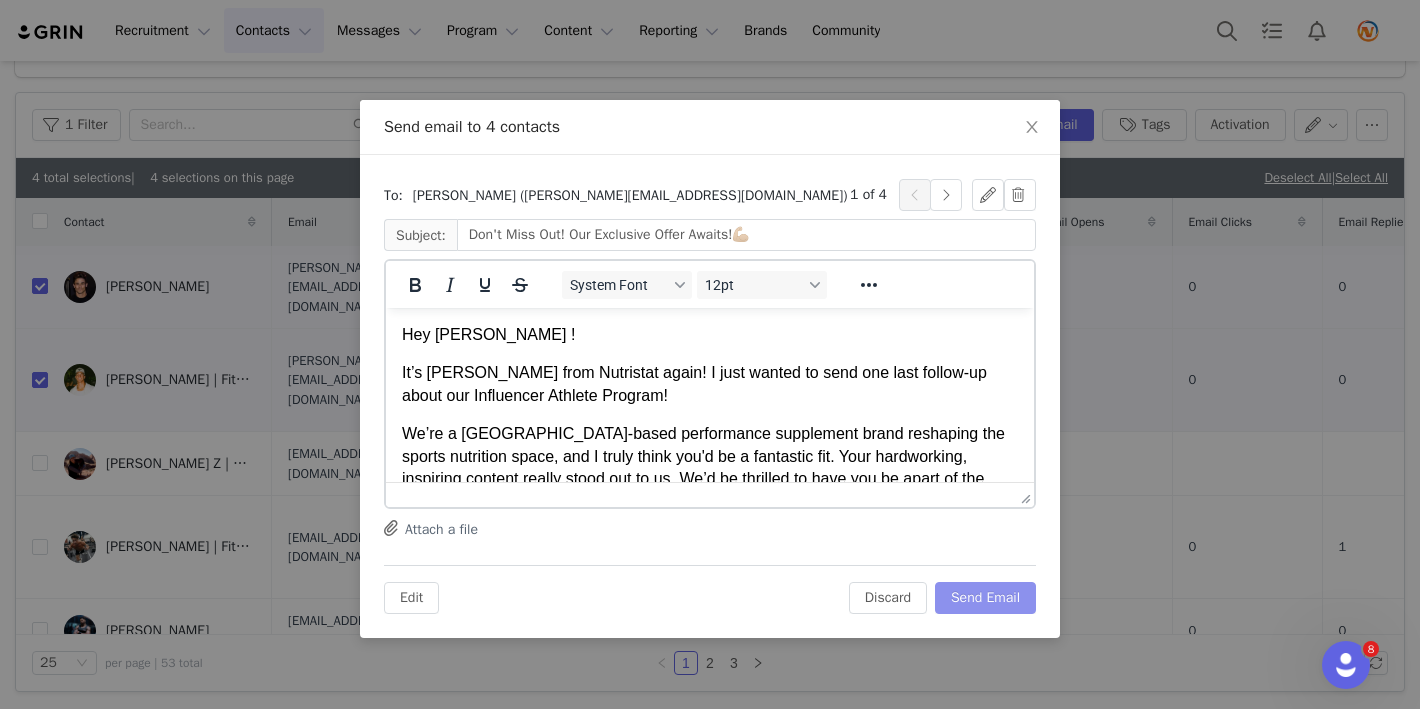 scroll, scrollTop: 0, scrollLeft: 0, axis: both 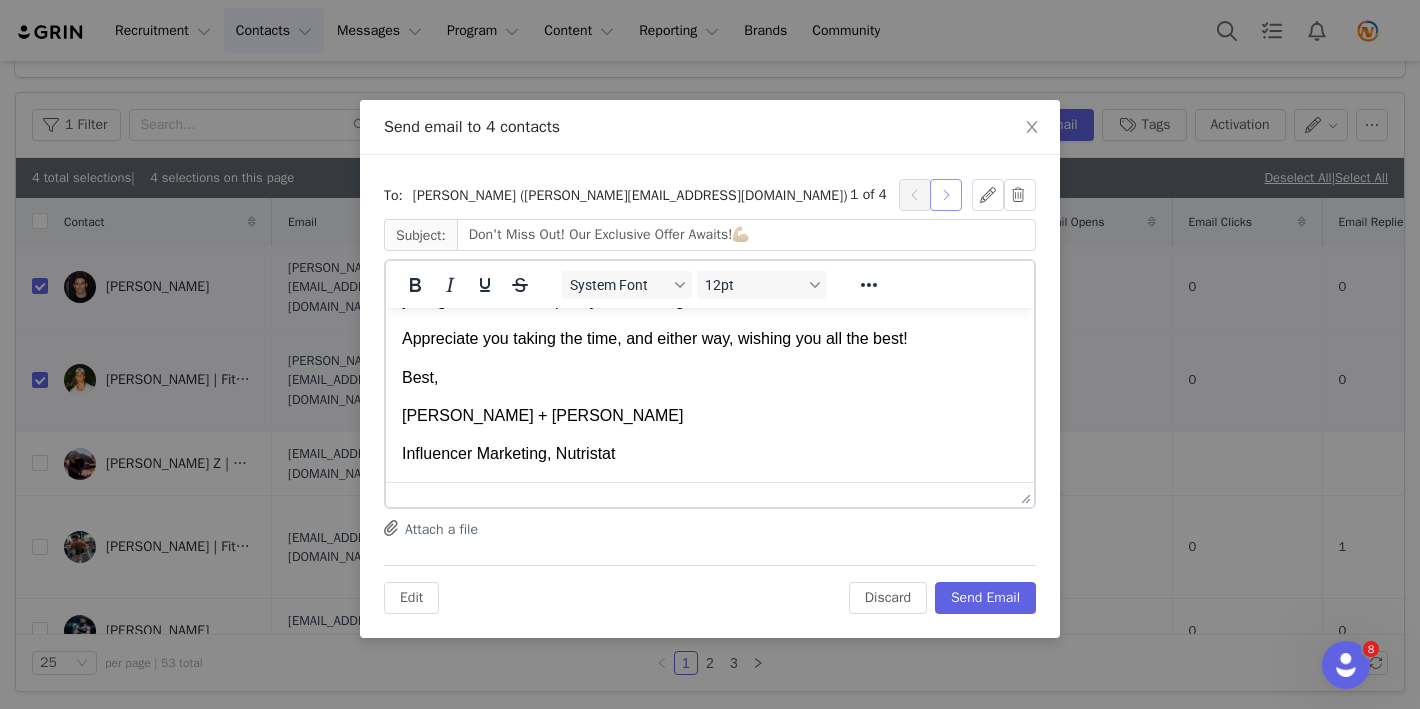 click at bounding box center (946, 195) 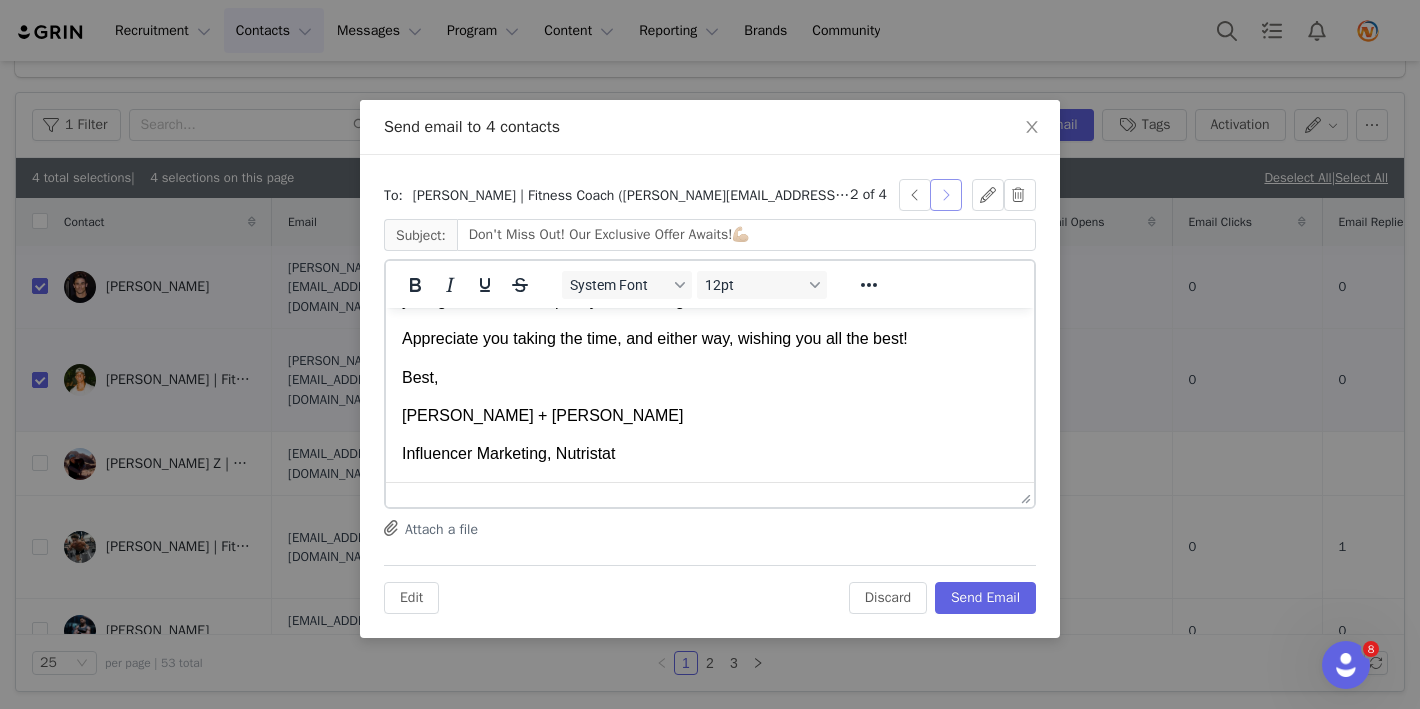 scroll, scrollTop: 0, scrollLeft: 0, axis: both 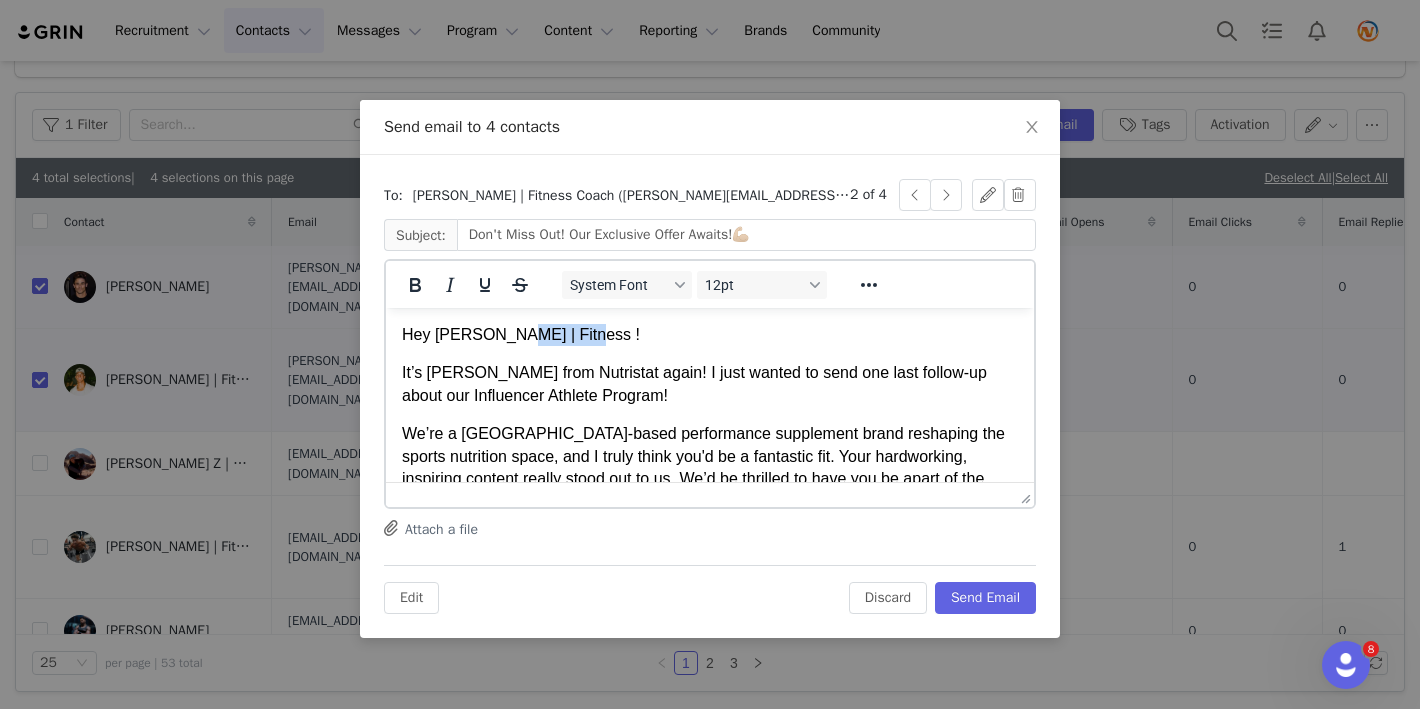 drag, startPoint x: 573, startPoint y: 338, endPoint x: 509, endPoint y: 335, distance: 64.070274 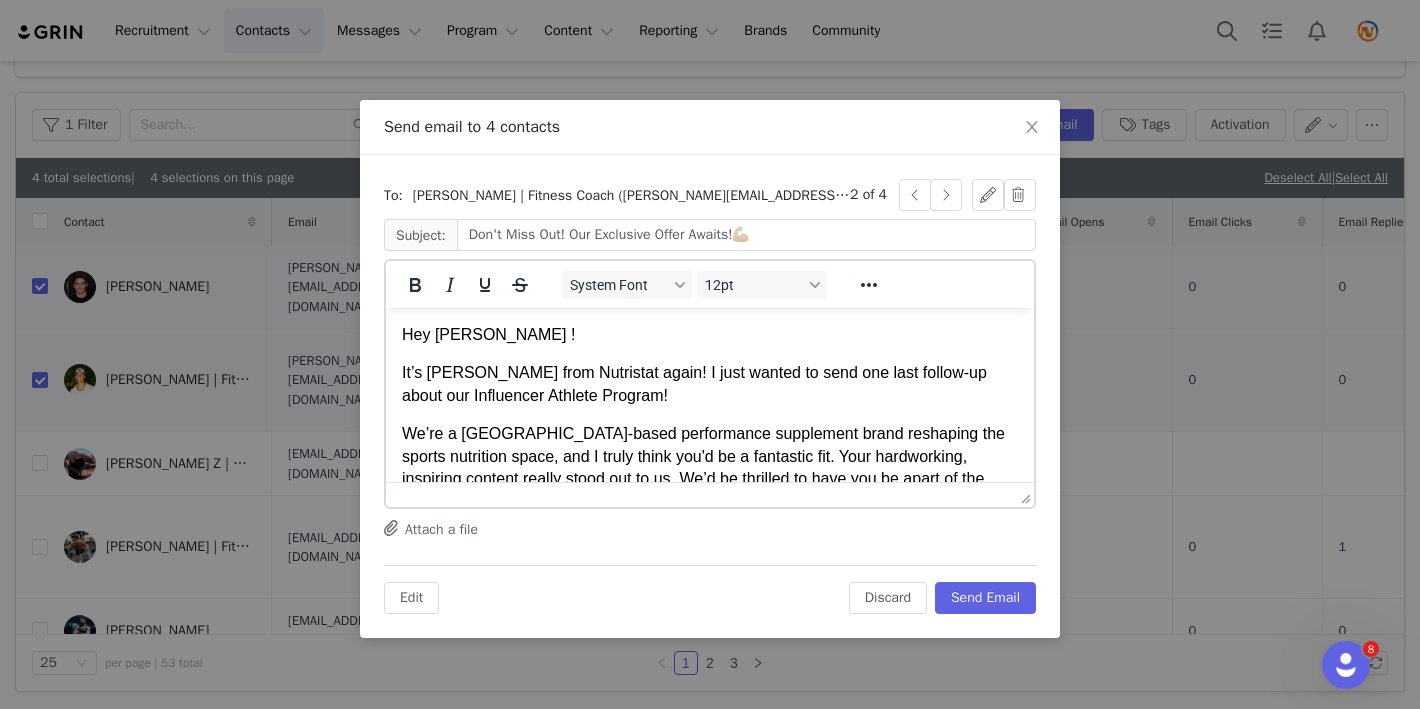 click on "Hey [PERSON_NAME] ! It’s [PERSON_NAME] from Nutristat again! I just wanted to send one last follow-up about our Influencer Athlete Program! We’re a [GEOGRAPHIC_DATA]-based performance supplement brand reshaping the sports nutrition space, and I truly think you'd be a fantastic fit. Your hardworking, inspiring content really stood out to us. We’d be thrilled to have you be apart of the Nutristat team! If you have a media kit or rate card, feel free to send it my way. Totally fine if not, we’re flexible and happy to shape something that feels authentic to you. Even if the timing isn’t quite right, we'd still love to stay in touch and hear more about your goals and the impact you're aiming to make. Appreciate you taking the time, and either way, wishing you all the best! [PERSON_NAME] + [PERSON_NAME]  Influencer Marketing, Nutristat" at bounding box center [710, 556] 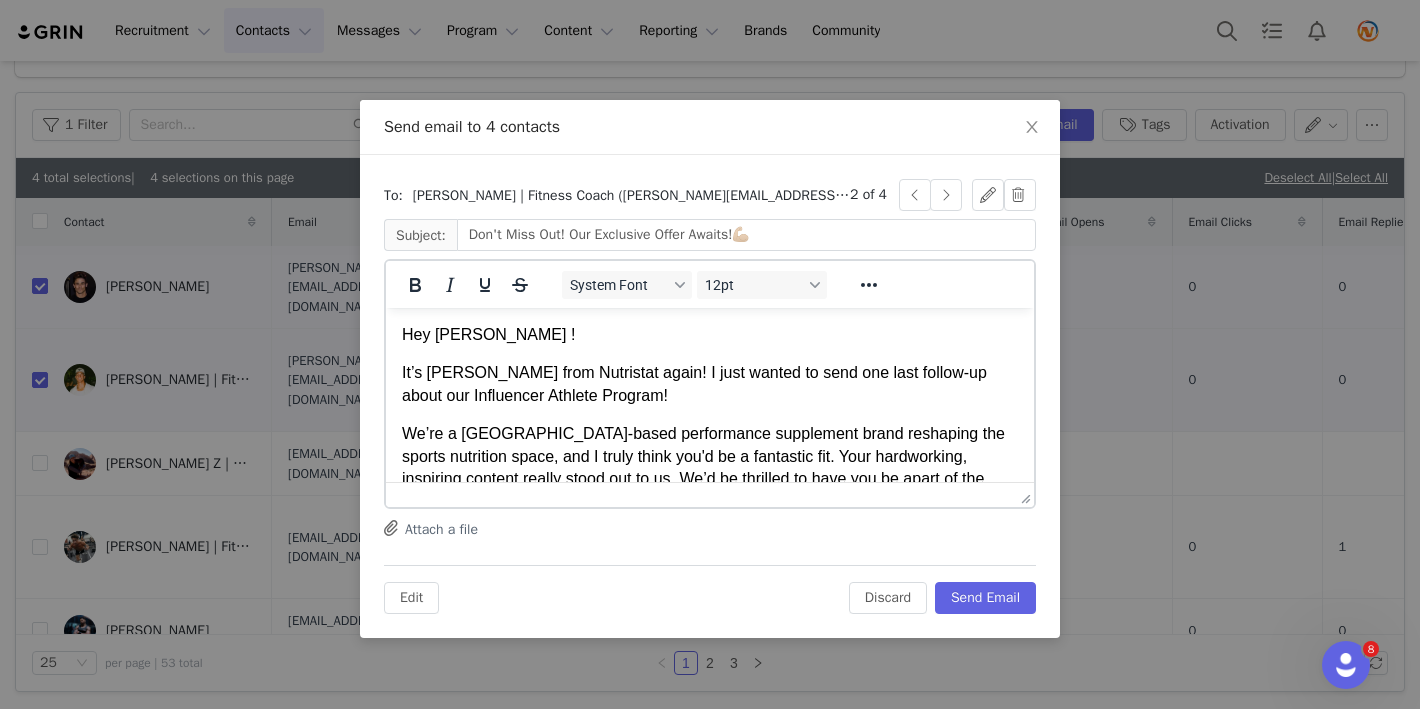 click on "Hey [PERSON_NAME] !" at bounding box center (710, 335) 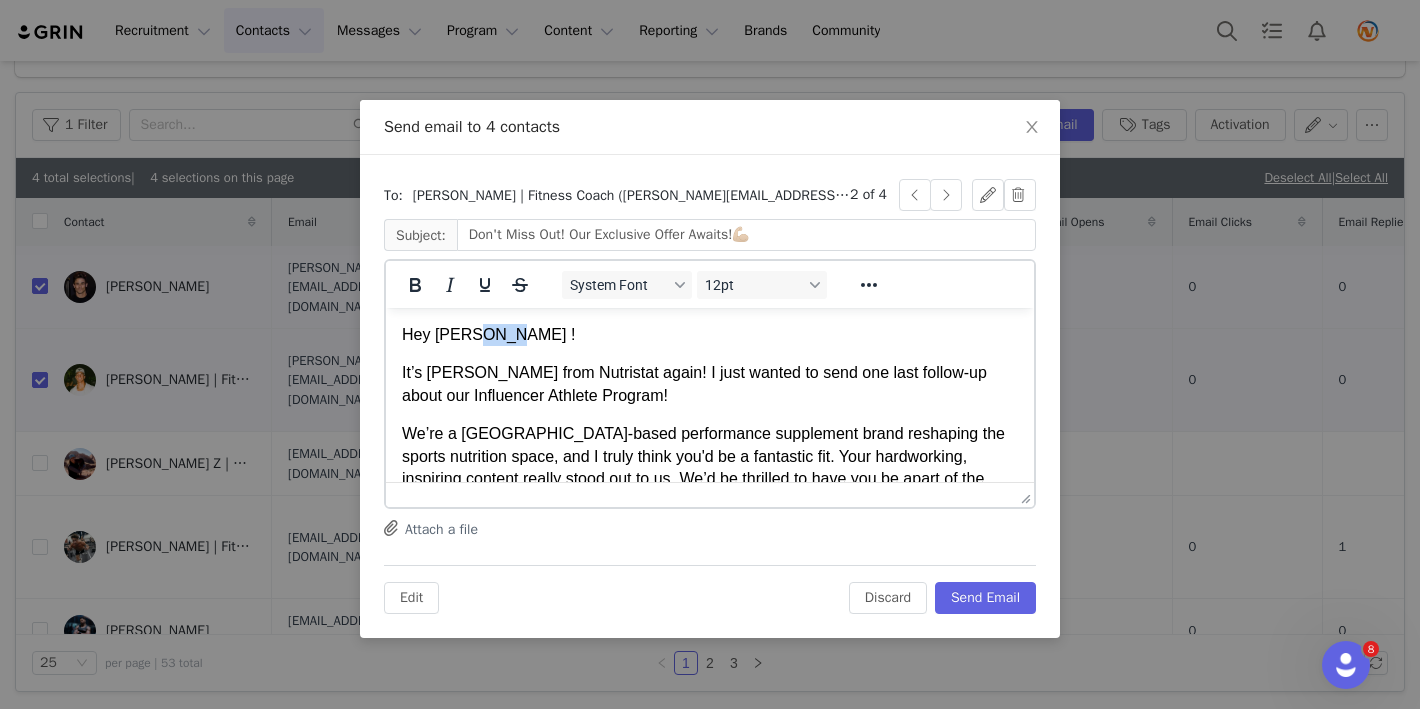 click on "Hey [PERSON_NAME] !" at bounding box center [710, 335] 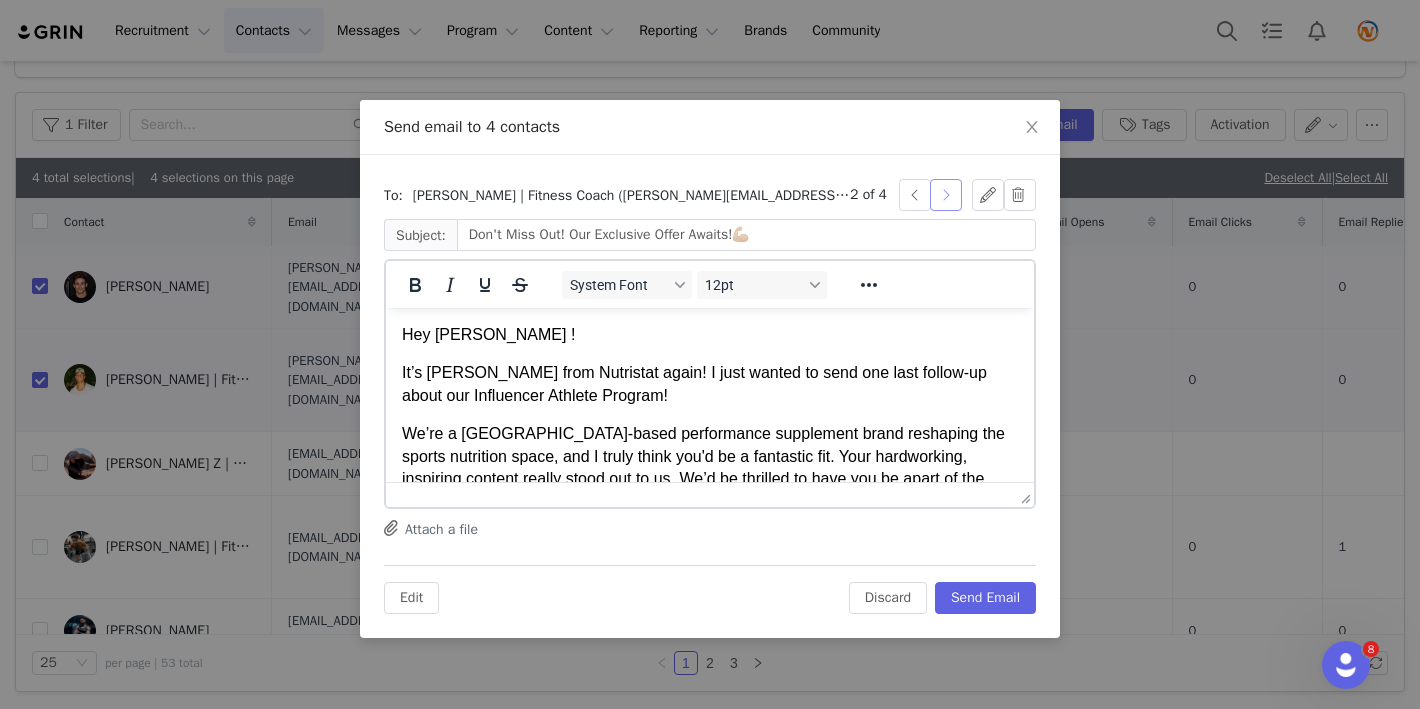 click at bounding box center [946, 195] 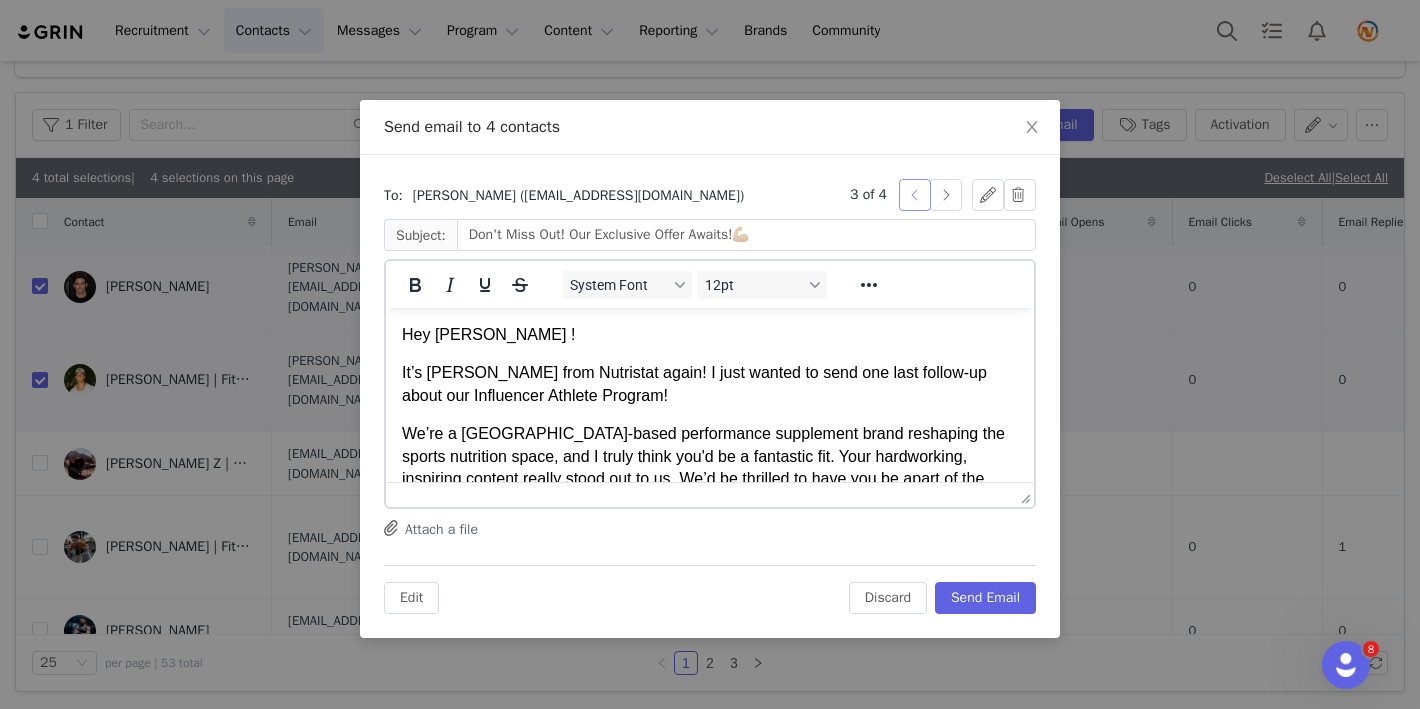 click at bounding box center (915, 195) 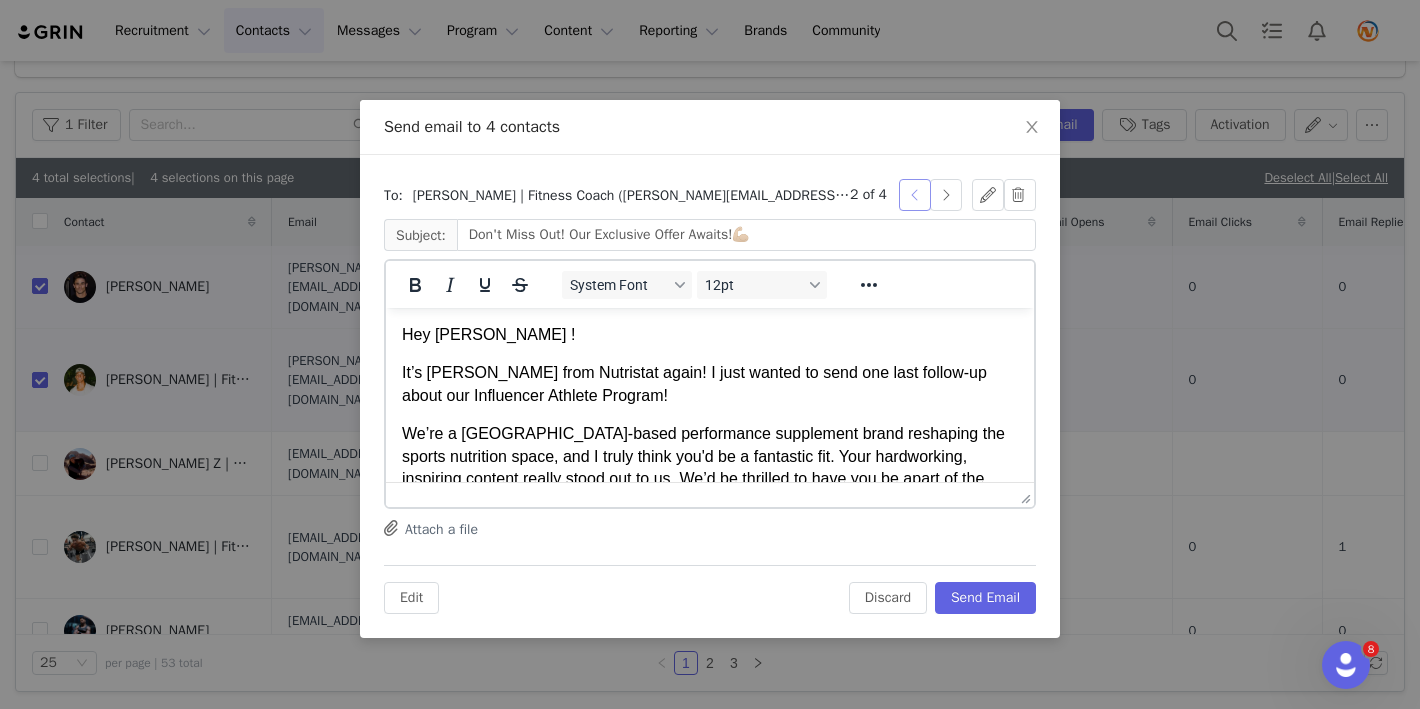 click at bounding box center [915, 195] 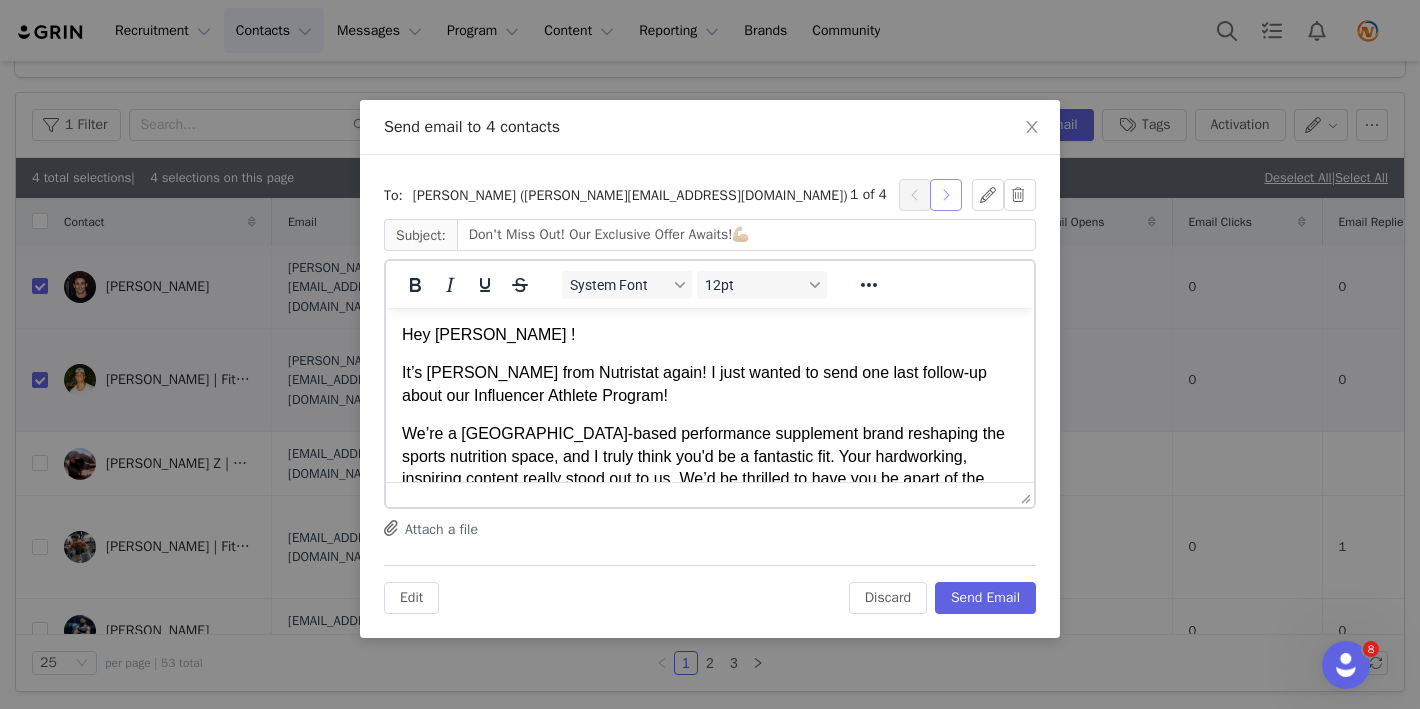 click at bounding box center (946, 195) 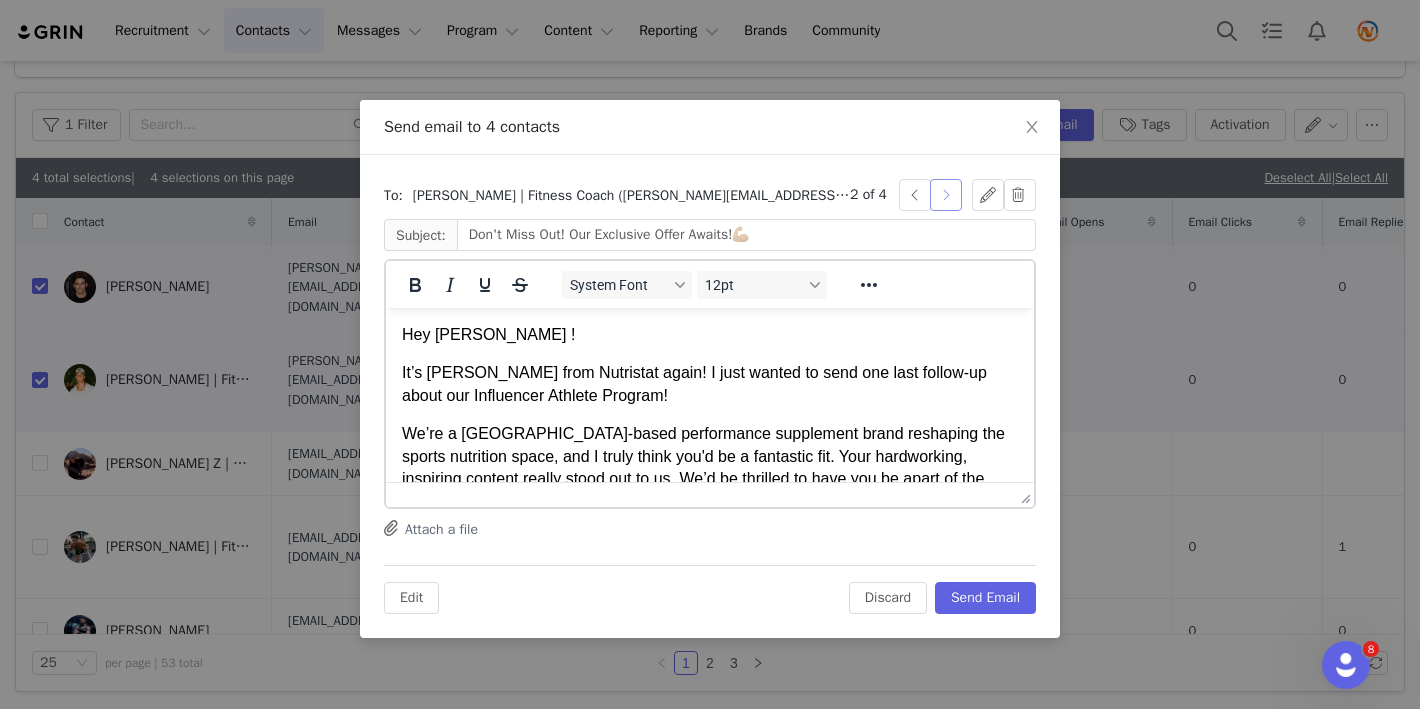 click at bounding box center (946, 195) 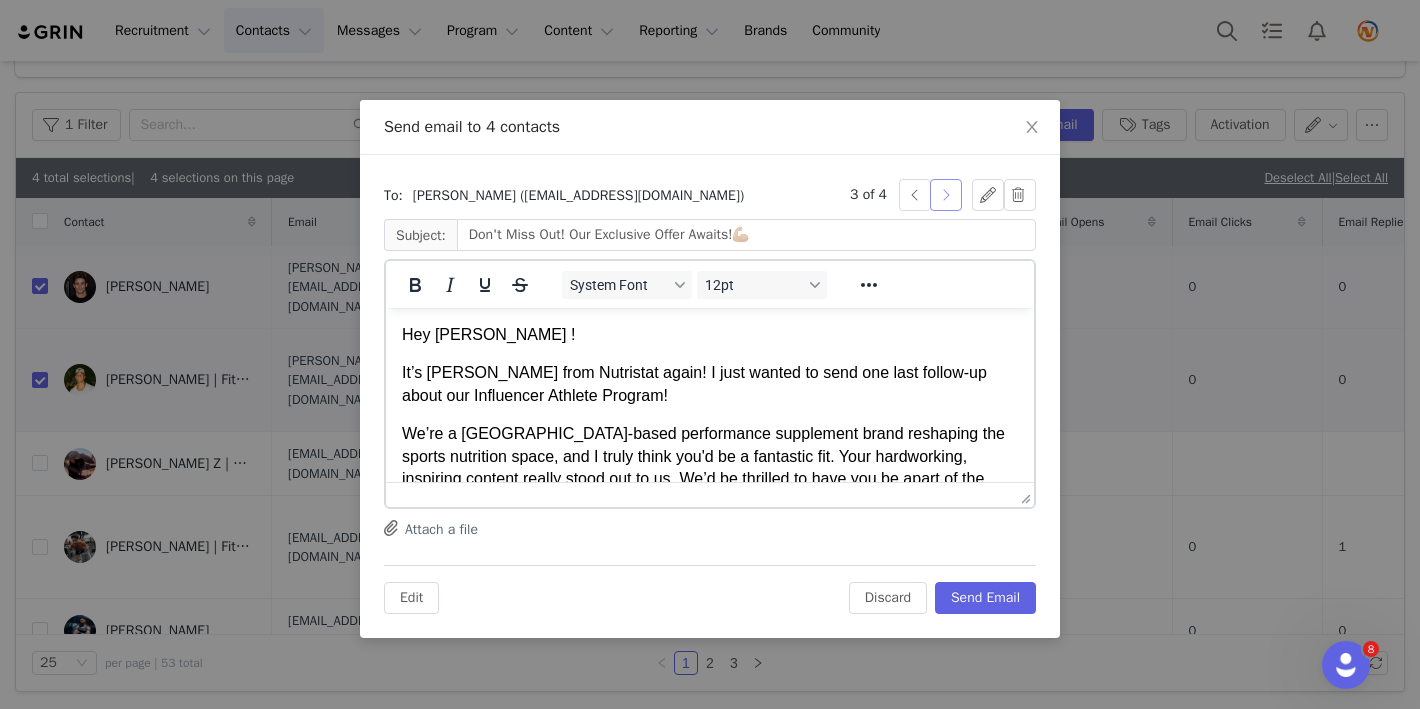 click at bounding box center [946, 195] 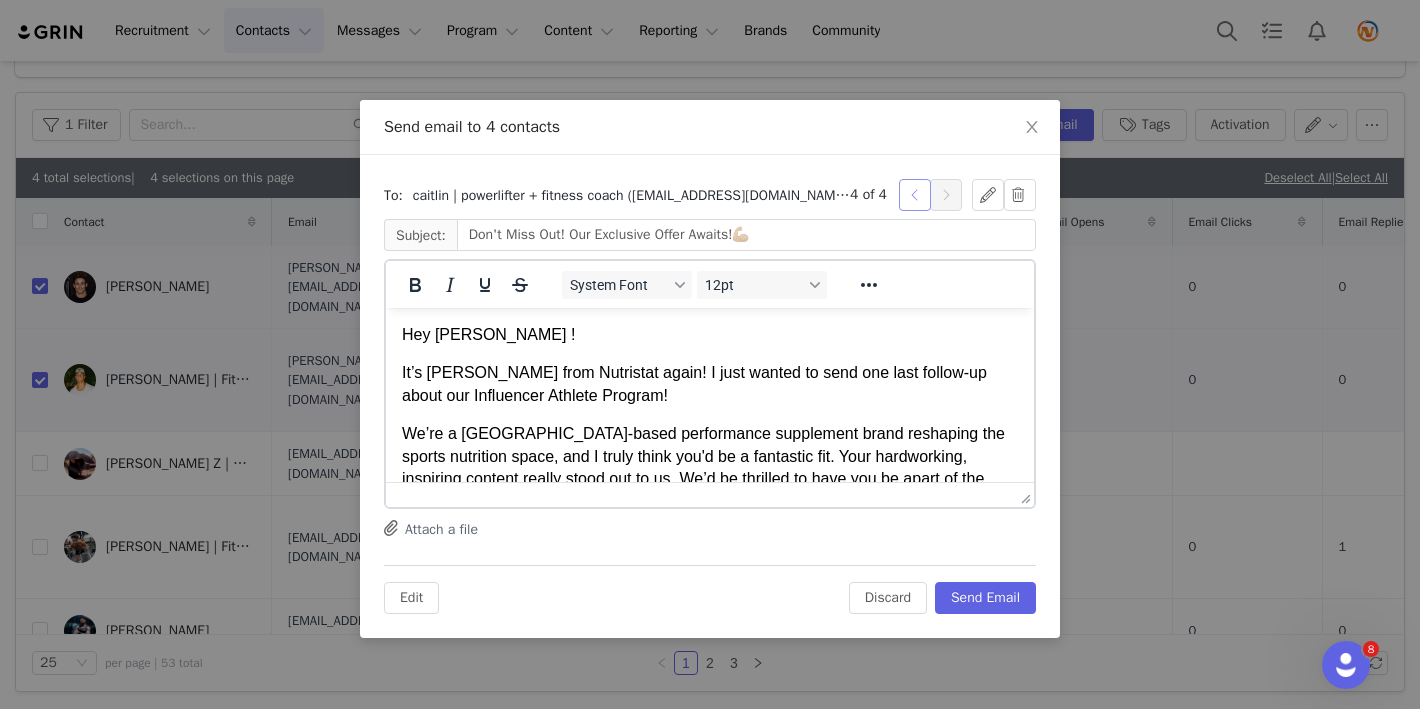 click at bounding box center [915, 195] 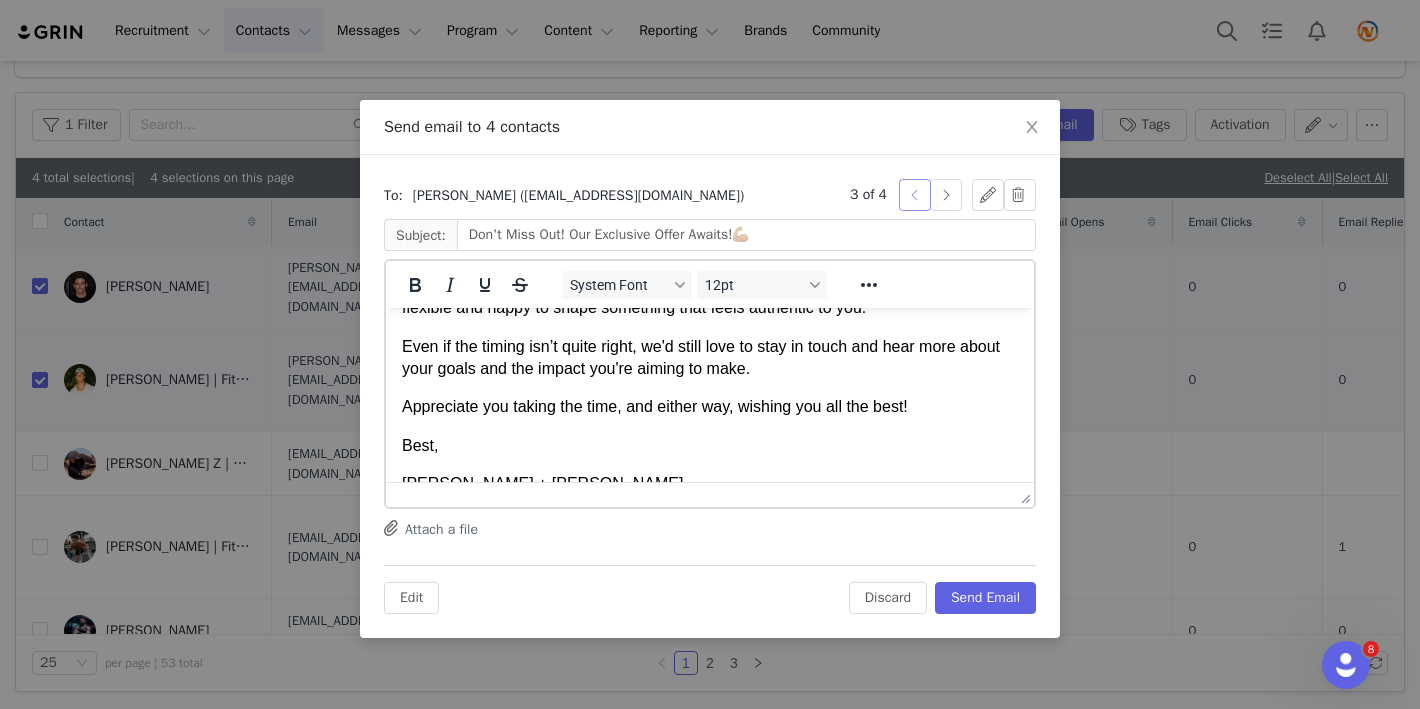 scroll, scrollTop: 322, scrollLeft: 0, axis: vertical 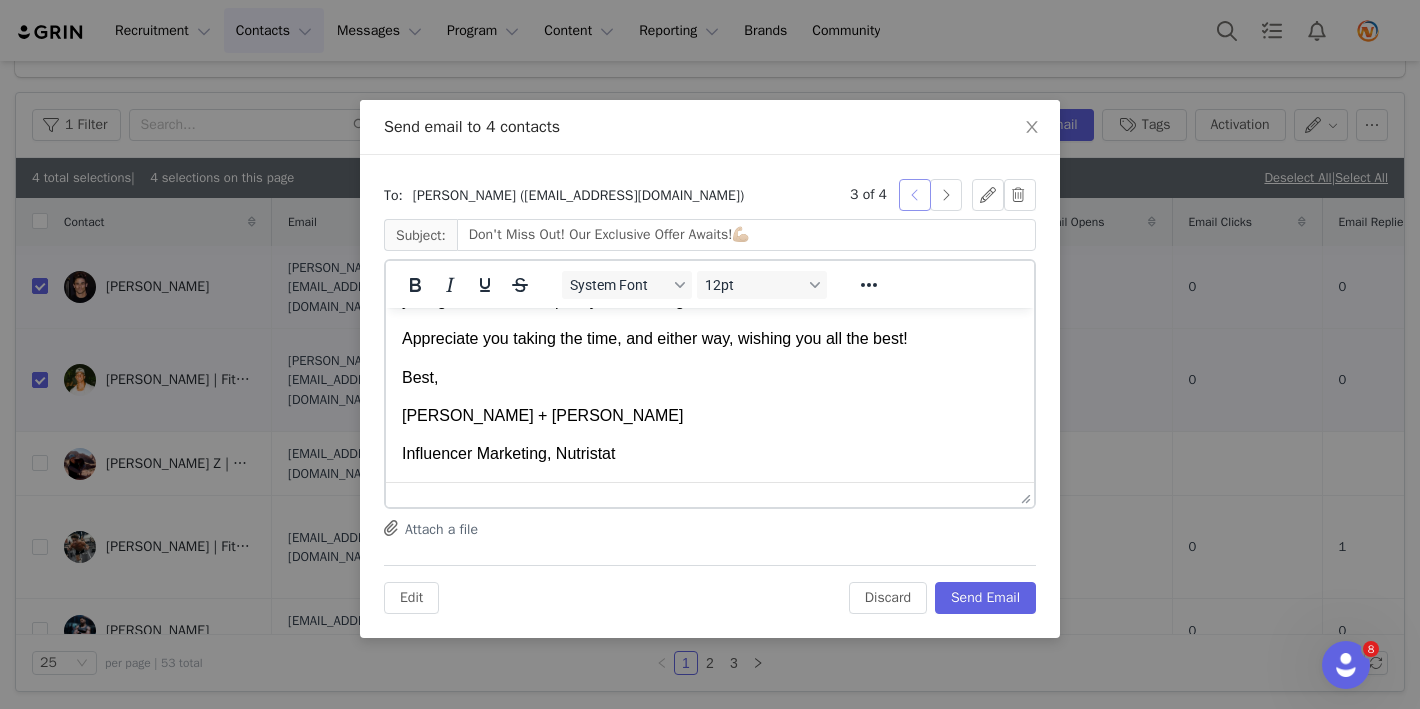 click at bounding box center [915, 195] 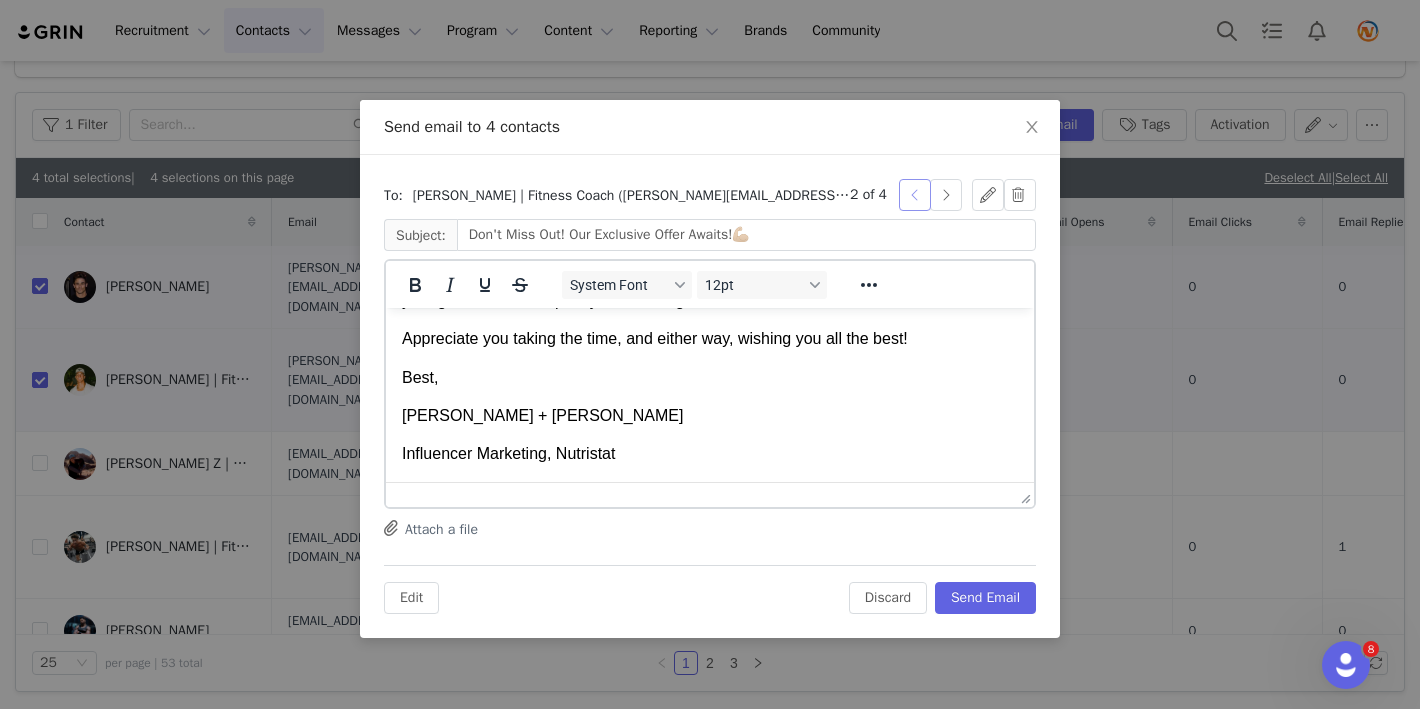 click at bounding box center [915, 195] 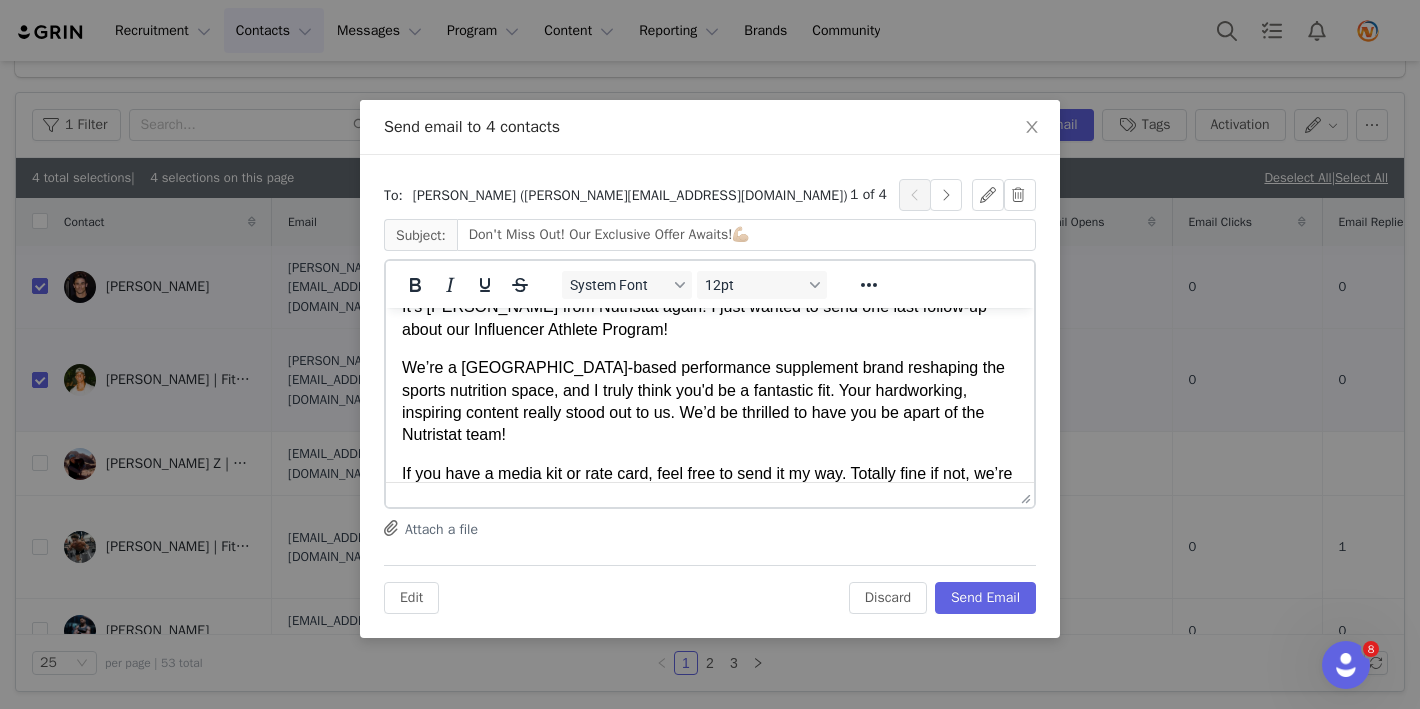 scroll, scrollTop: 0, scrollLeft: 0, axis: both 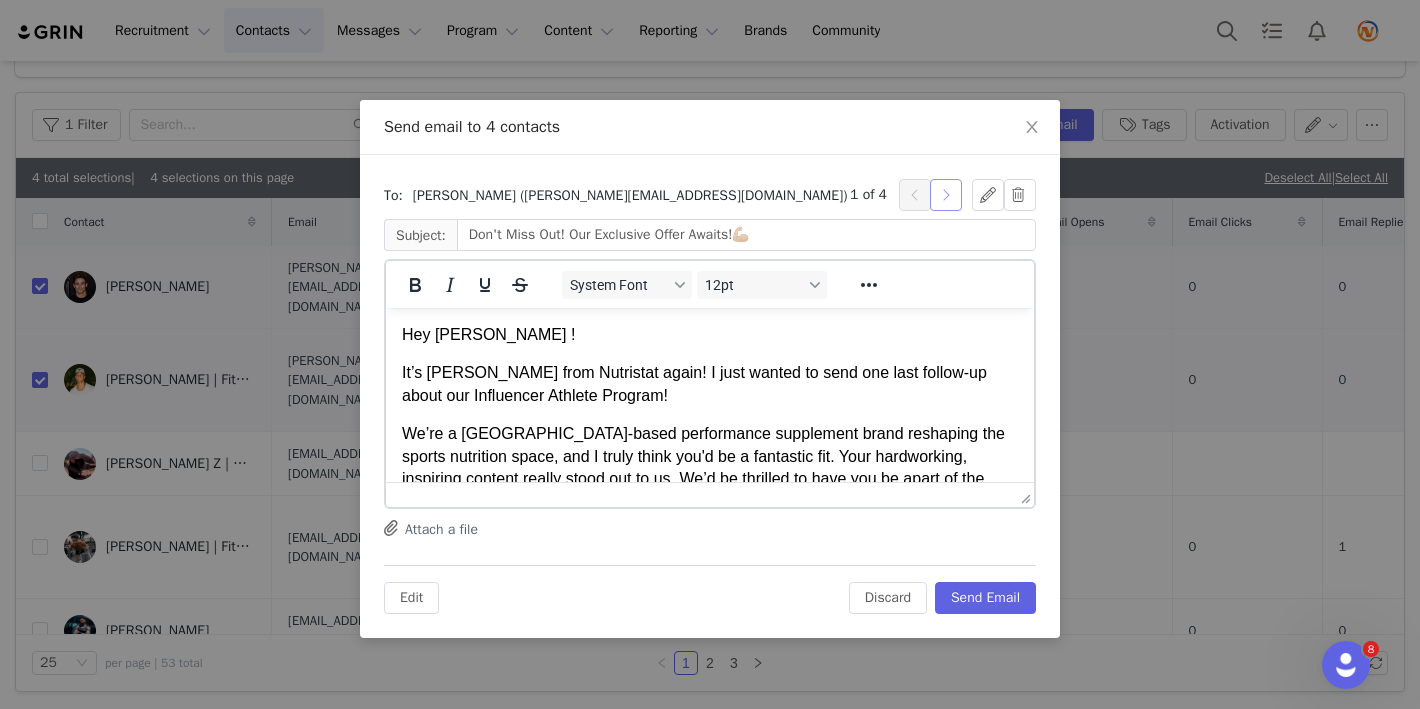 click at bounding box center (946, 195) 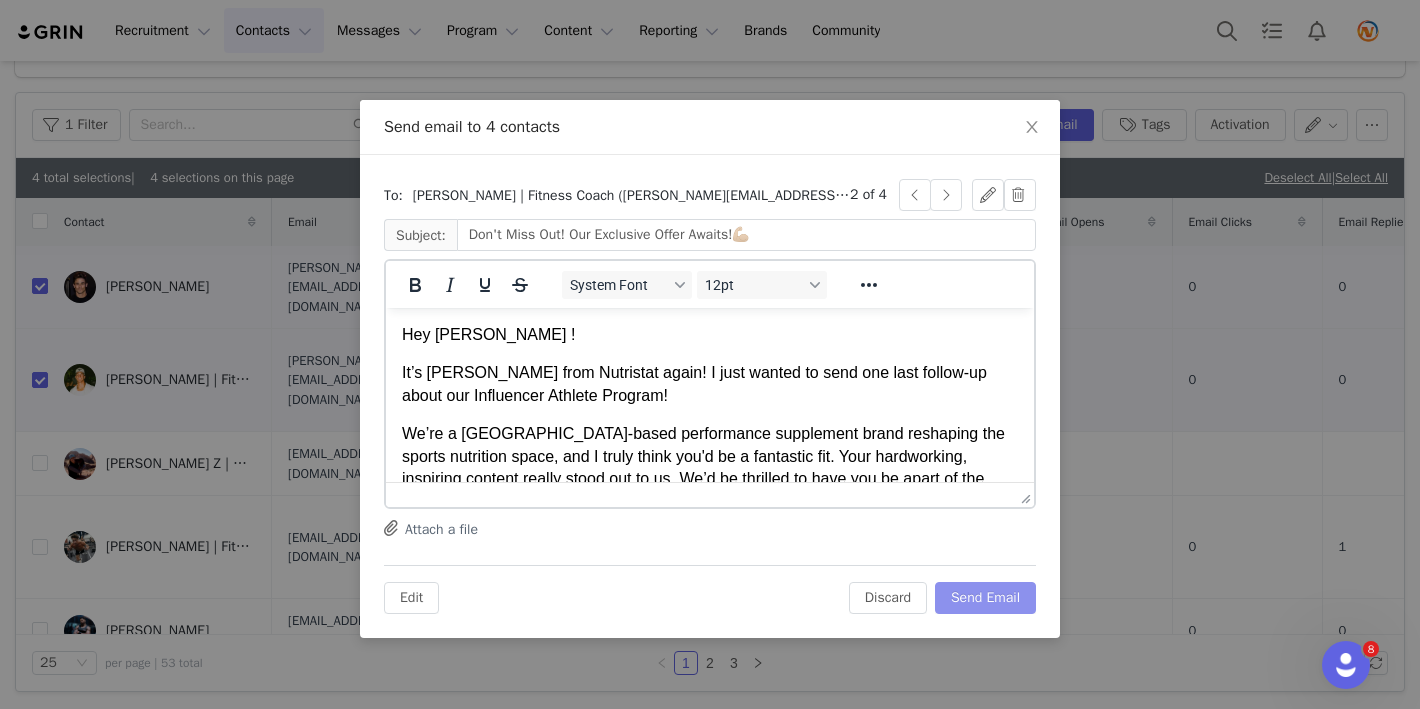 click on "Send Email" at bounding box center (985, 598) 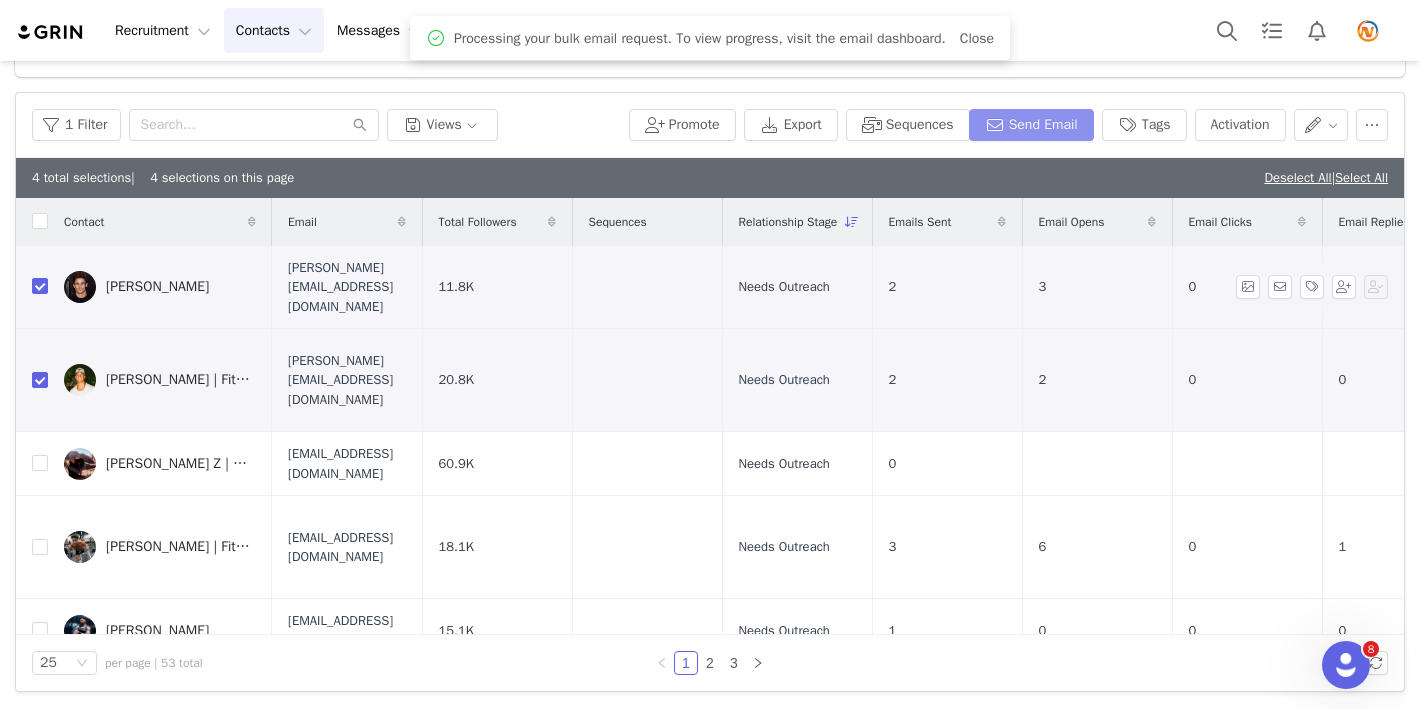 scroll, scrollTop: 0, scrollLeft: 0, axis: both 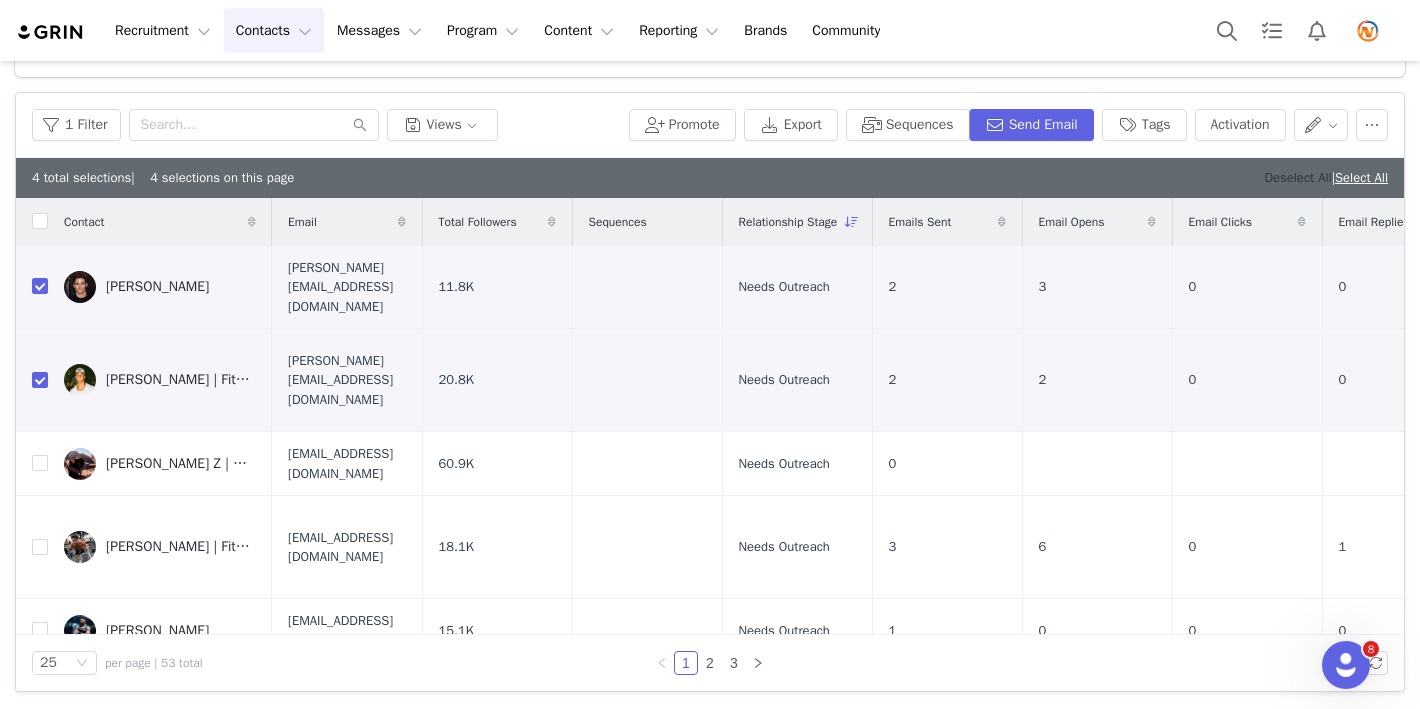 click on "Deselect All" at bounding box center (1297, 177) 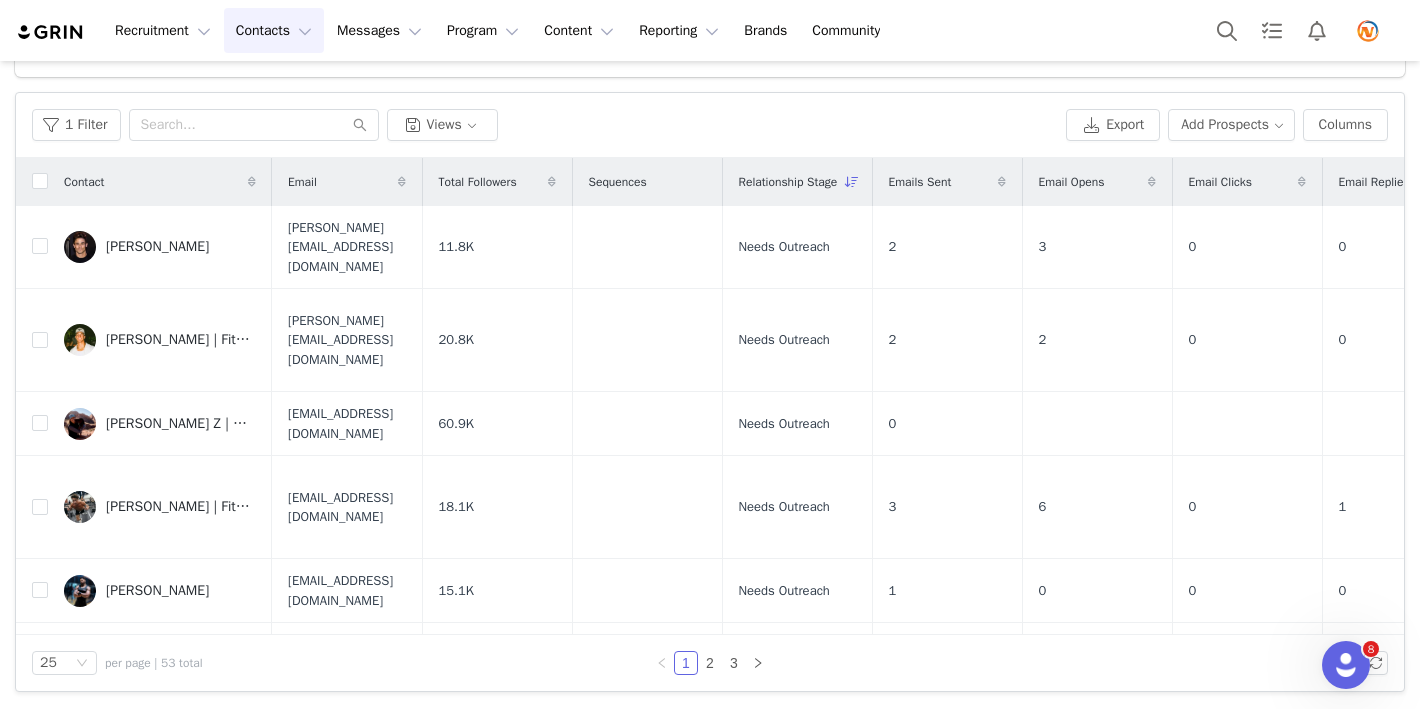 scroll, scrollTop: 0, scrollLeft: 0, axis: both 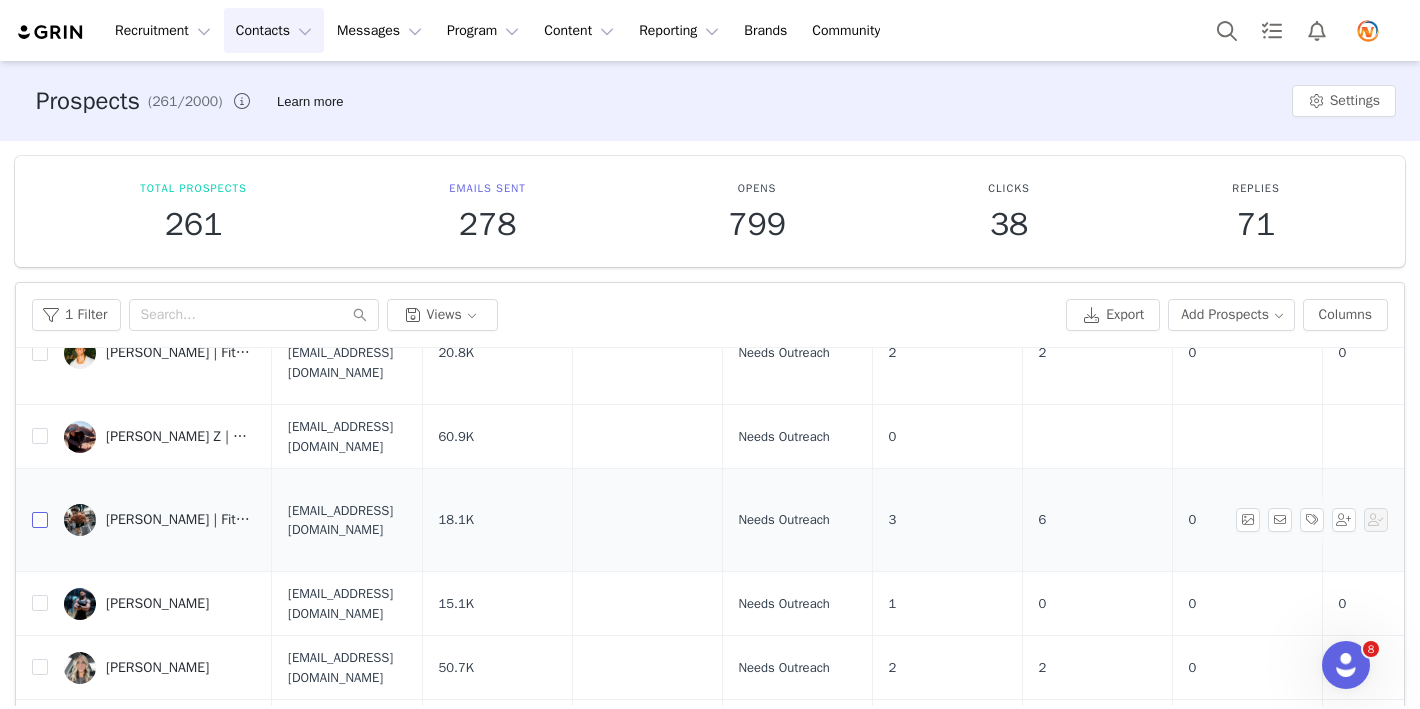 click at bounding box center [40, 520] 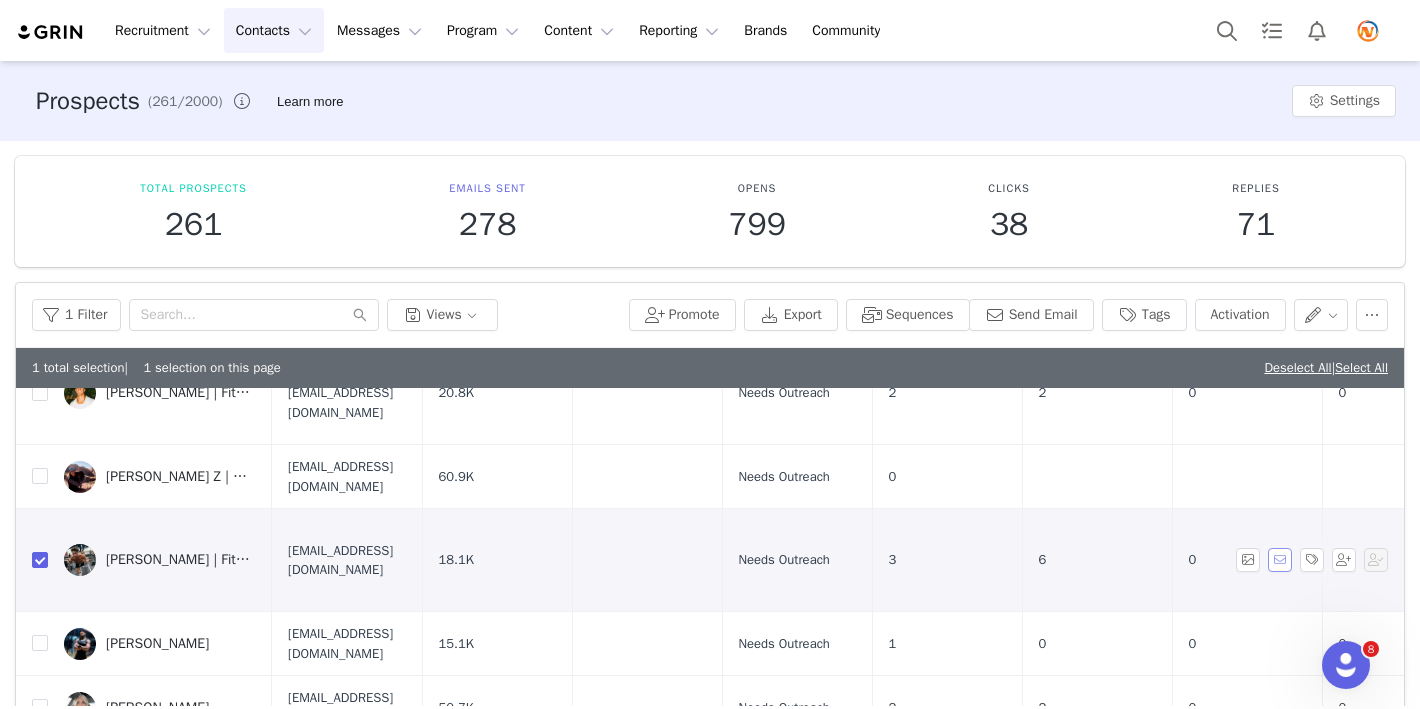 click at bounding box center (1280, 560) 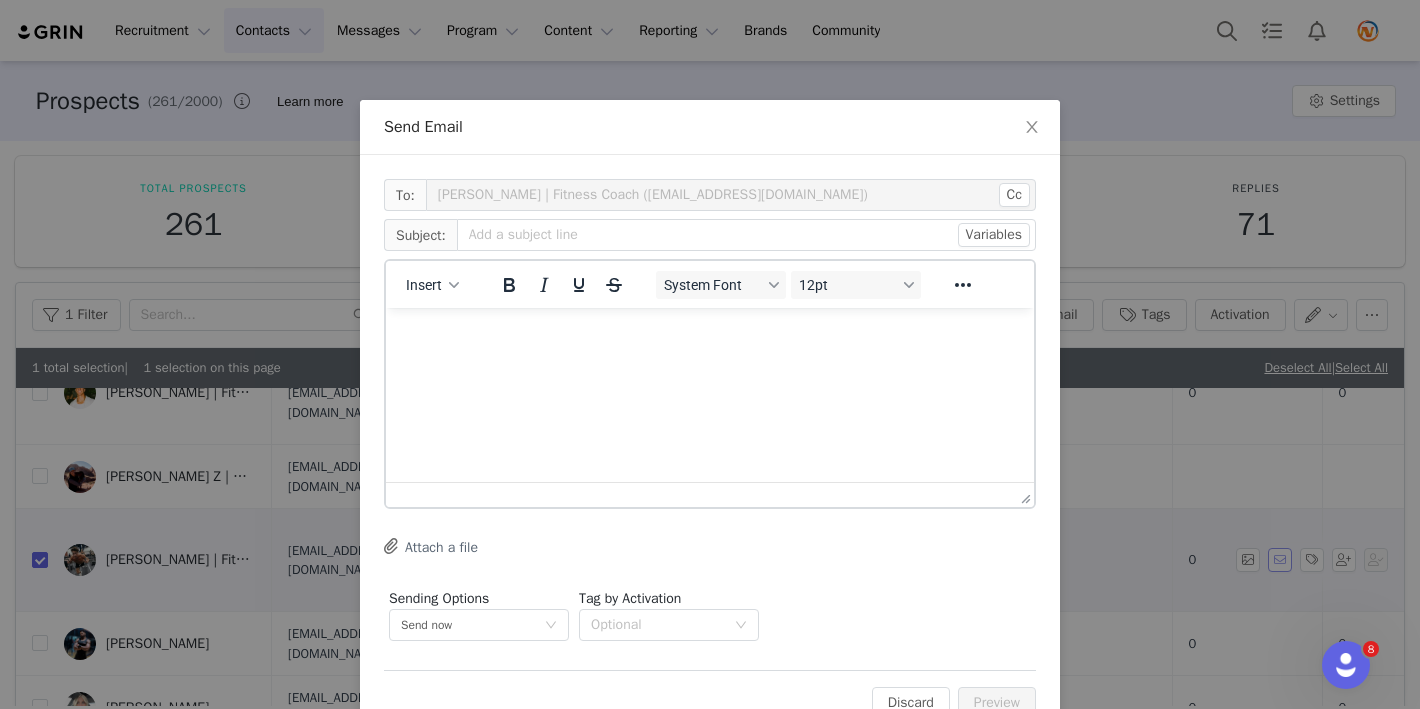 scroll, scrollTop: 0, scrollLeft: 0, axis: both 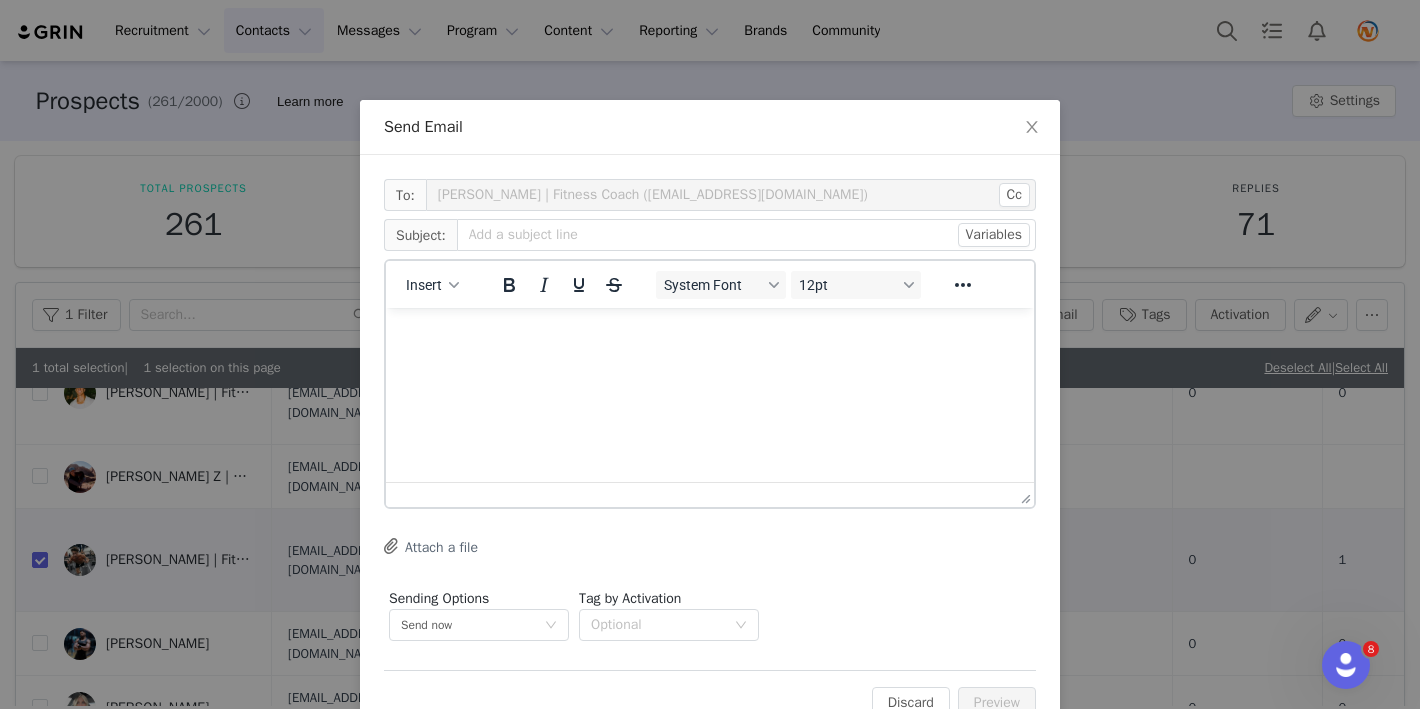 click at bounding box center [710, 335] 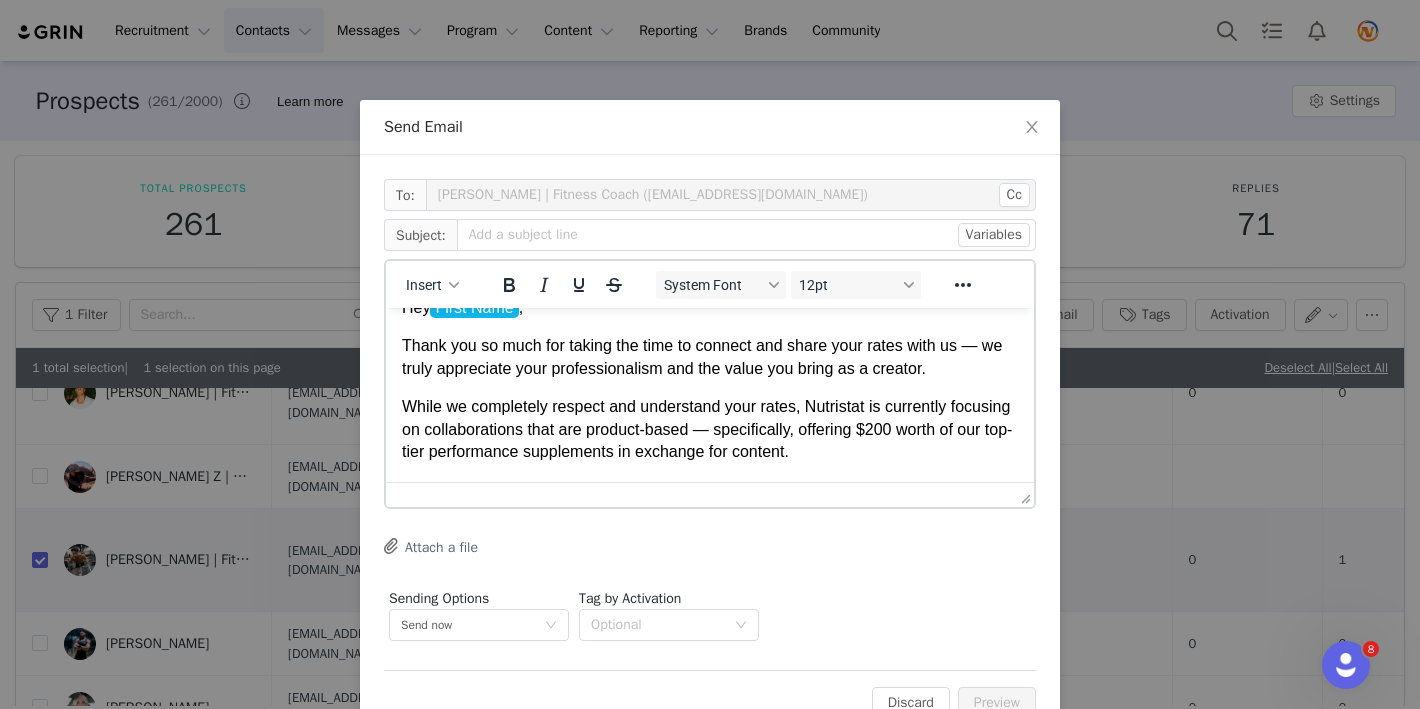 scroll, scrollTop: 0, scrollLeft: 0, axis: both 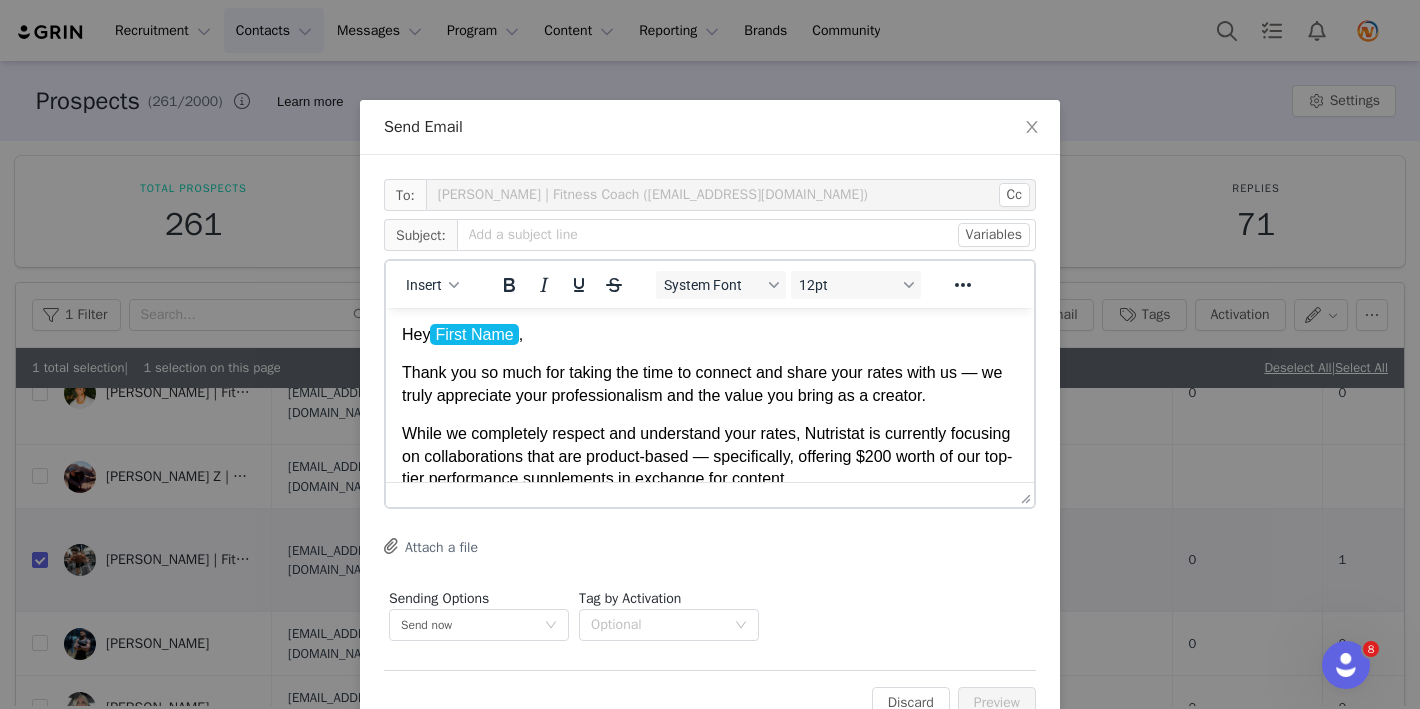 click on "Hey  First Name ," at bounding box center [710, 335] 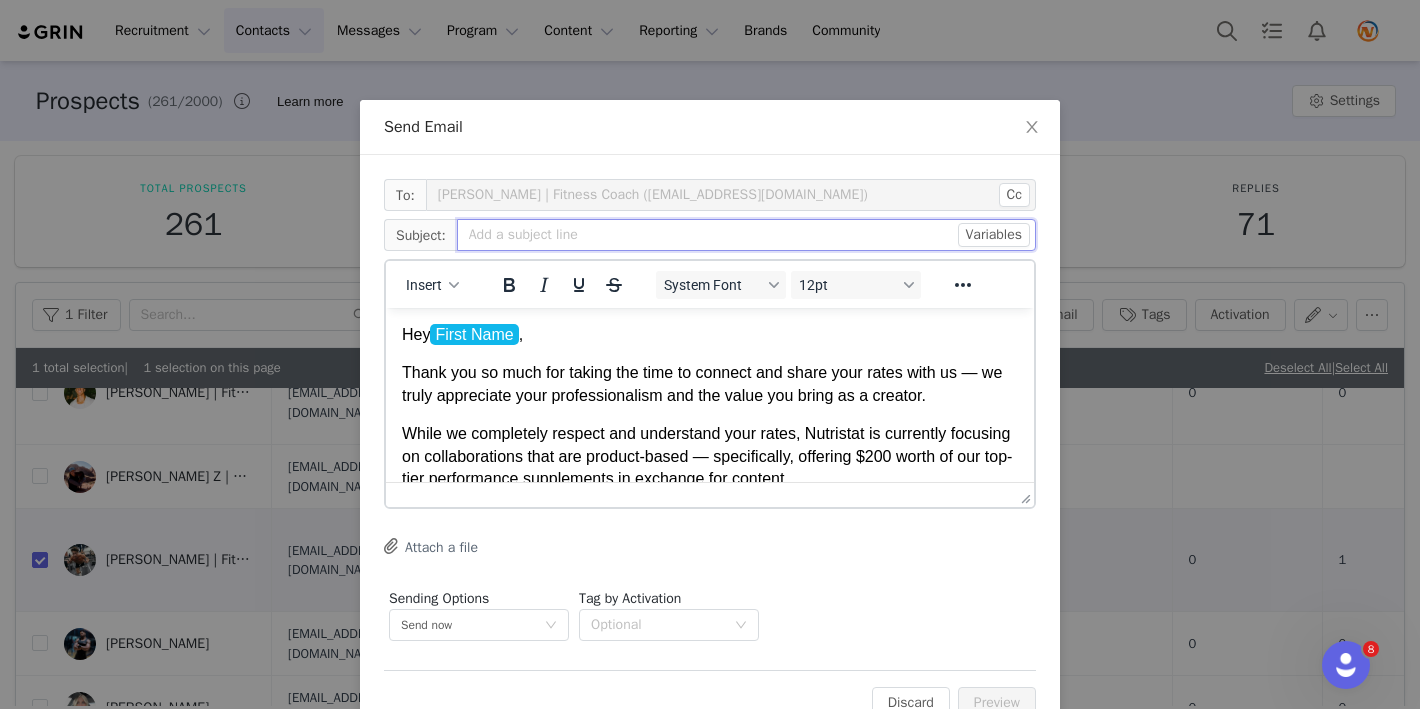 click at bounding box center [746, 235] 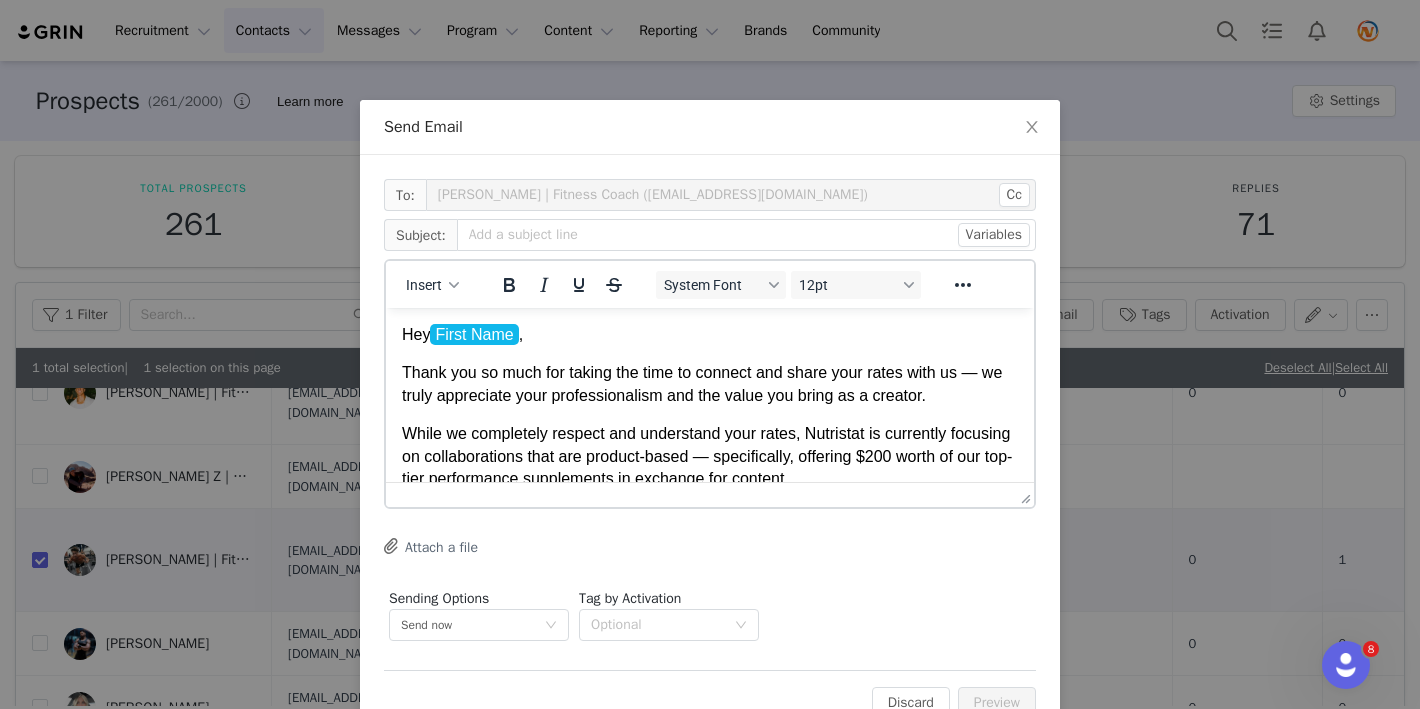click on "Hey  First Name ," at bounding box center (710, 335) 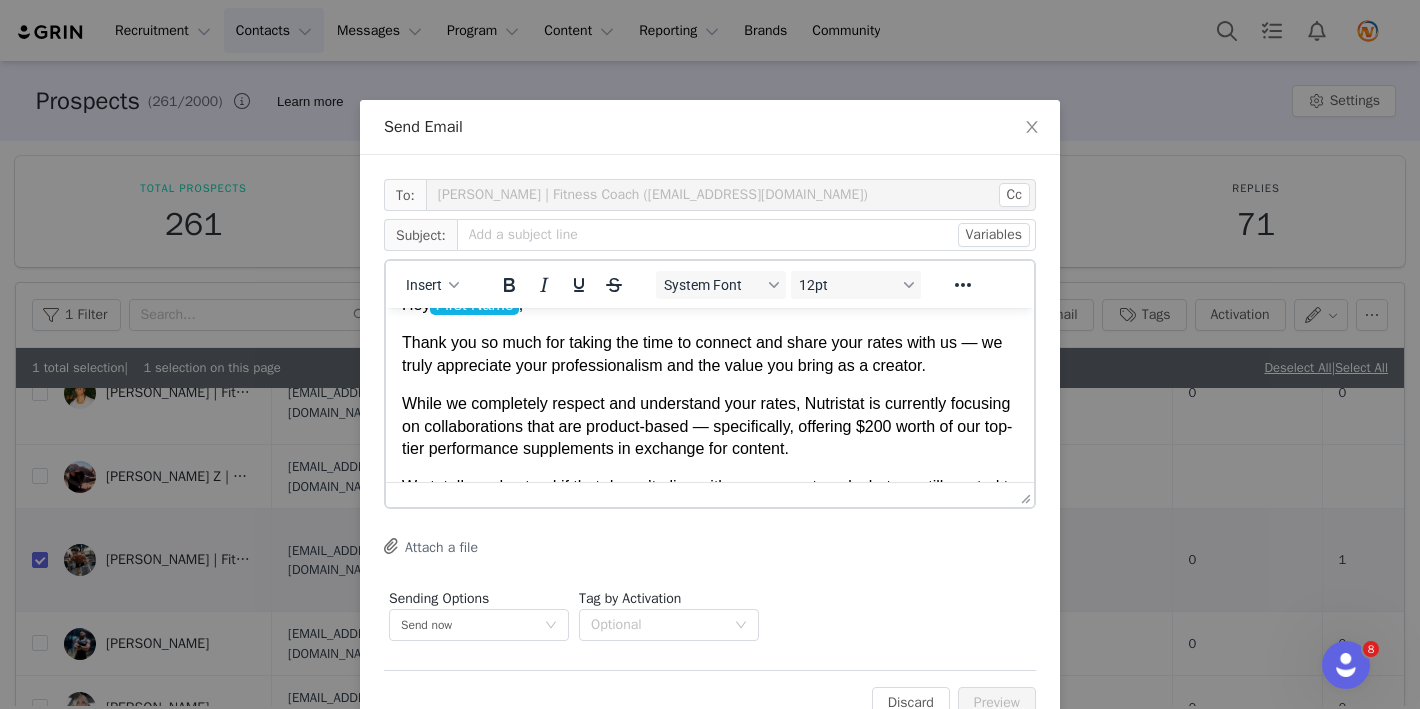 scroll, scrollTop: 36, scrollLeft: 0, axis: vertical 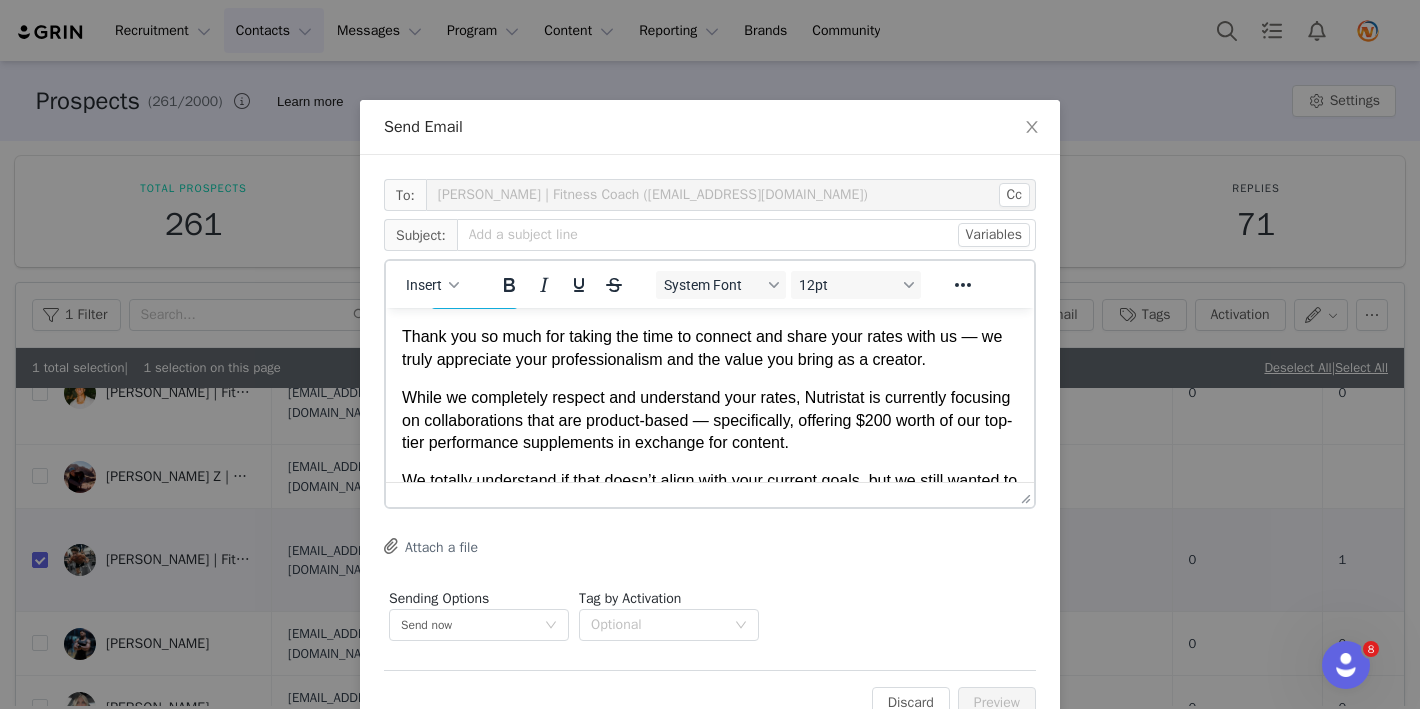 click on "Thank you so much for taking the time to connect and share your rates with us — we truly appreciate your professionalism and the value you bring as a creator." at bounding box center (710, 348) 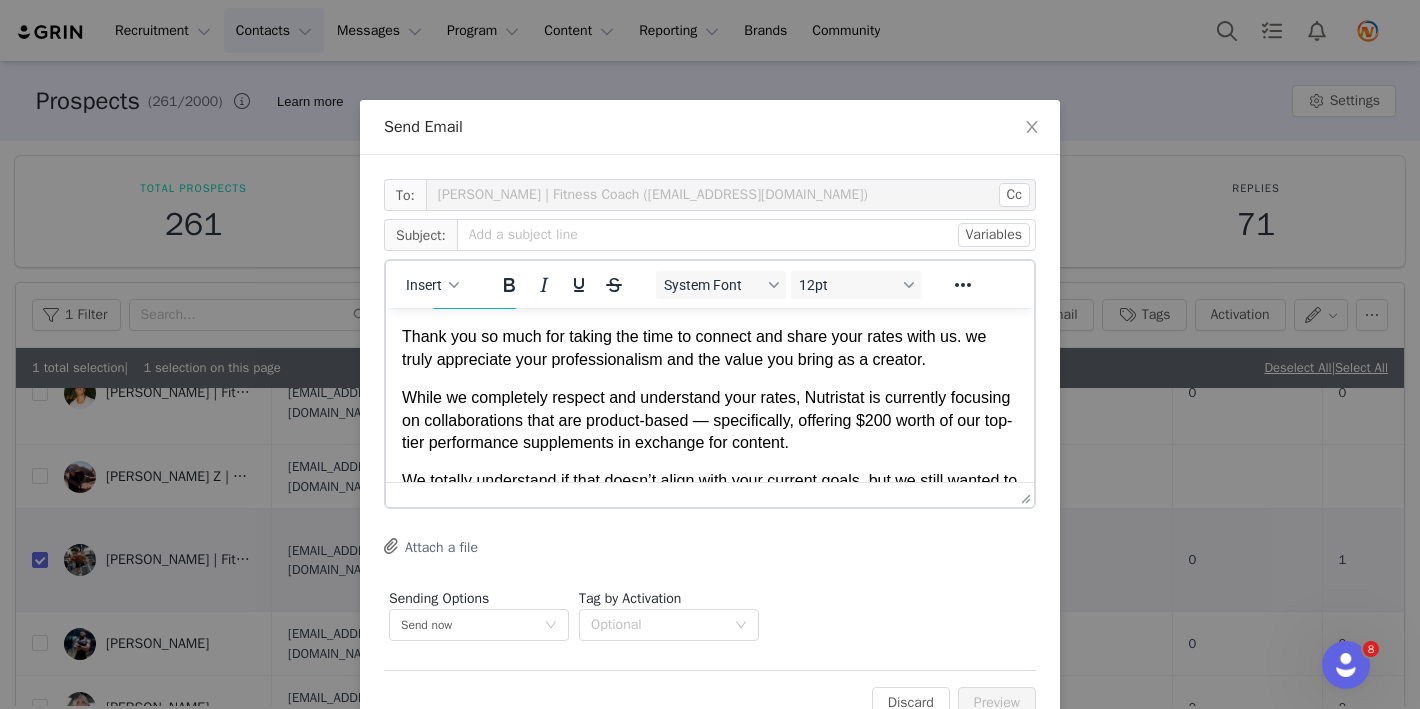 click on "Thank you so much for taking the time to connect and share your rates with us. we truly appreciate your professionalism and the value you bring as a creator." at bounding box center (710, 348) 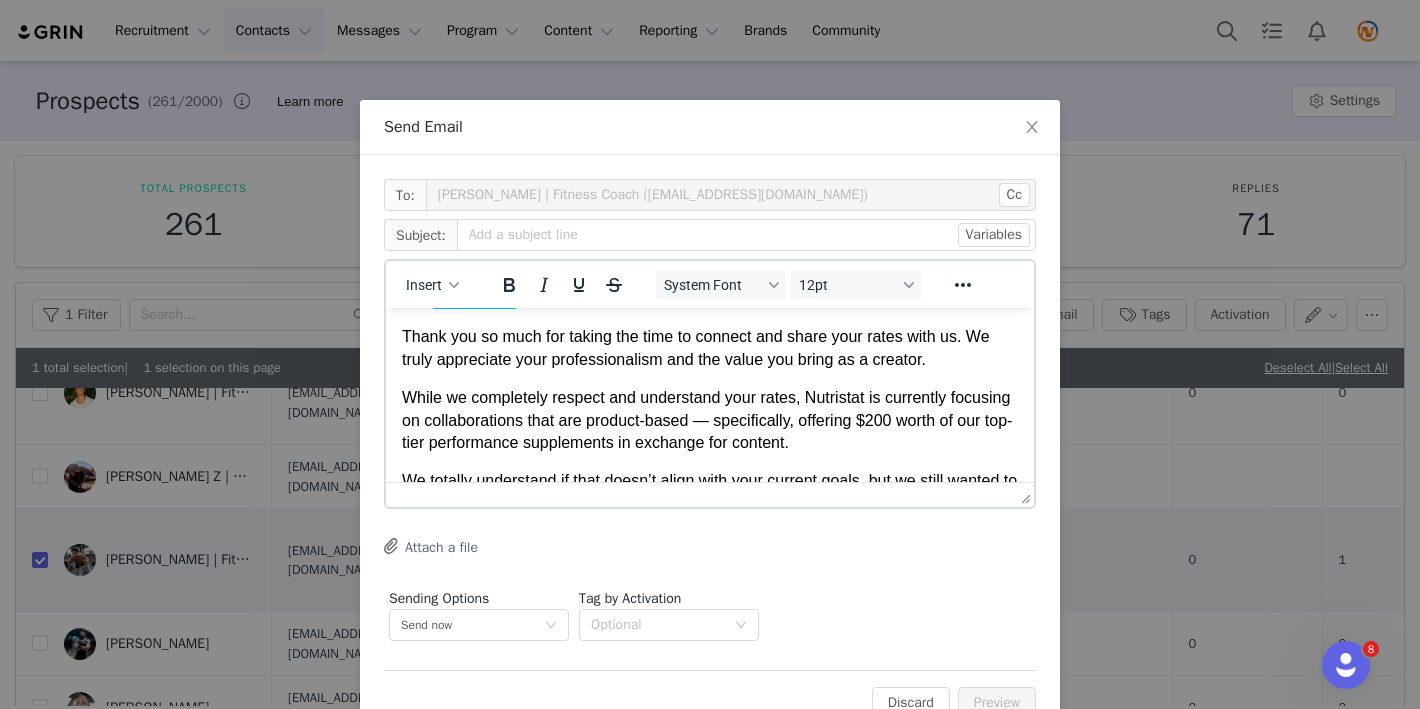 click on "Hey  First Name , Thank you so much for taking the time to connect and share your rates with us. We truly appreciate your professionalism and the value you bring as a creator. While we completely respect and understand your rates, Nutristat is currently focusing on collaborations that are product-based — specifically, offering $200 worth of our top-tier performance supplements in exchange for content. We totally understand if that doesn’t align with your current goals, but we still wanted to express how much we admire your content and the energy you bring to your platform. We’ll absolutely keep you in mind as future opportunities arise that better match your preferred structure. Thanks again, and wishing you continued success with all your amazing work! Best, Your First Name Influencer Marketing Nutristat" at bounding box center [710, 496] 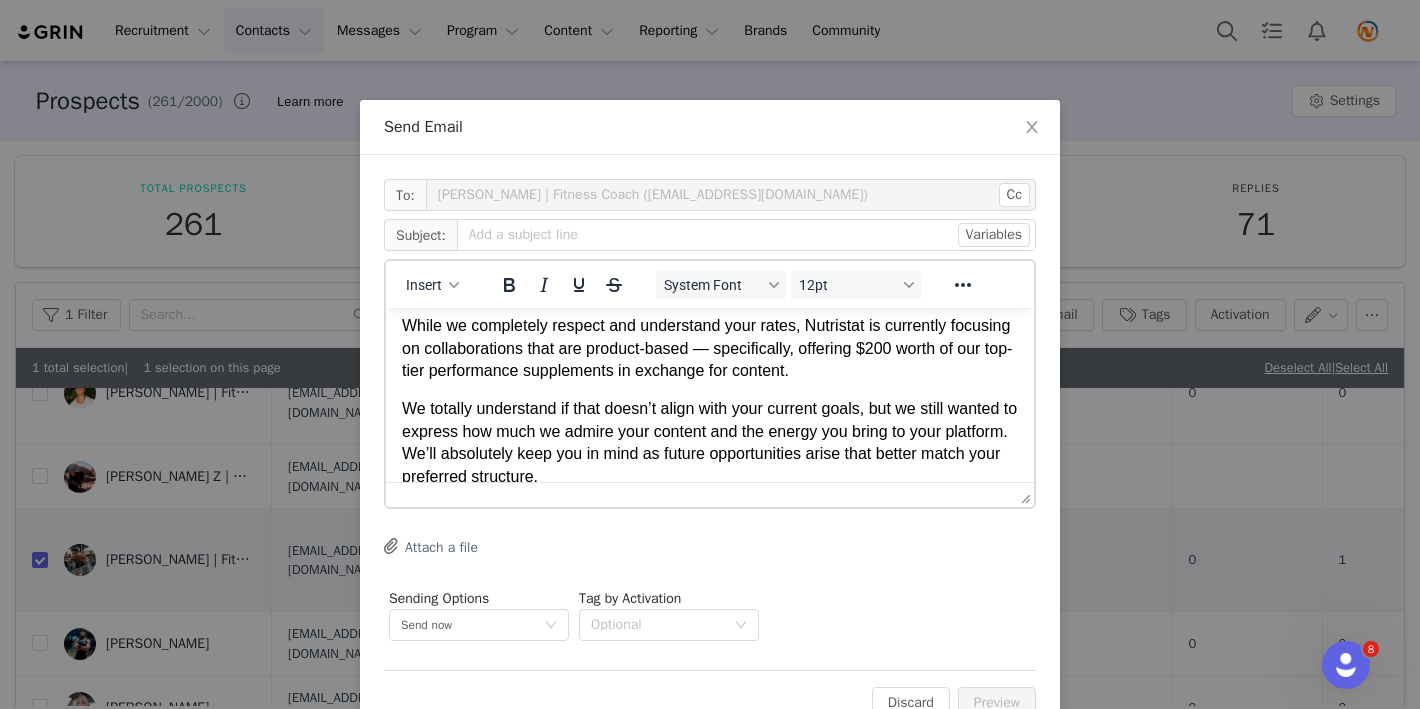 scroll, scrollTop: 109, scrollLeft: 0, axis: vertical 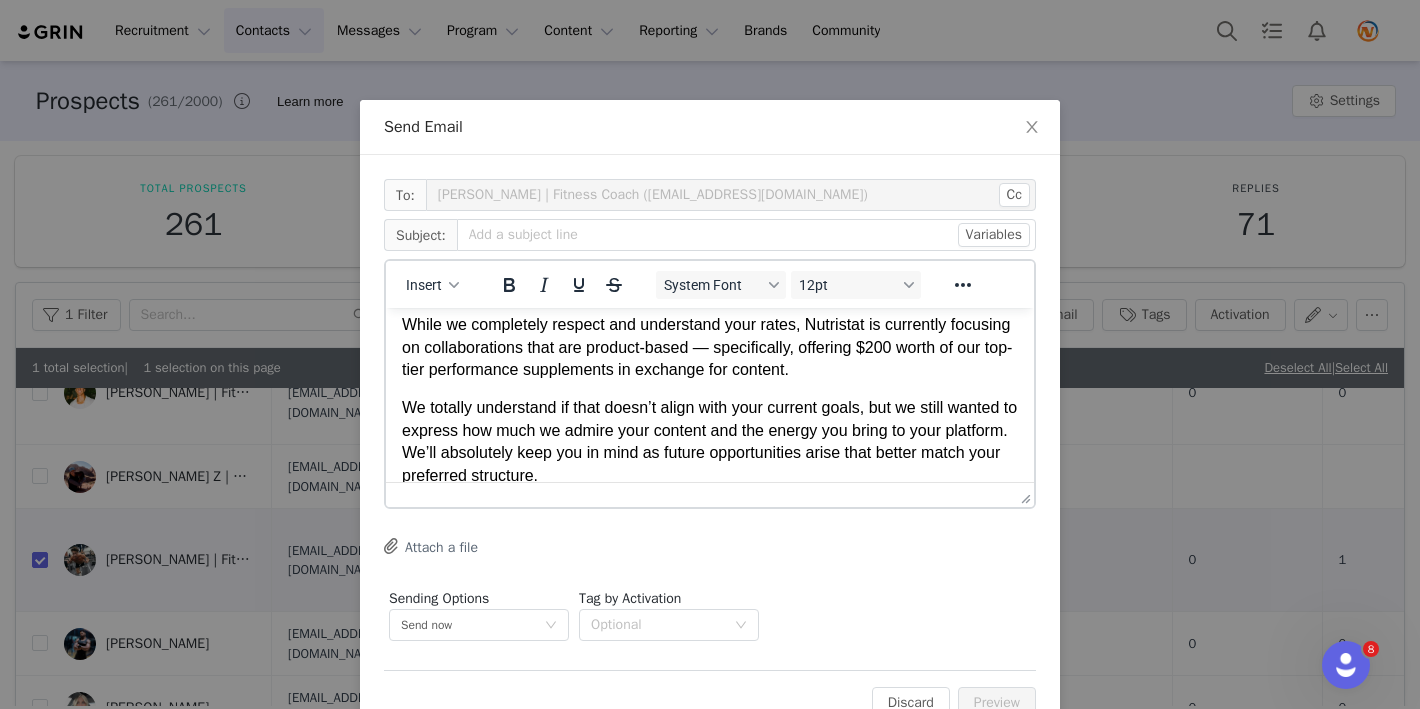 click on "While we completely respect and understand your rates, Nutristat is currently focusing on collaborations that are product-based — specifically, offering $200 worth of our top-tier performance supplements in exchange for content." at bounding box center [710, 347] 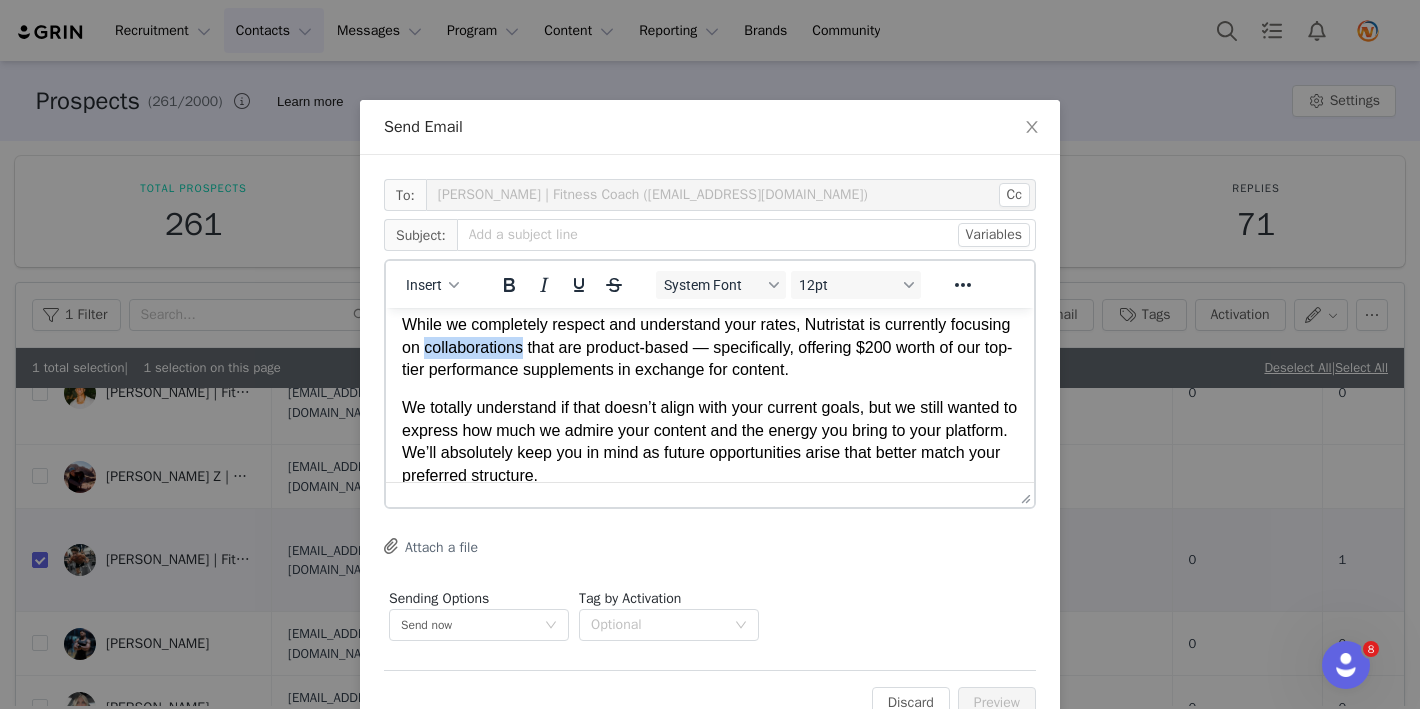 click on "While we completely respect and understand your rates, Nutristat is currently focusing on collaborations that are product-based — specifically, offering $200 worth of our top-tier performance supplements in exchange for content." at bounding box center (710, 347) 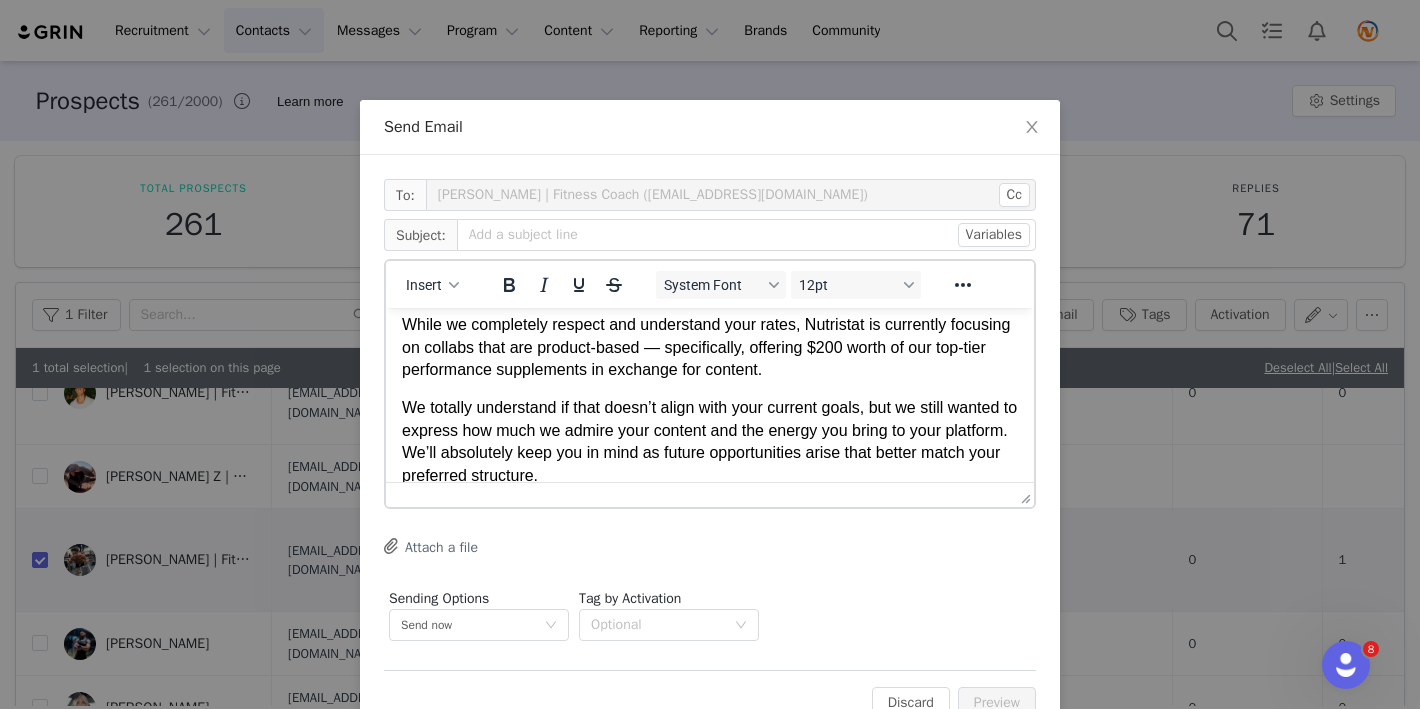 click on "While we completely respect and understand your rates, Nutristat is currently focusing on collabs that are product-based — specifically, offering $200 worth of our top-tier performance supplements in exchange for content." at bounding box center [710, 347] 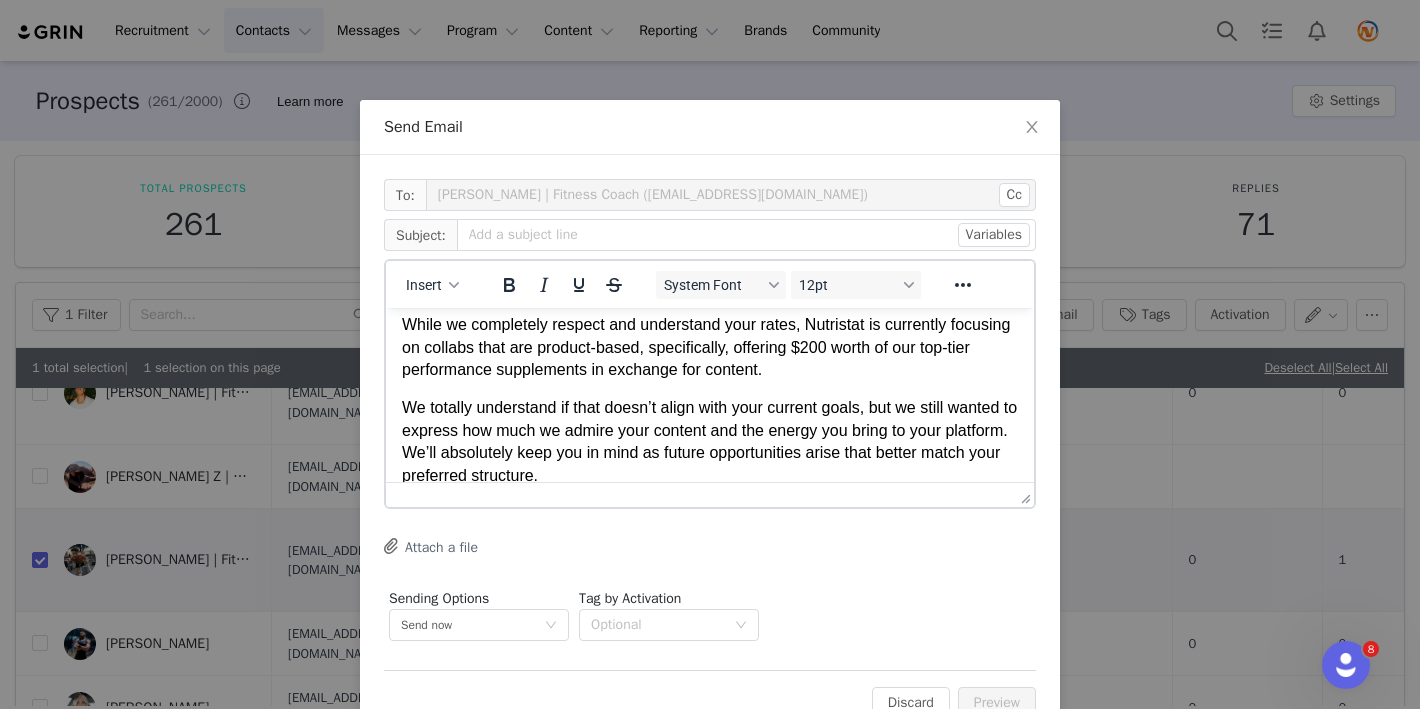 click on "While we completely respect and understand your rates, Nutristat is currently focusing on collabs that are product-based, specifically, offering $200 worth of our top-tier performance supplements in exchange for content." at bounding box center [710, 347] 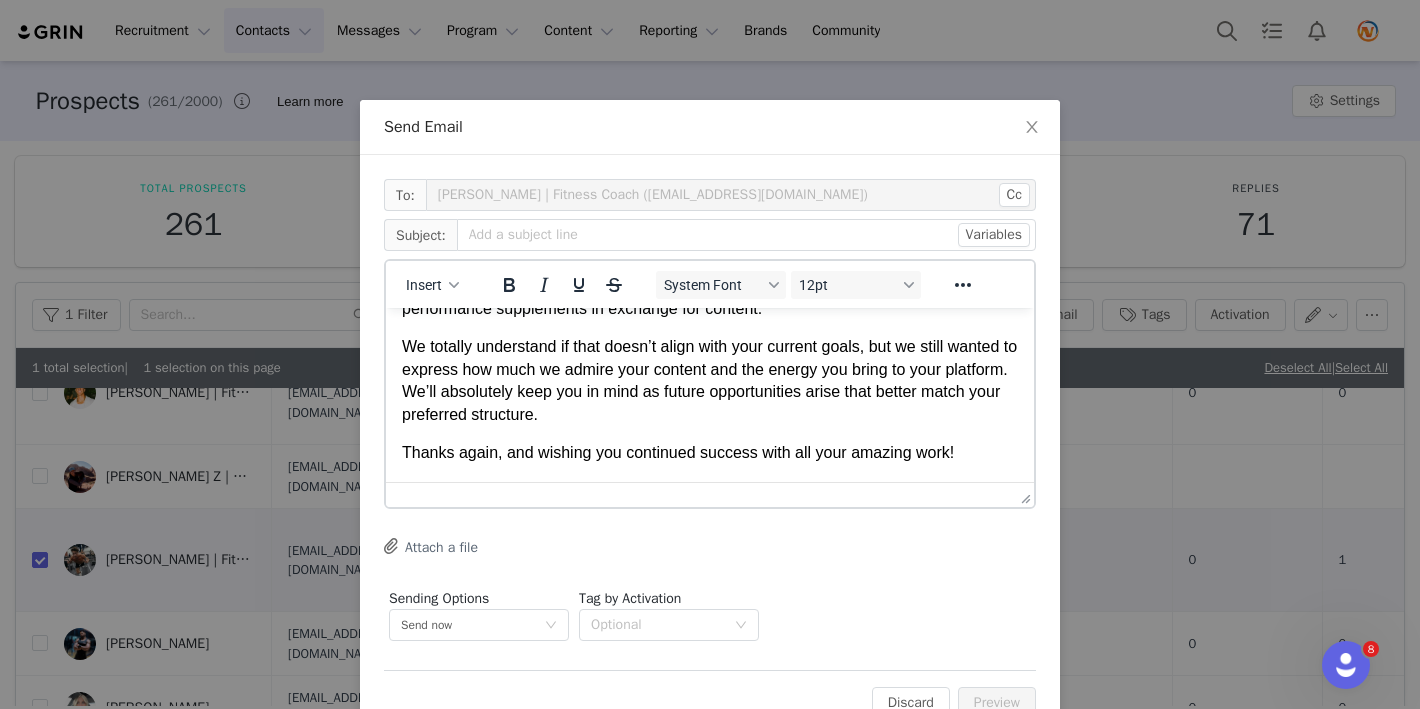 scroll, scrollTop: 179, scrollLeft: 0, axis: vertical 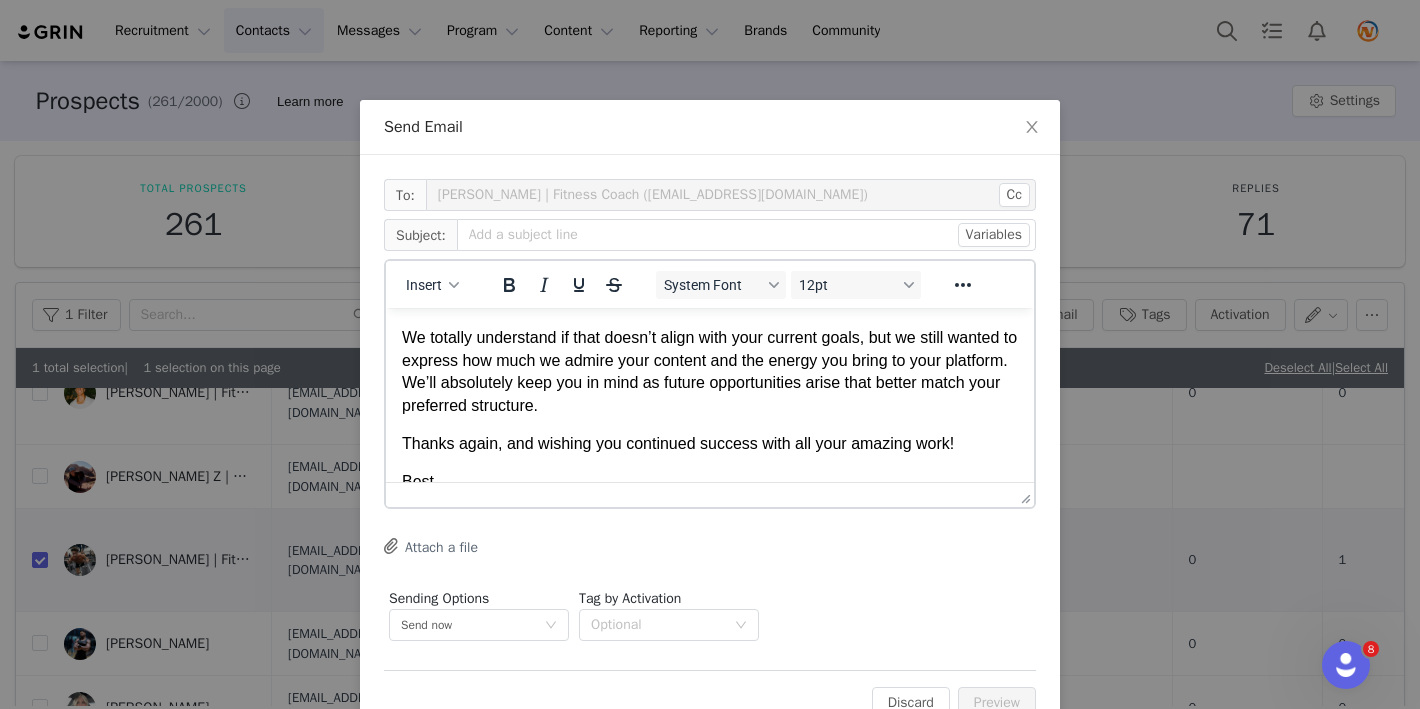 click on "We totally understand if that doesn’t align with your current goals, but we still wanted to express how much we admire your content and the energy you bring to your platform. We’ll absolutely keep you in mind as future opportunities arise that better match your preferred structure." at bounding box center (710, 372) 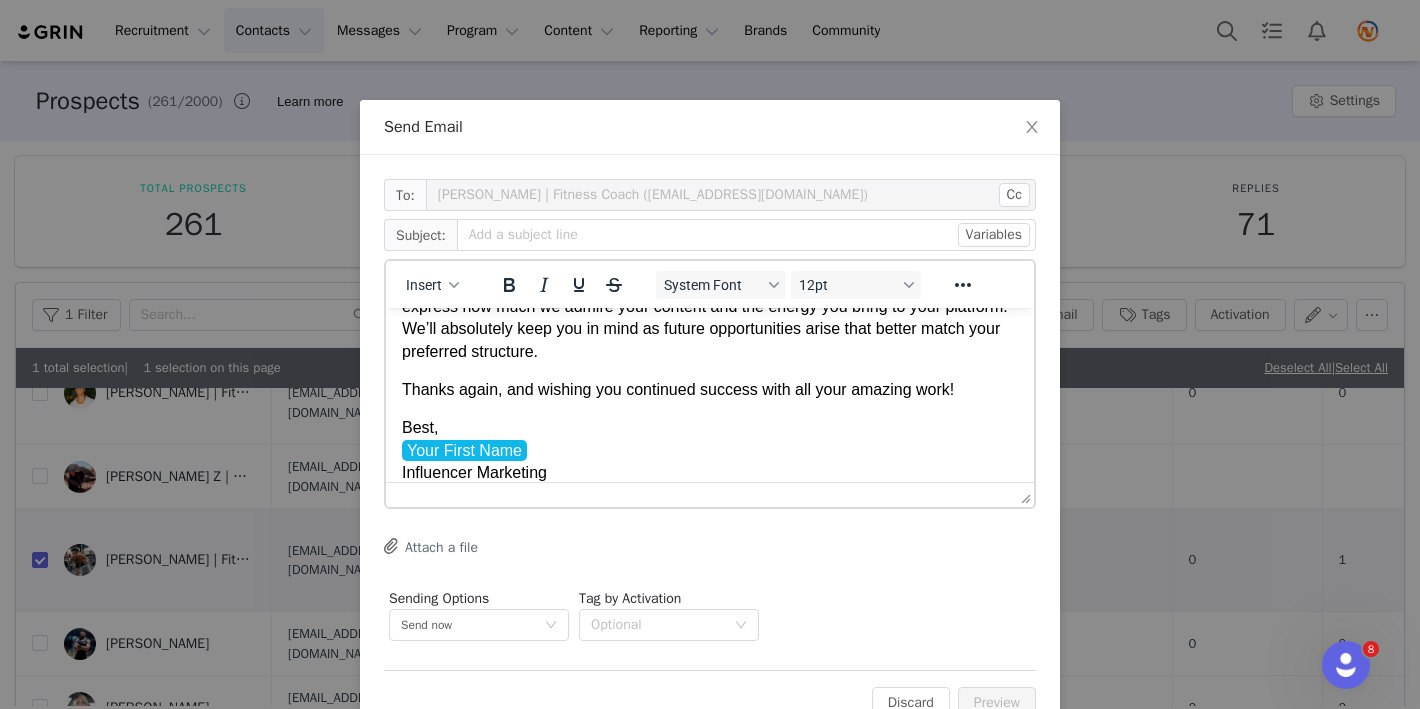 scroll, scrollTop: 274, scrollLeft: 0, axis: vertical 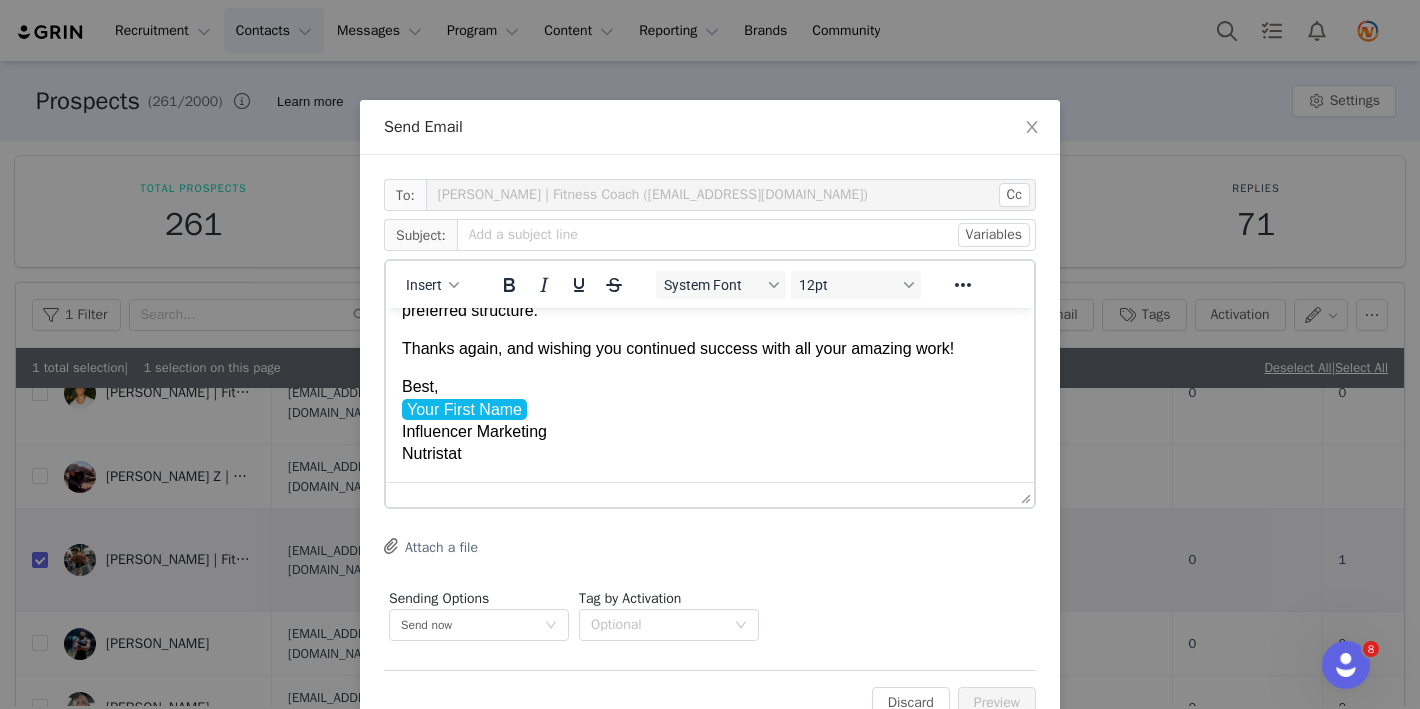 click on "Best, Your First Name ﻿ Influencer Marketing Nutristat" at bounding box center [710, 421] 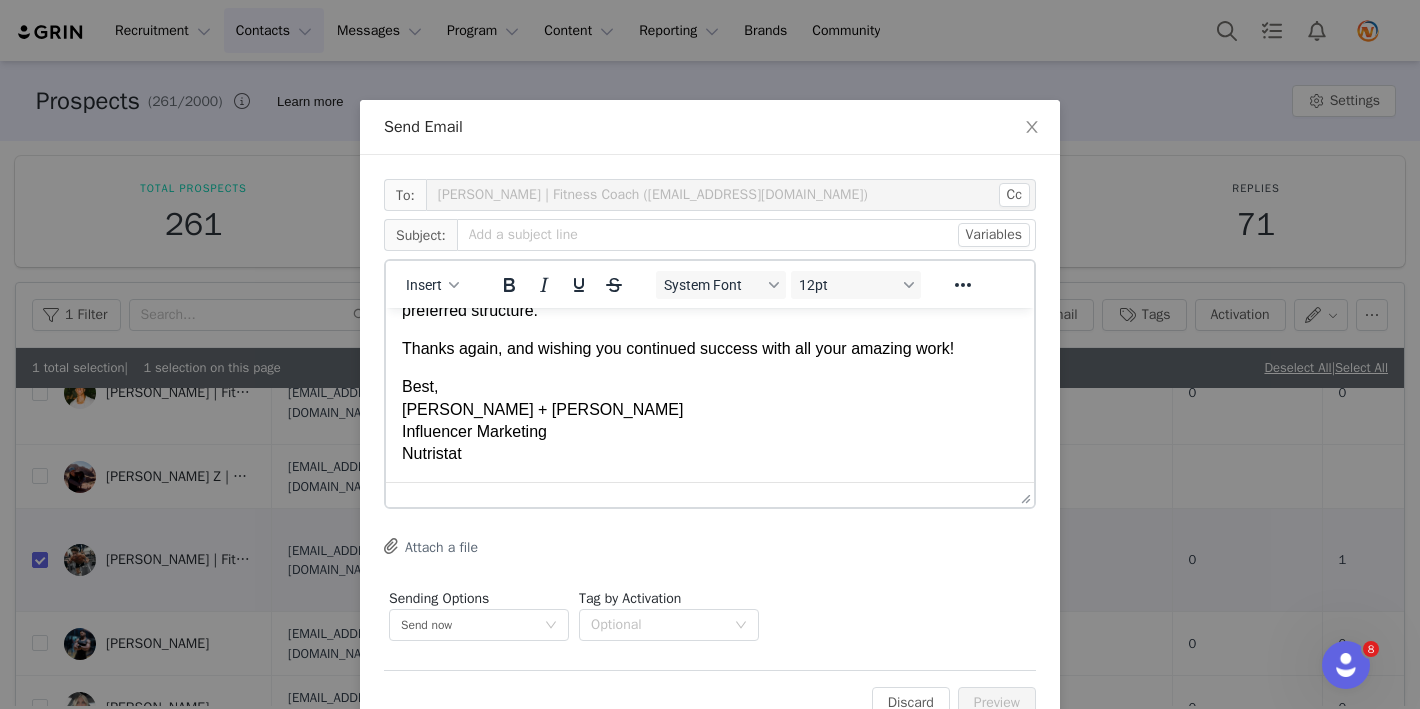 click on "[PERSON_NAME] + [PERSON_NAME] Influencer Marketing Nutristat" at bounding box center [710, 421] 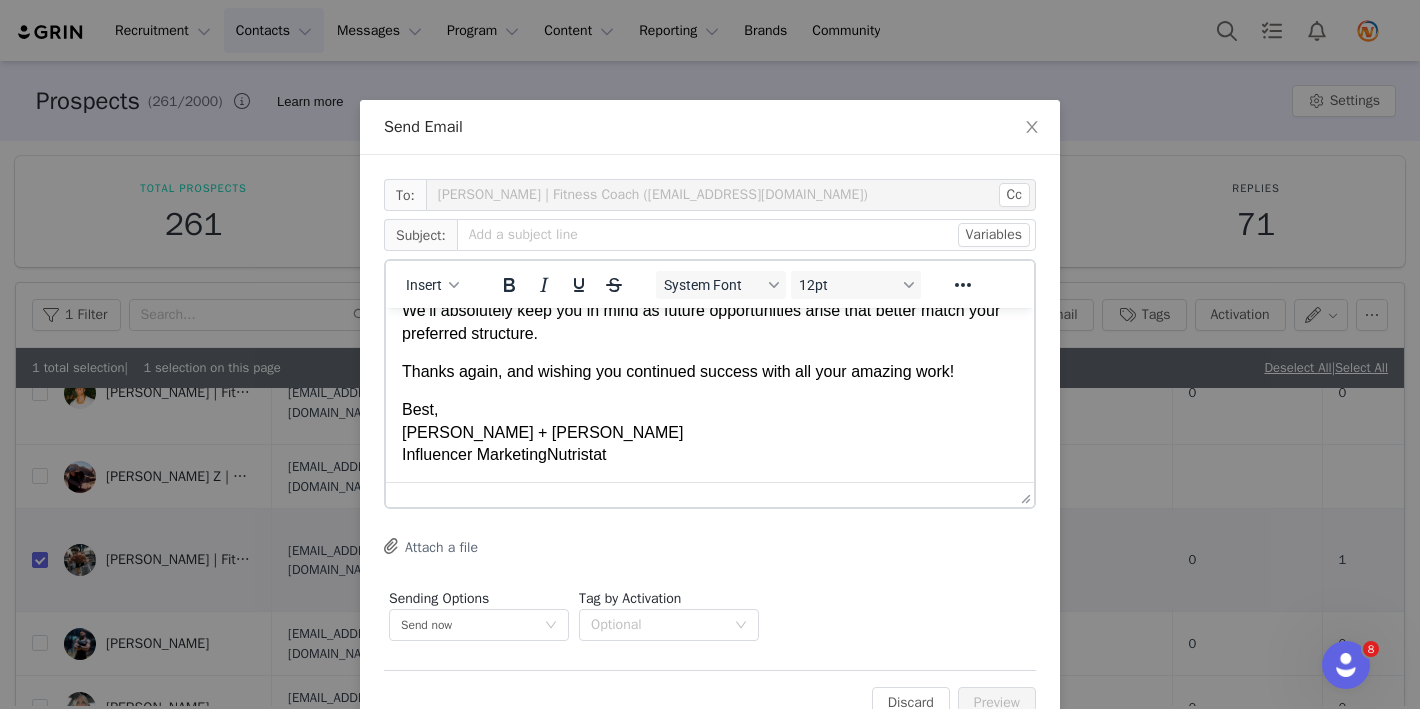 scroll, scrollTop: 251, scrollLeft: 0, axis: vertical 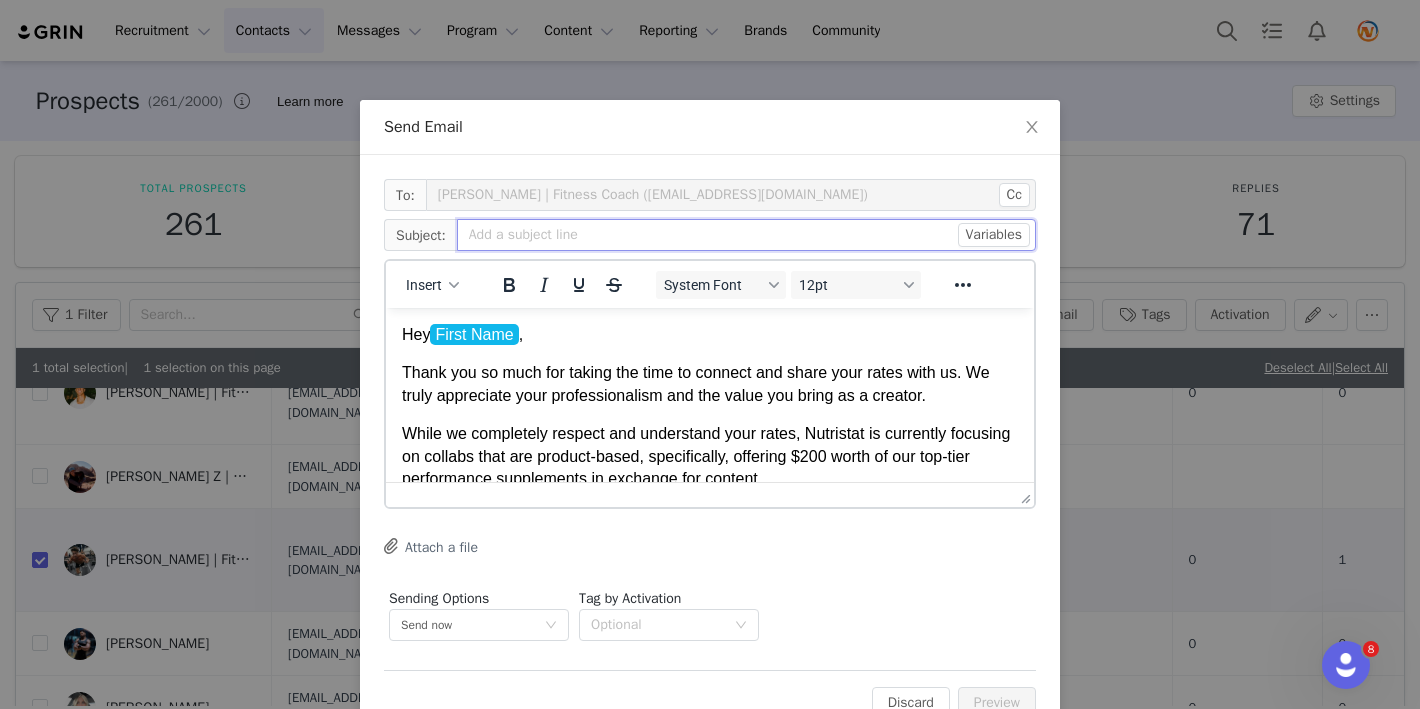 click at bounding box center (746, 235) 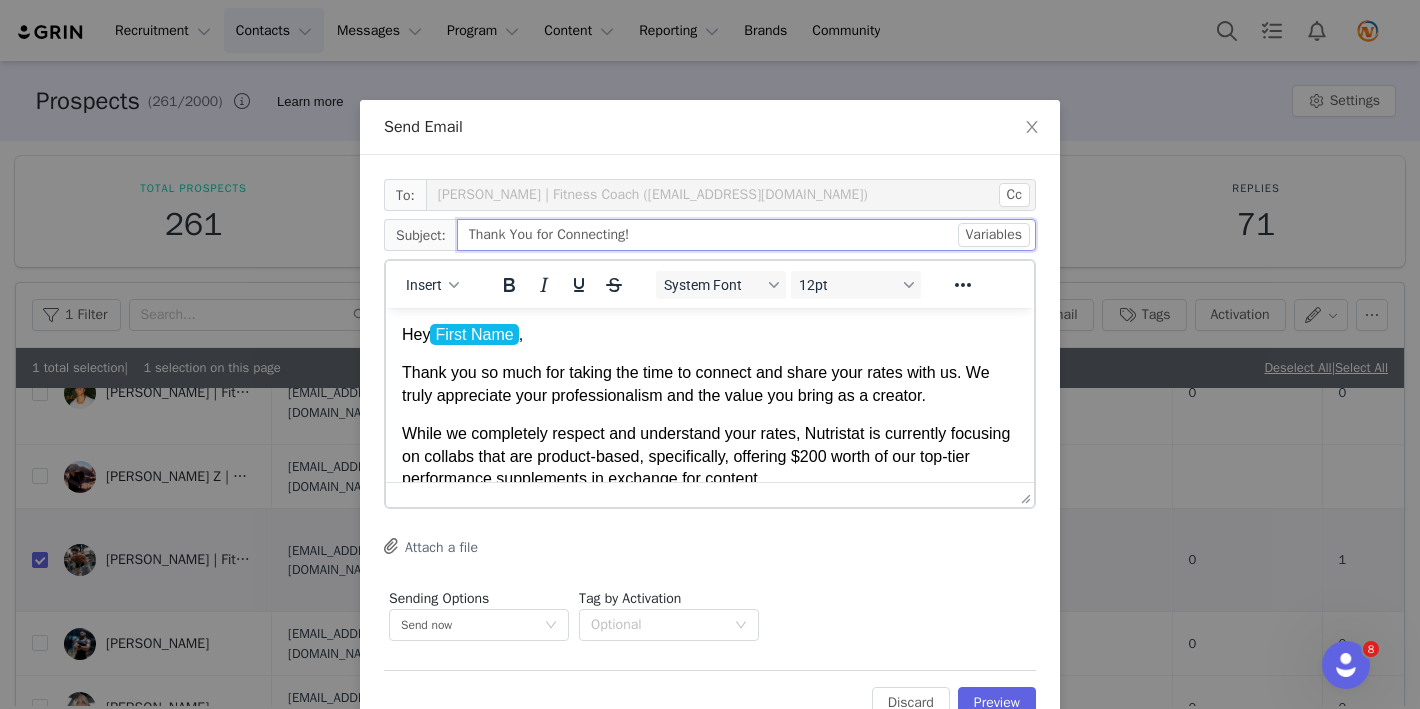 type on "Thank You for Connecting!" 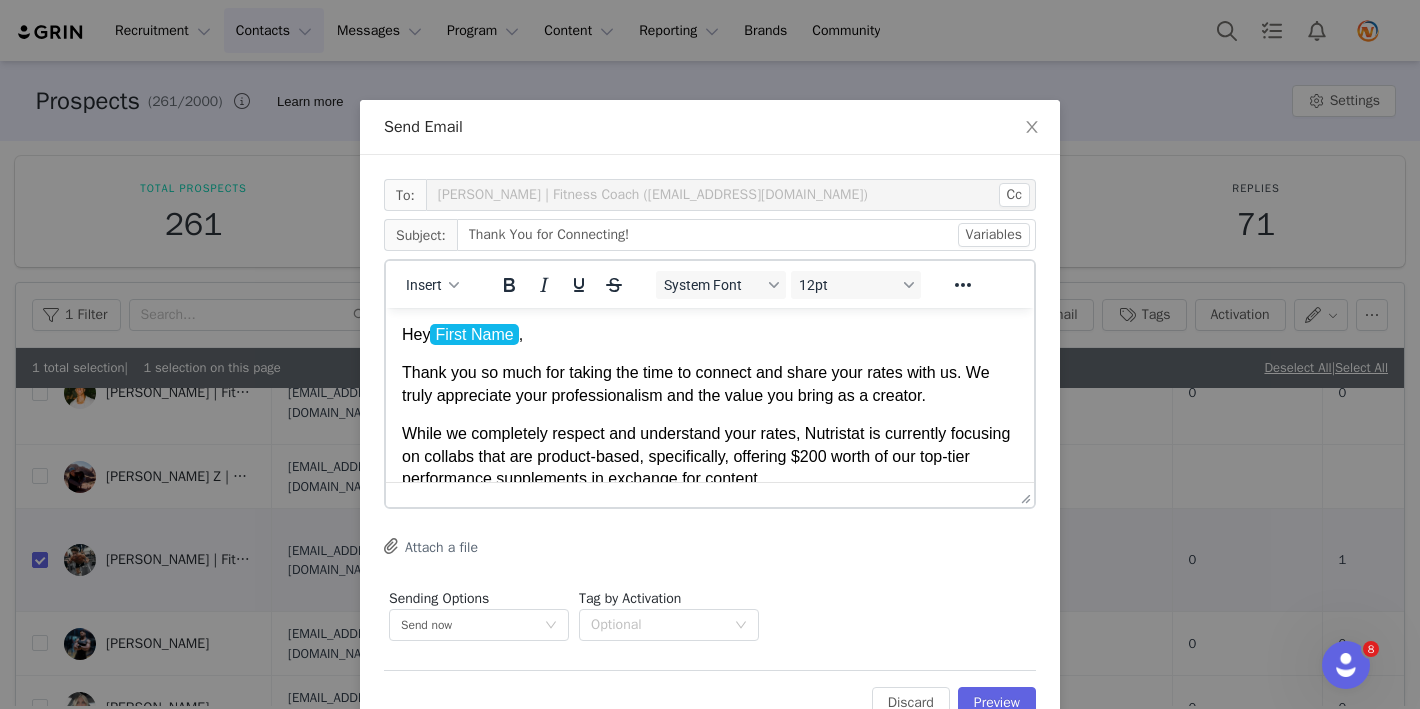 click on "Hey  First Name ," at bounding box center [710, 335] 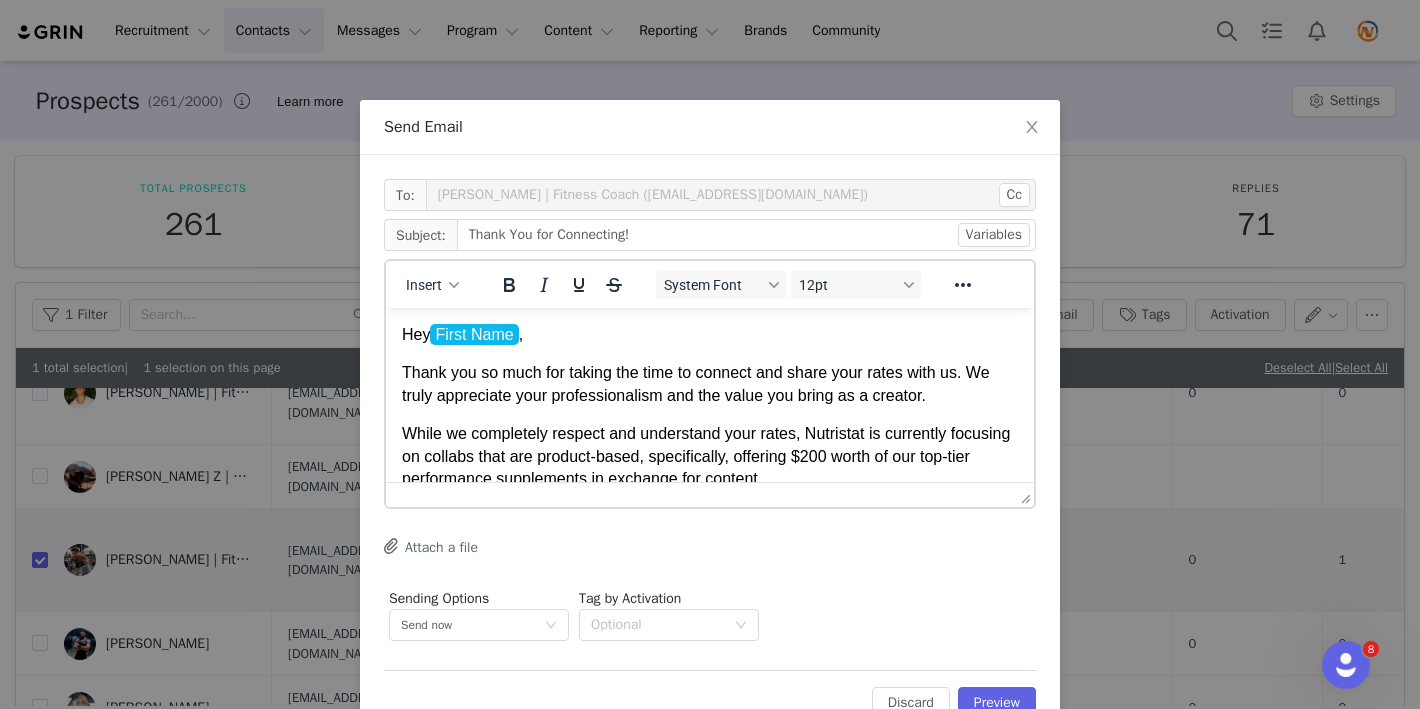 click on "Thank you so much for taking the time to connect and share your rates with us. We truly appreciate your professionalism and the value you bring as a creator." at bounding box center [710, 384] 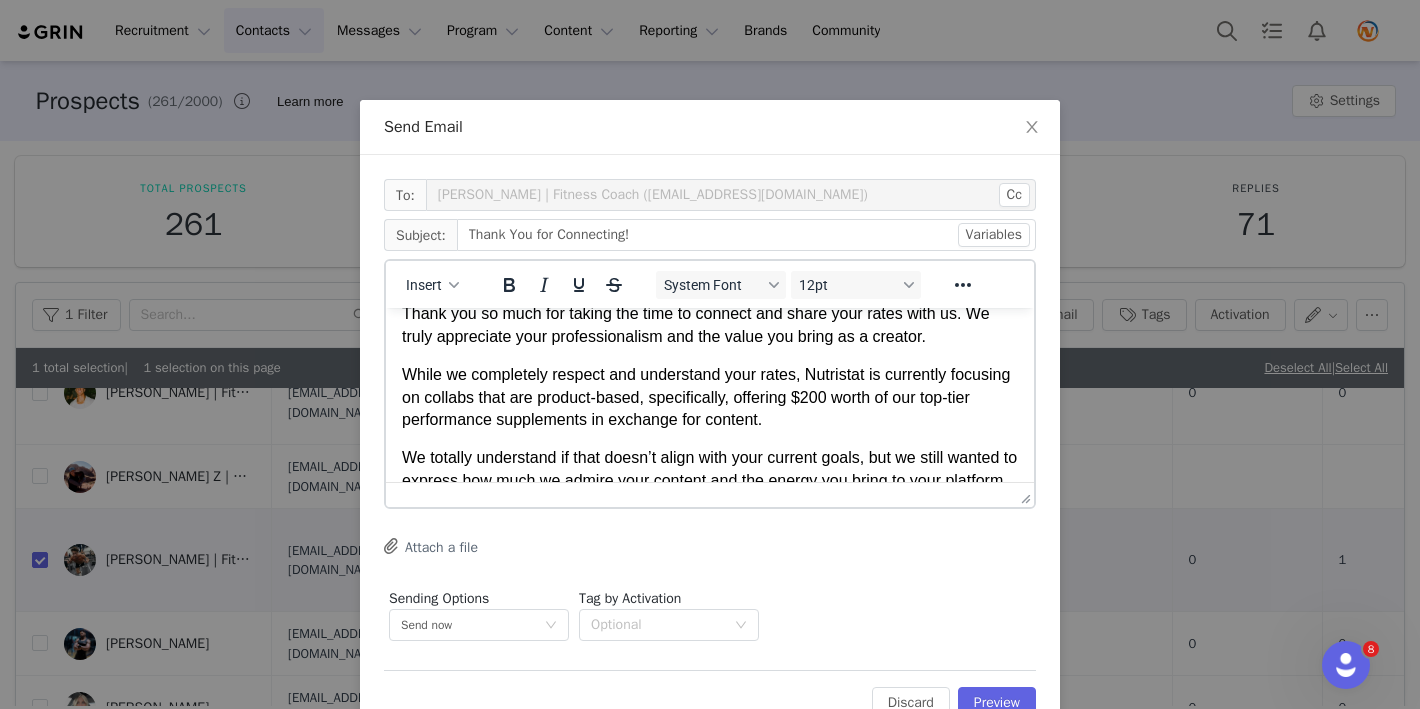 scroll, scrollTop: 63, scrollLeft: 0, axis: vertical 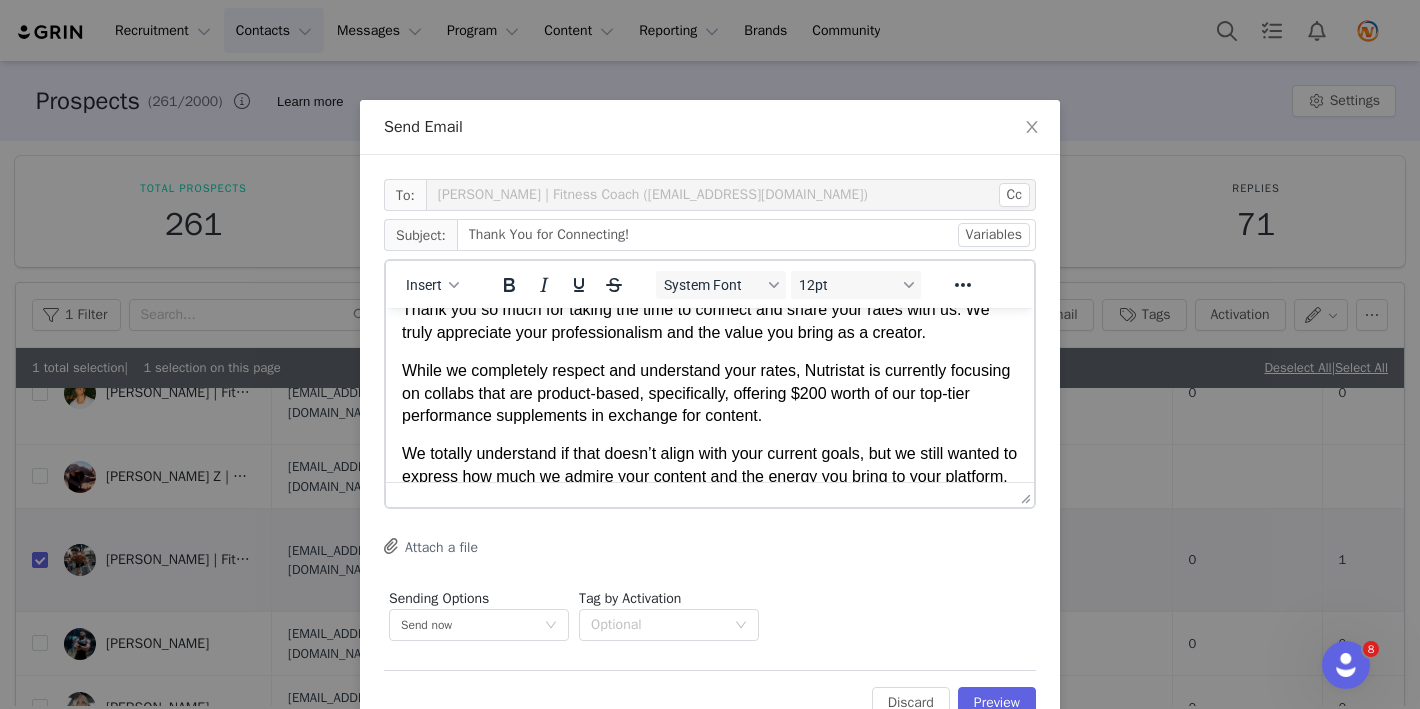 click on "While we completely respect and understand your rates, Nutristat is currently focusing on collabs that are product-based, specifically, offering $200 worth of our top-tier performance supplements in exchange for content." at bounding box center [710, 393] 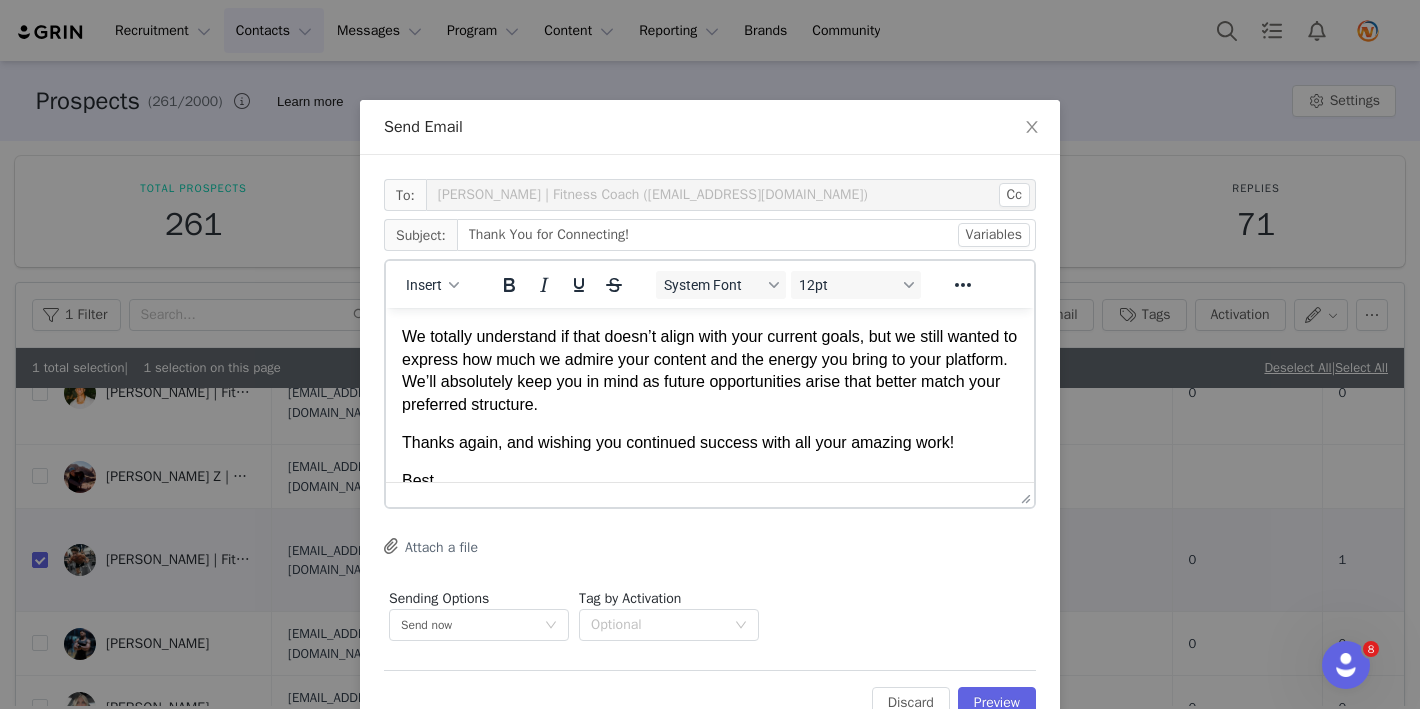 scroll, scrollTop: 190, scrollLeft: 0, axis: vertical 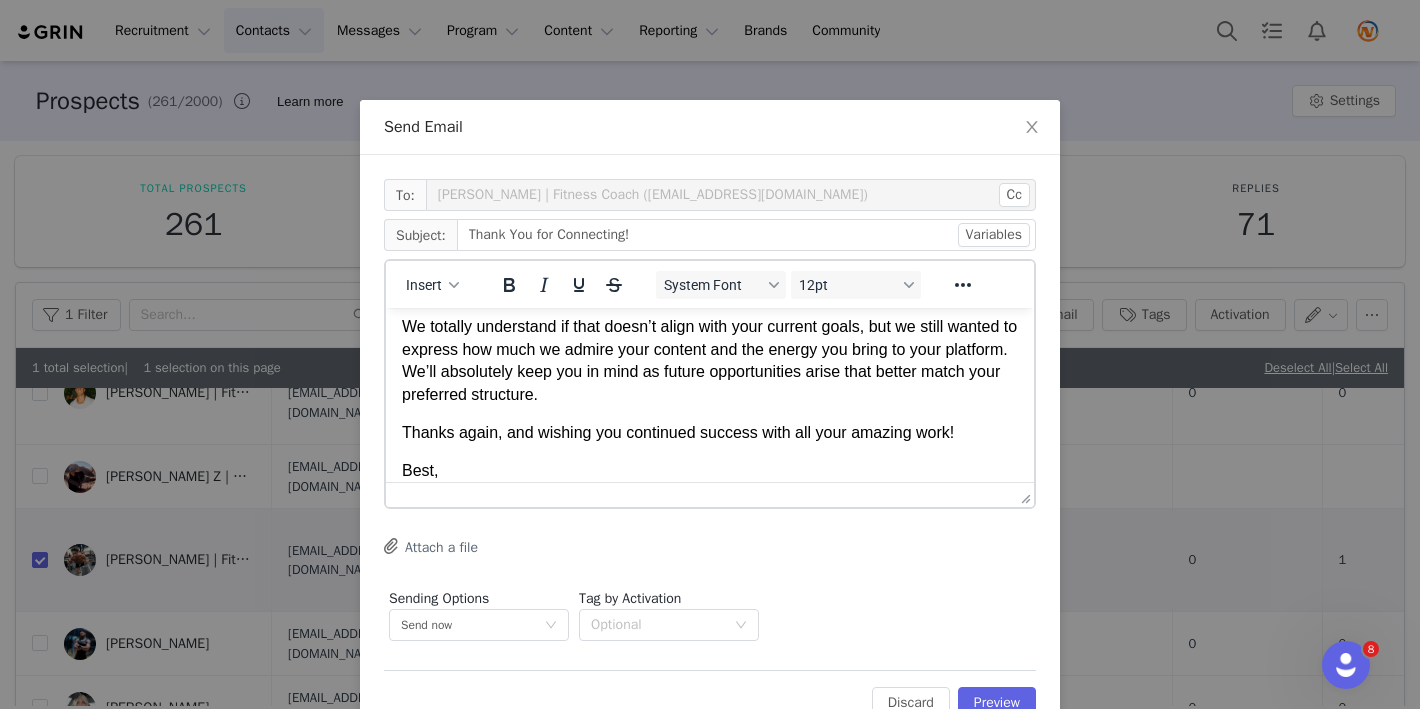 click on "We totally understand if that doesn’t align with your current goals, but we still wanted to express how much we admire your content and the energy you bring to your platform. We’ll absolutely keep you in mind as future opportunities arise that better match your preferred structure." at bounding box center (710, 361) 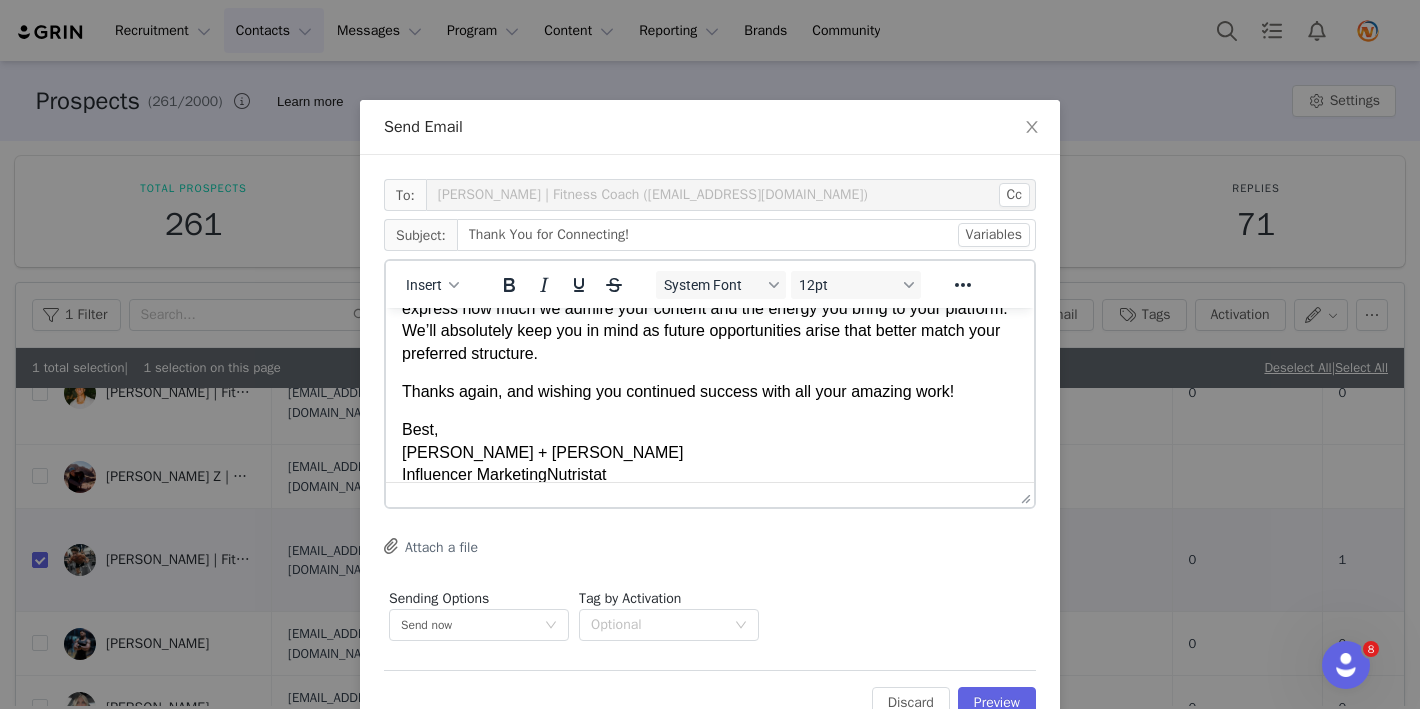 scroll, scrollTop: 251, scrollLeft: 0, axis: vertical 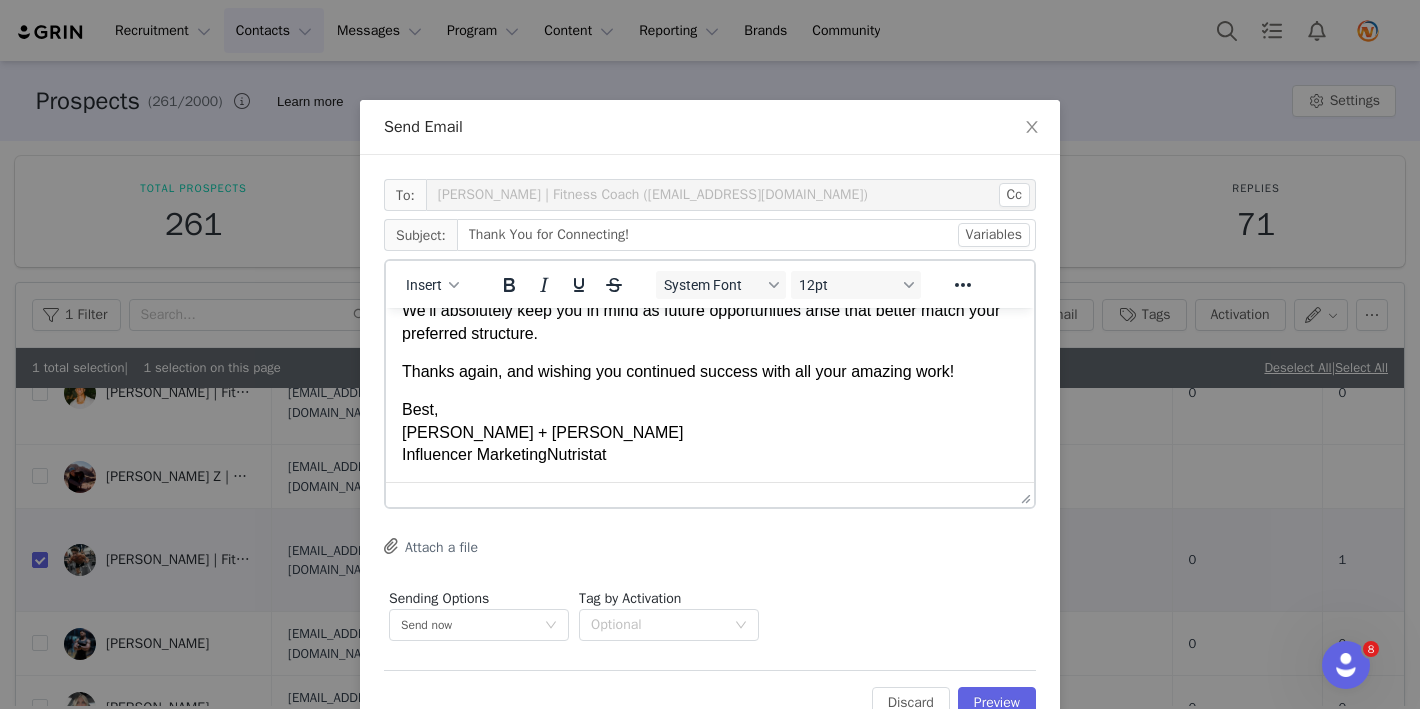 click on "[PERSON_NAME] + [PERSON_NAME] Influencer Marketing  Nutristat" at bounding box center (710, 432) 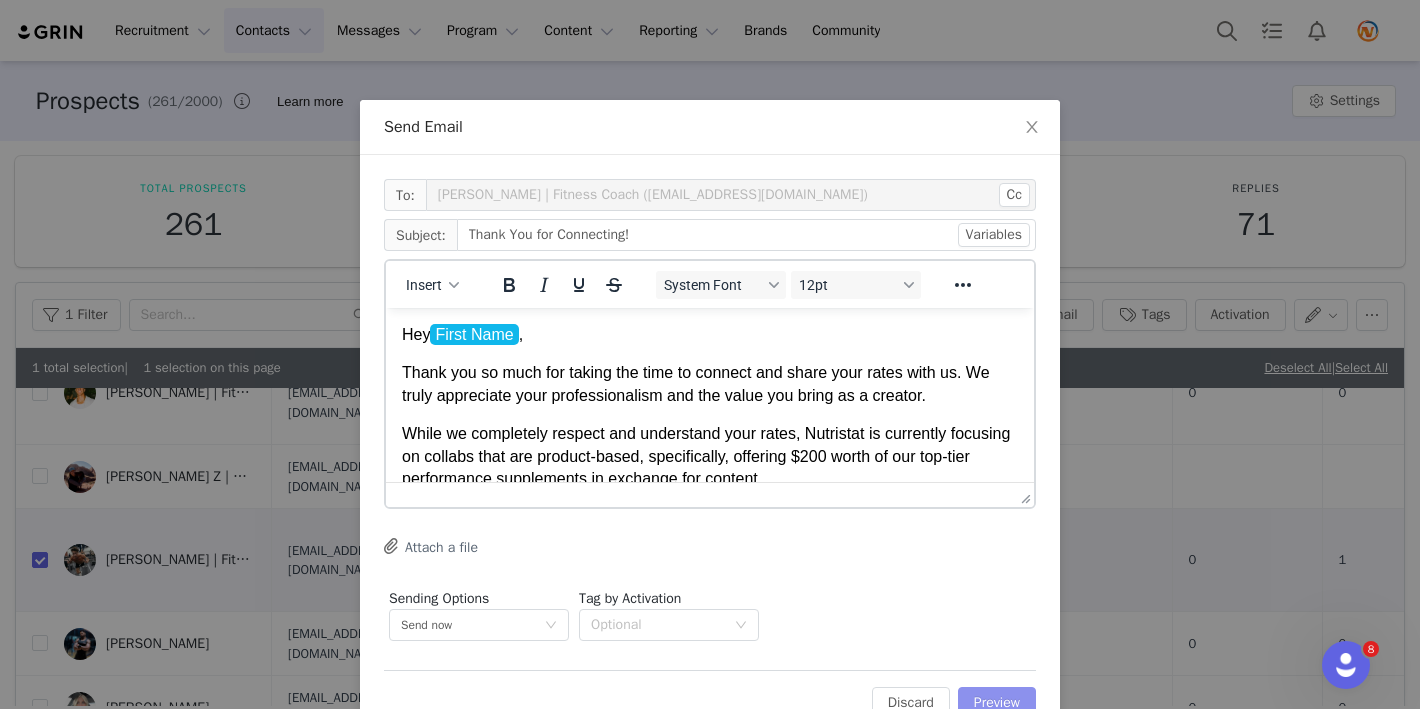 click on "Preview" at bounding box center [997, 703] 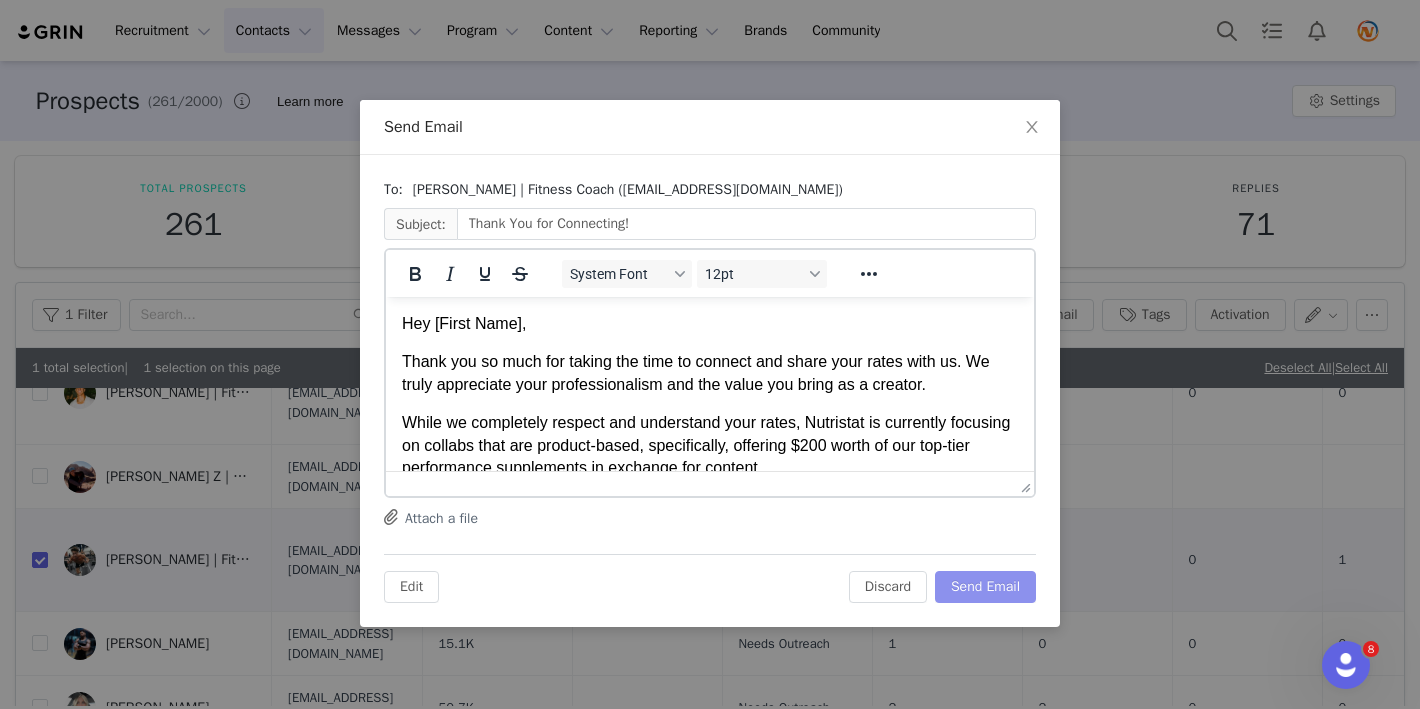 scroll, scrollTop: 0, scrollLeft: 0, axis: both 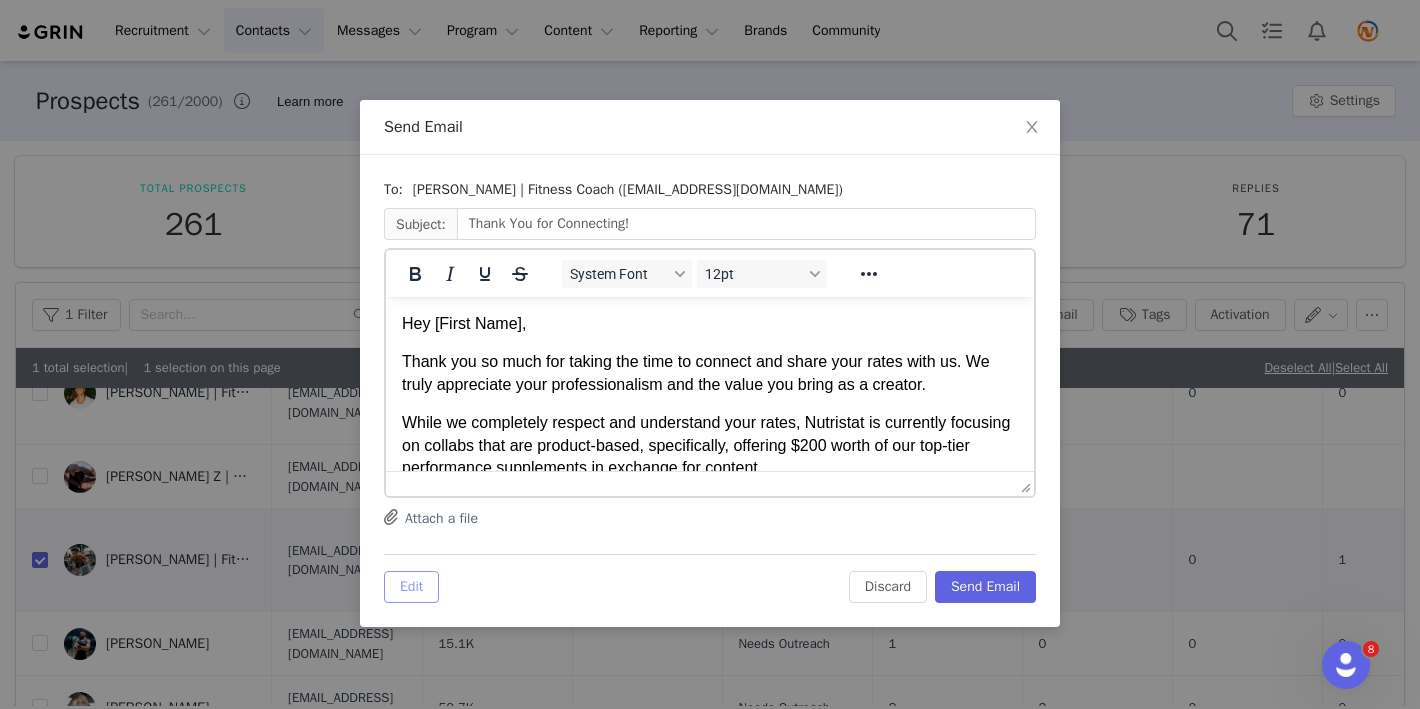 click on "Edit" at bounding box center (411, 587) 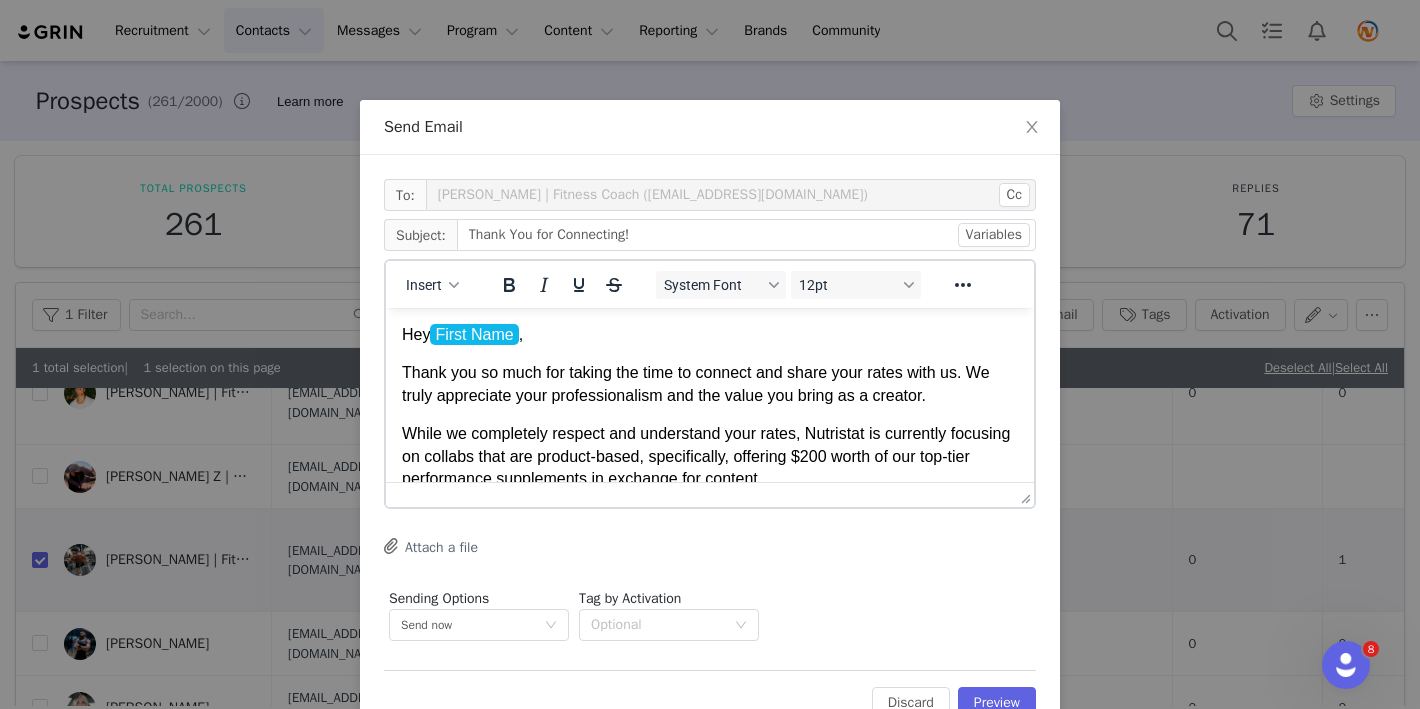 scroll, scrollTop: 0, scrollLeft: 0, axis: both 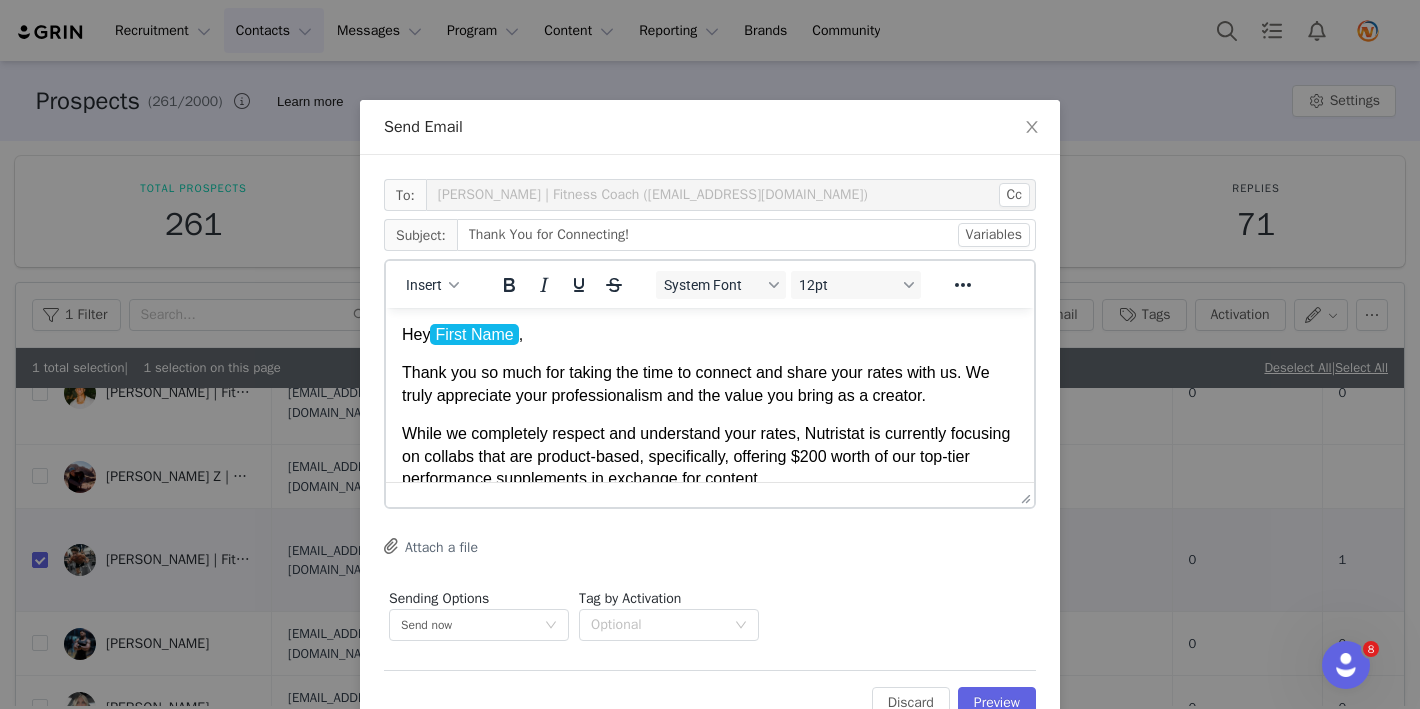 click on "Hey  First Name ﻿ ," at bounding box center (710, 335) 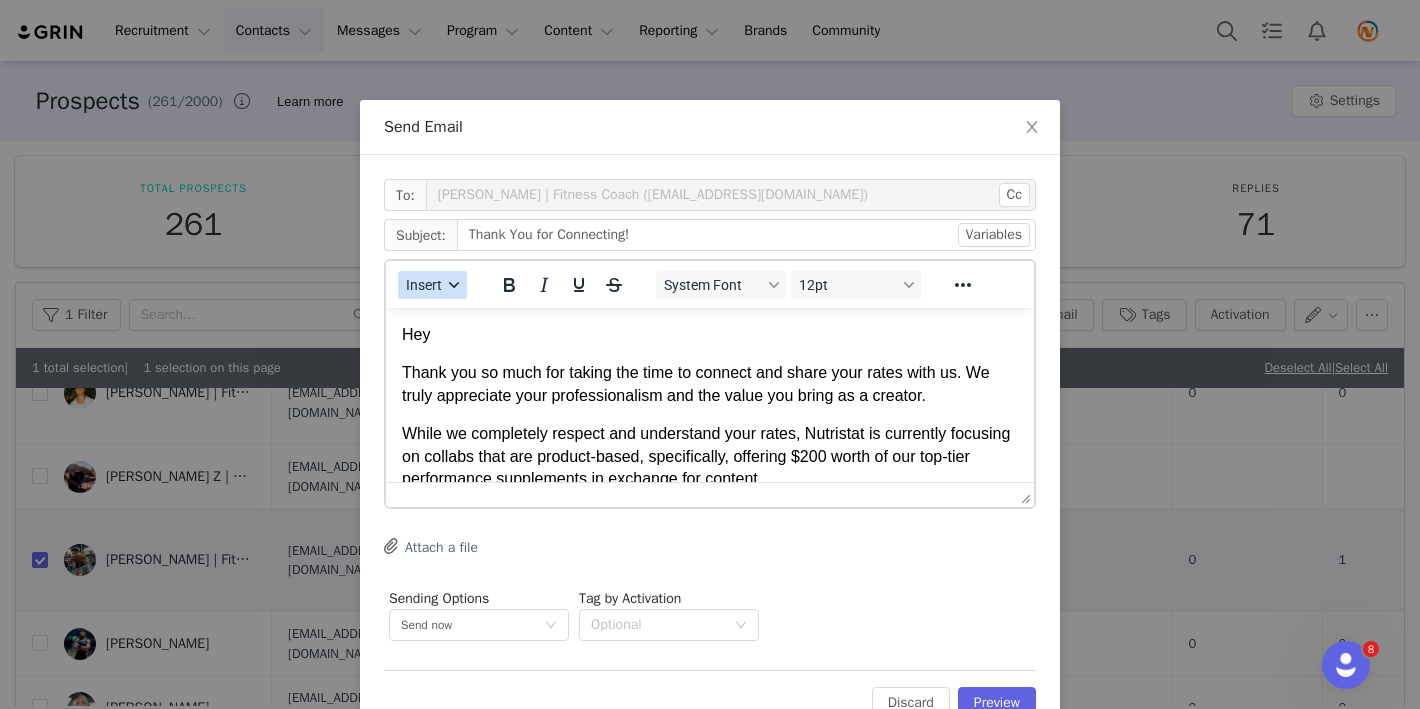 click on "Insert" at bounding box center [424, 285] 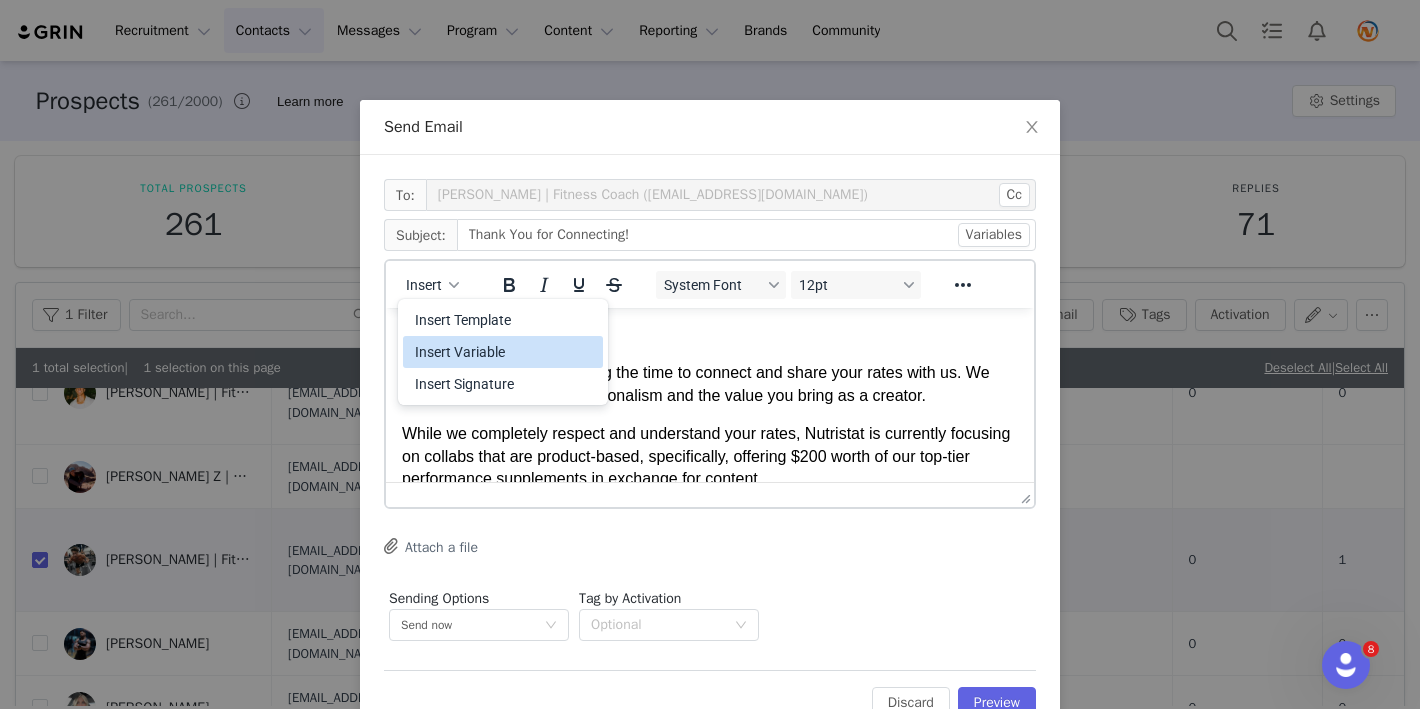 click on "Insert Variable" at bounding box center [505, 352] 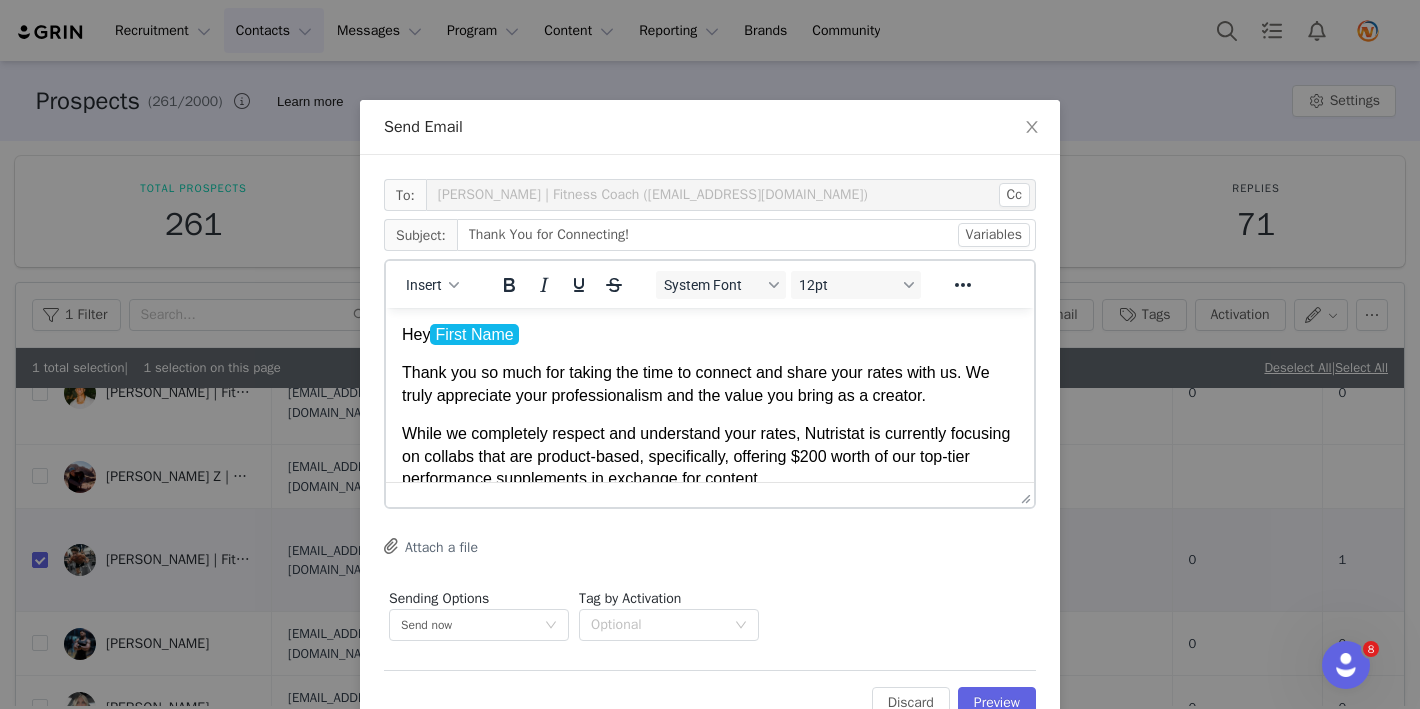type 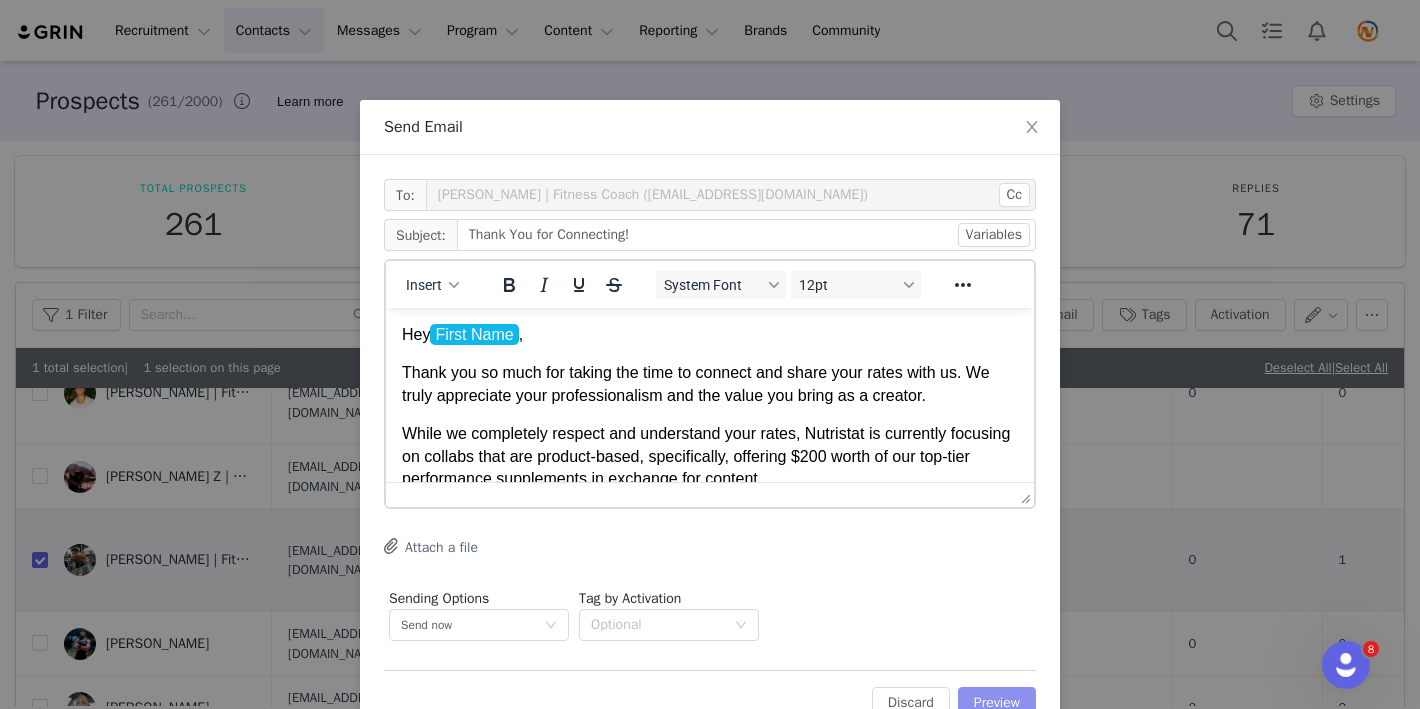 click on "Preview" at bounding box center (997, 703) 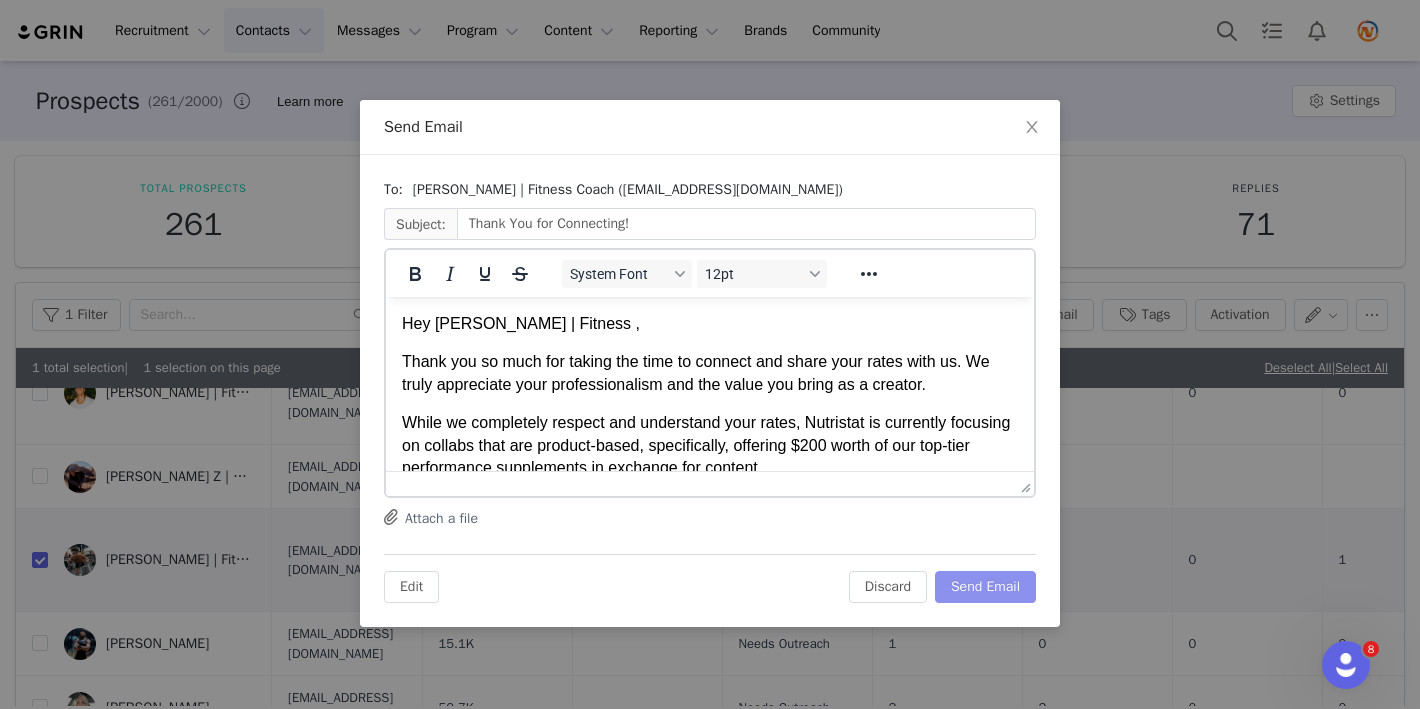 scroll, scrollTop: 0, scrollLeft: 0, axis: both 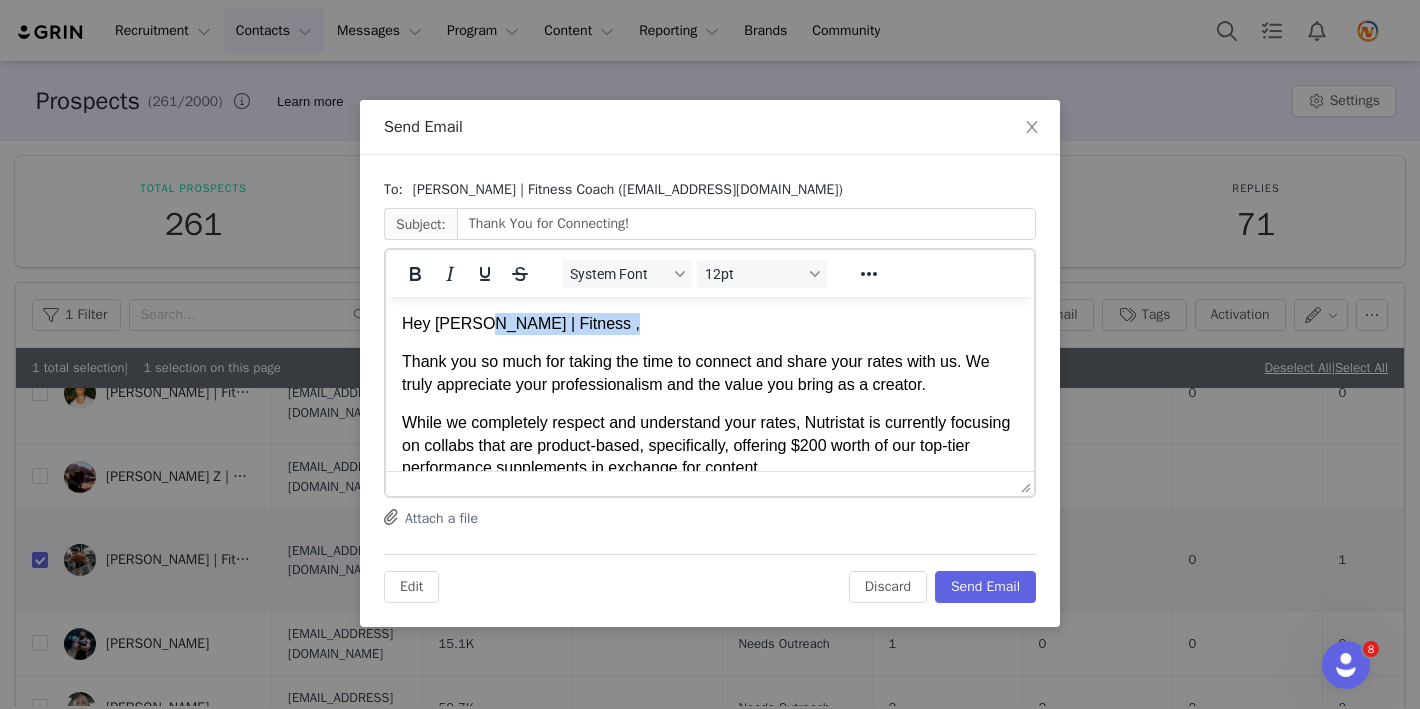 drag, startPoint x: 602, startPoint y: 327, endPoint x: 473, endPoint y: 327, distance: 129 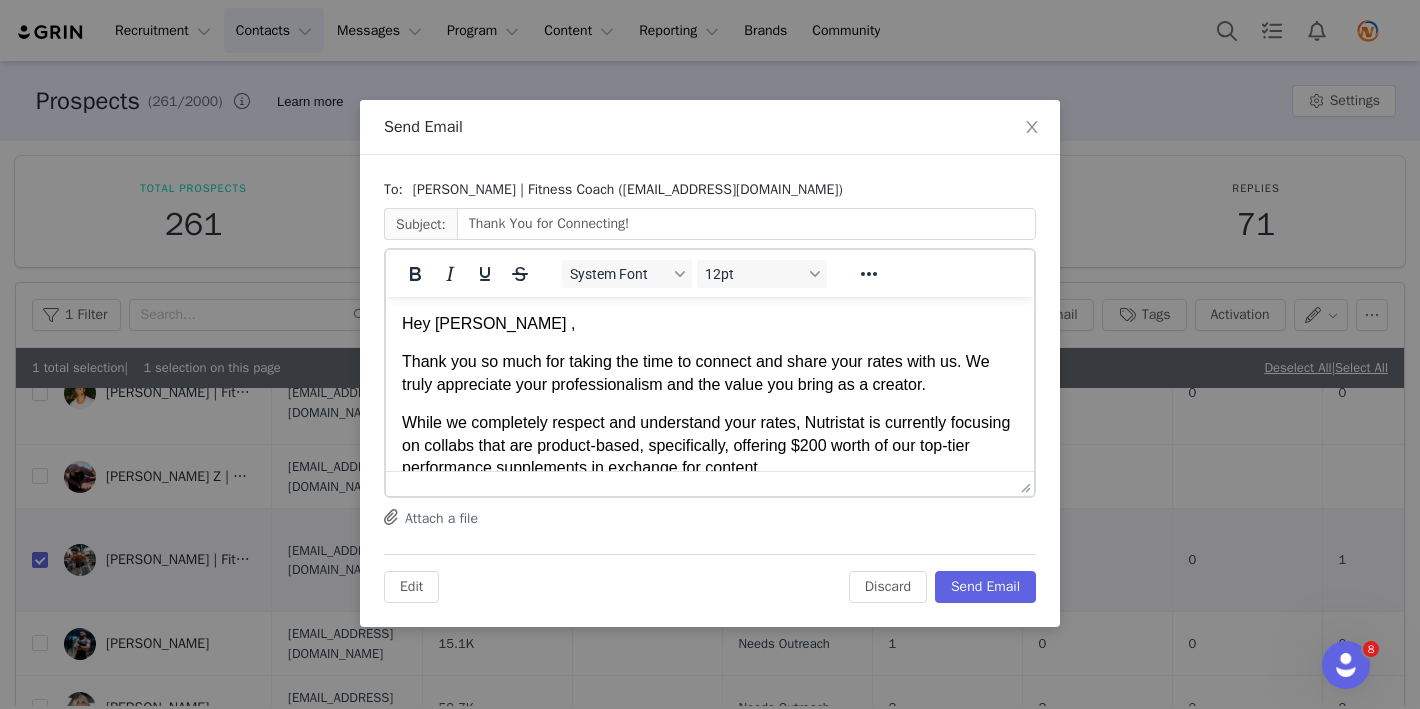 click on "Thank you so much for taking the time to connect and share your rates with us. We truly appreciate your professionalism and the value you bring as a creator." at bounding box center (710, 373) 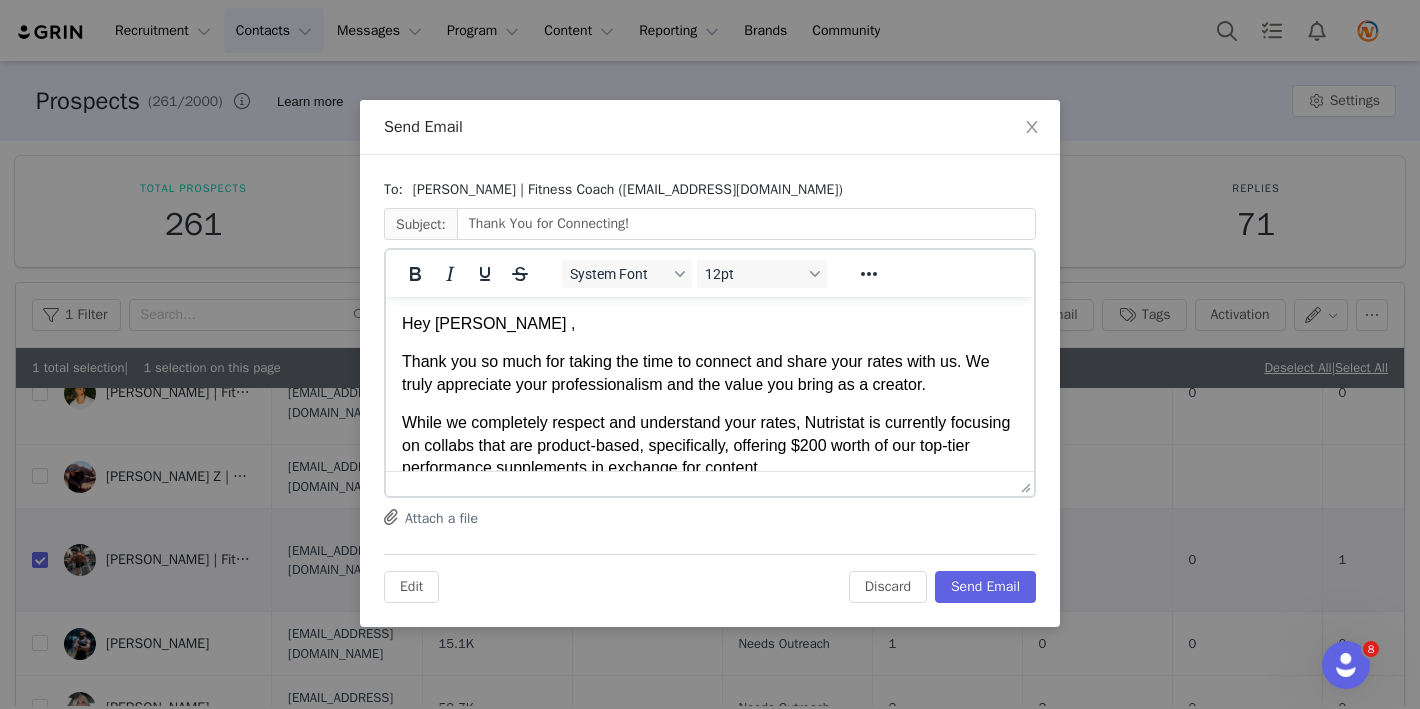 click on "Hey [PERSON_NAME] ," at bounding box center (710, 324) 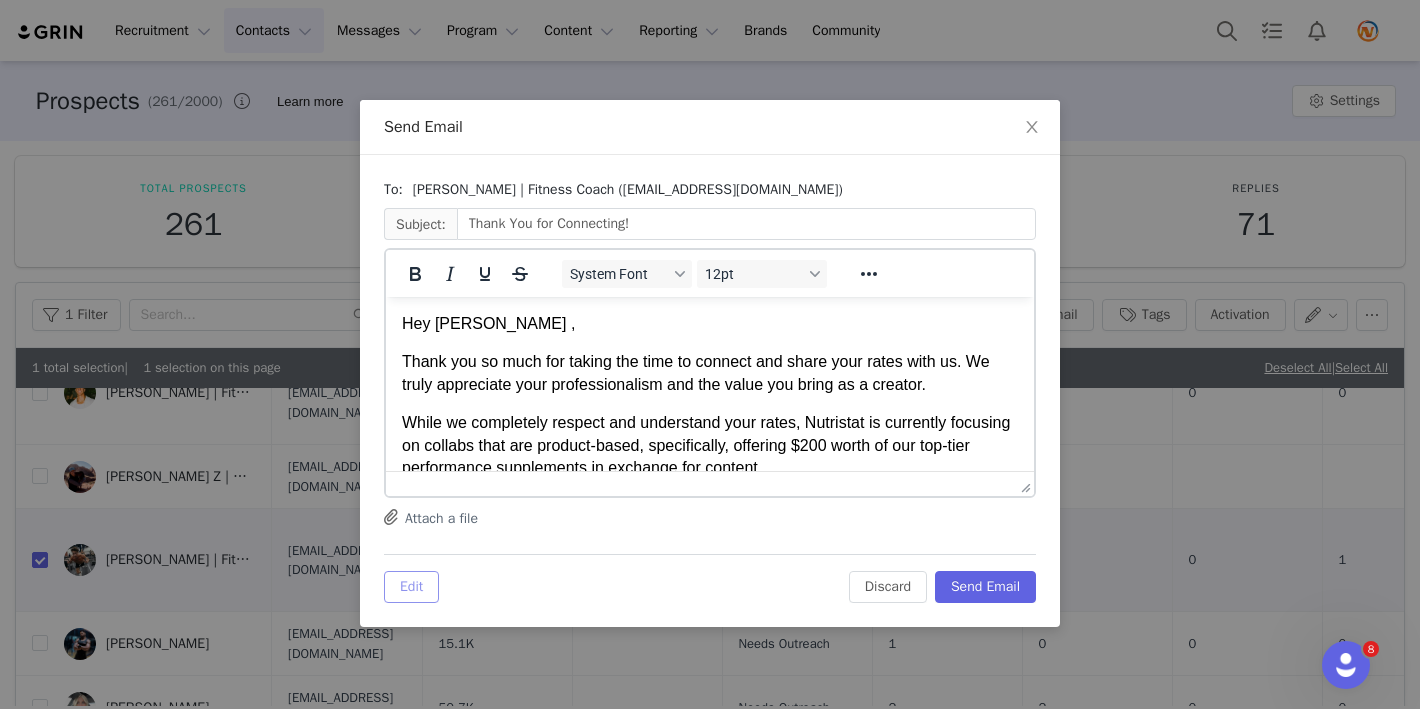click on "Edit" at bounding box center (411, 587) 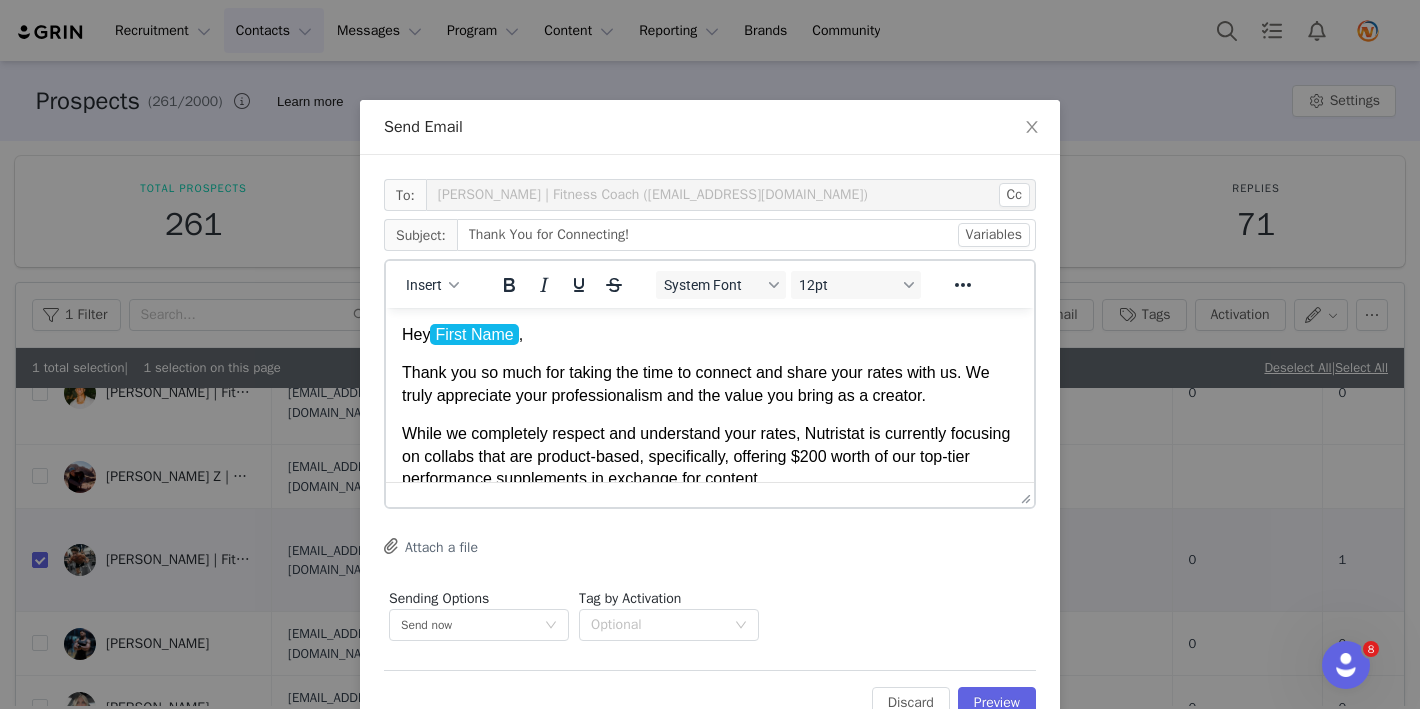scroll, scrollTop: 0, scrollLeft: 0, axis: both 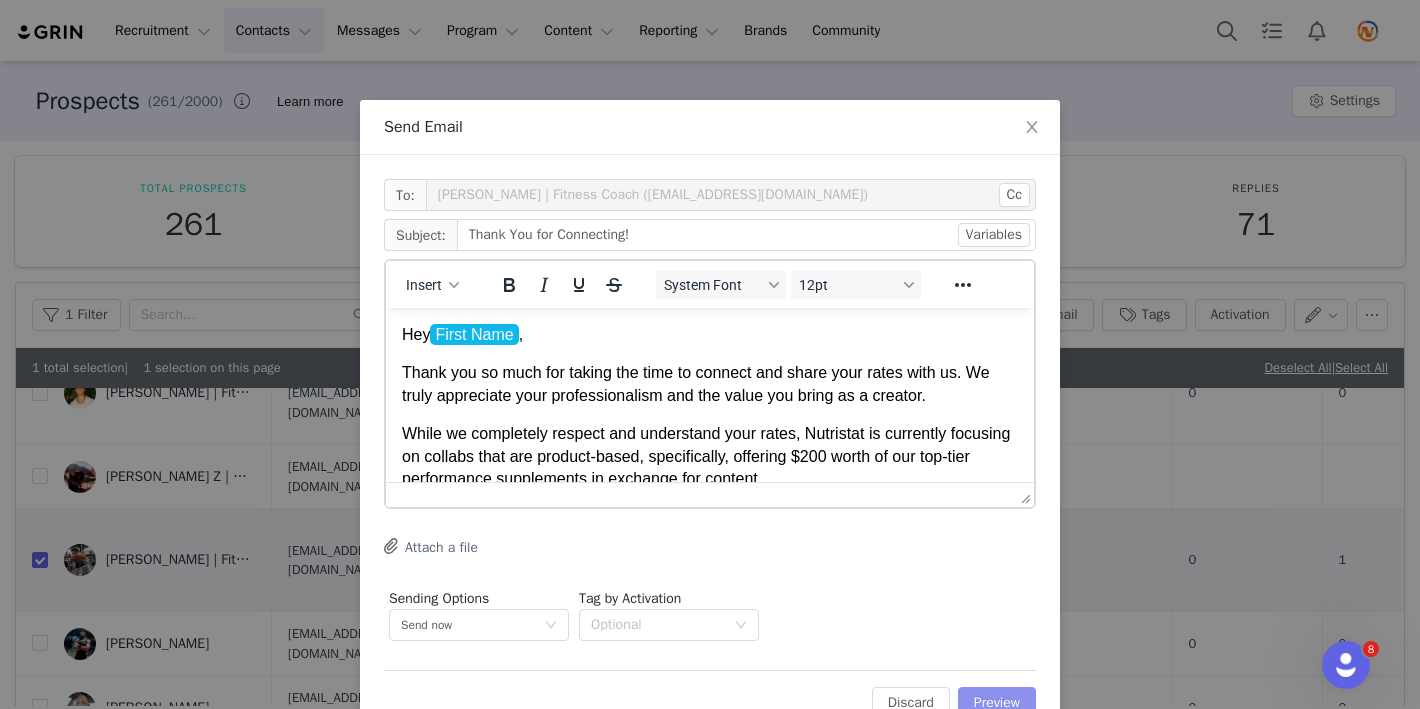 click on "Preview" at bounding box center [997, 703] 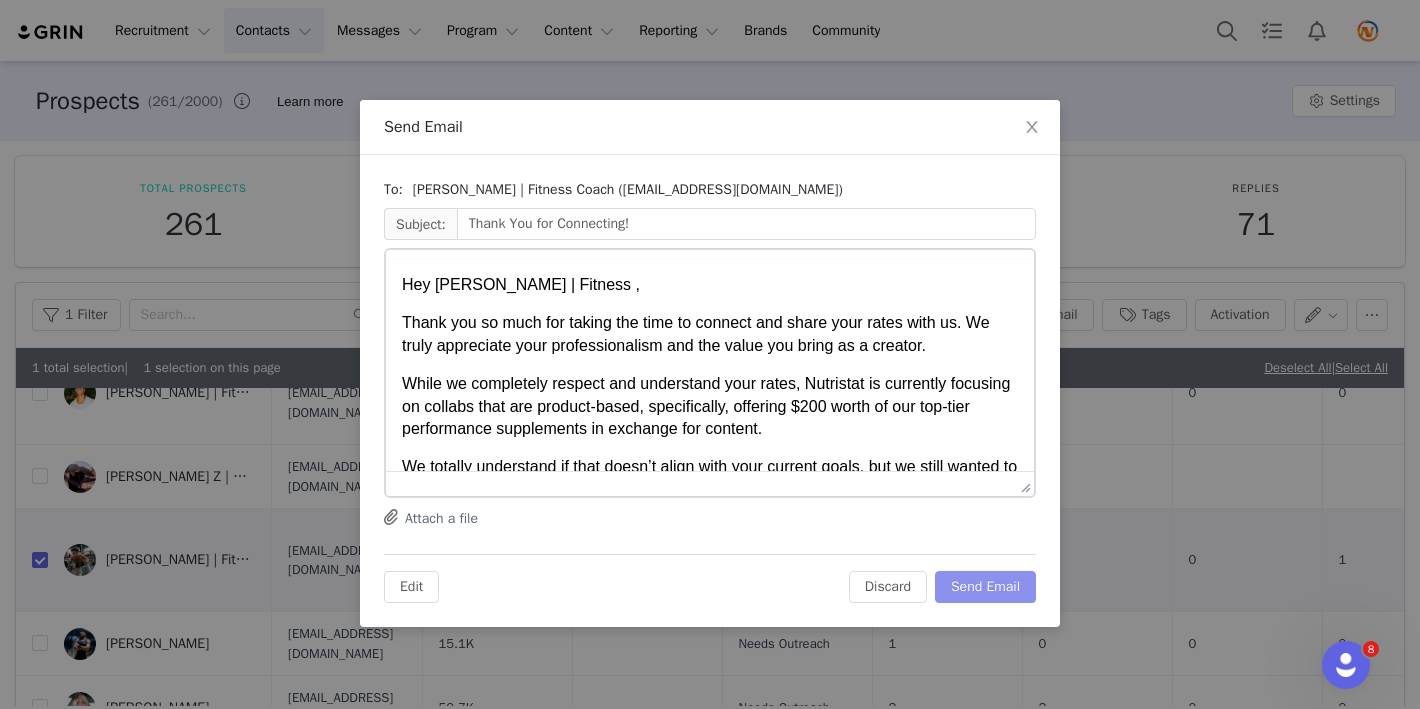 scroll, scrollTop: 0, scrollLeft: 0, axis: both 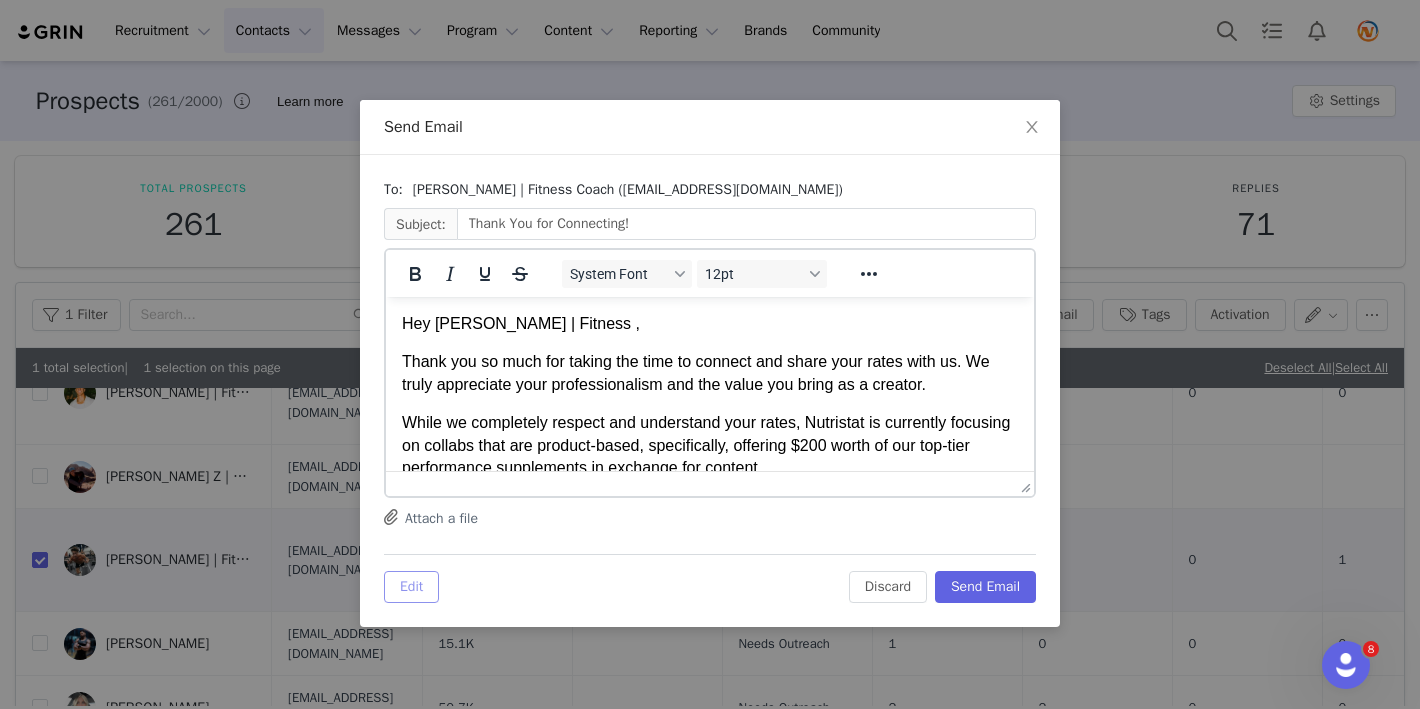 click on "Edit" at bounding box center (411, 587) 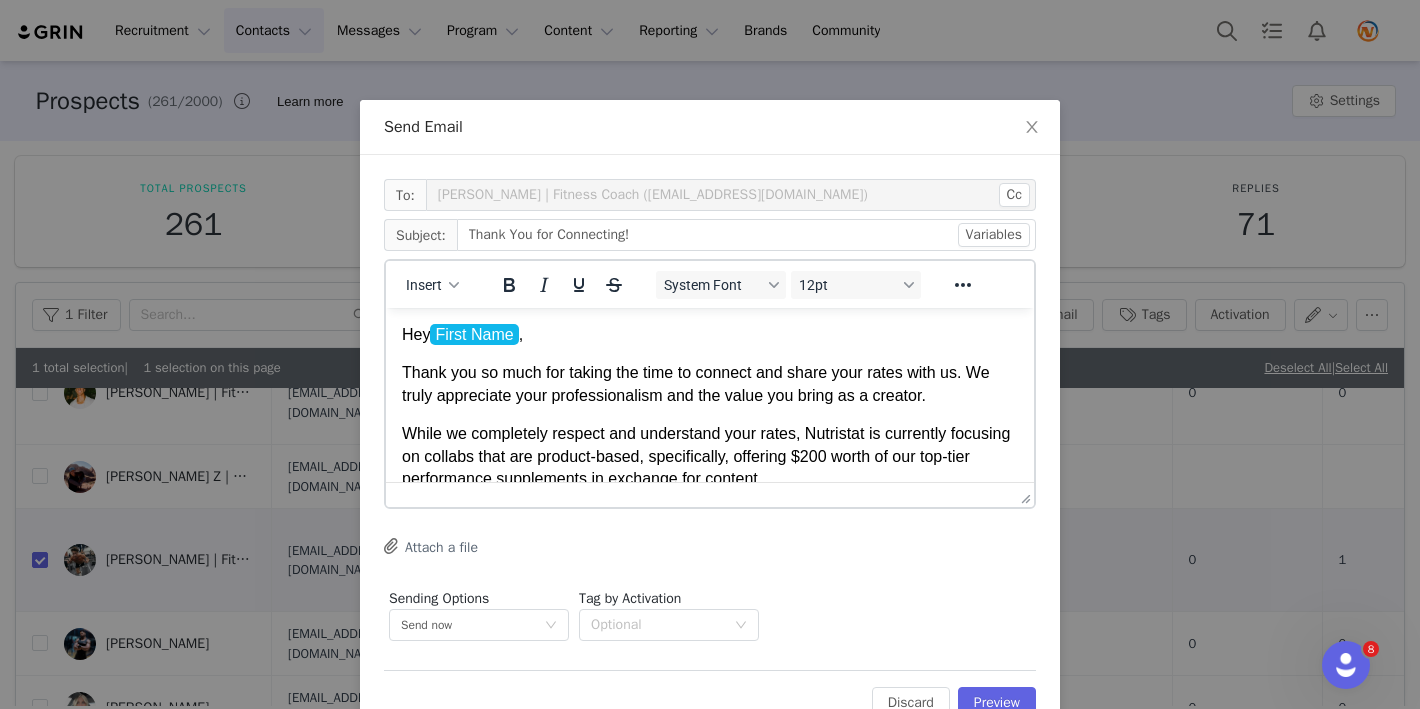 scroll, scrollTop: 0, scrollLeft: 0, axis: both 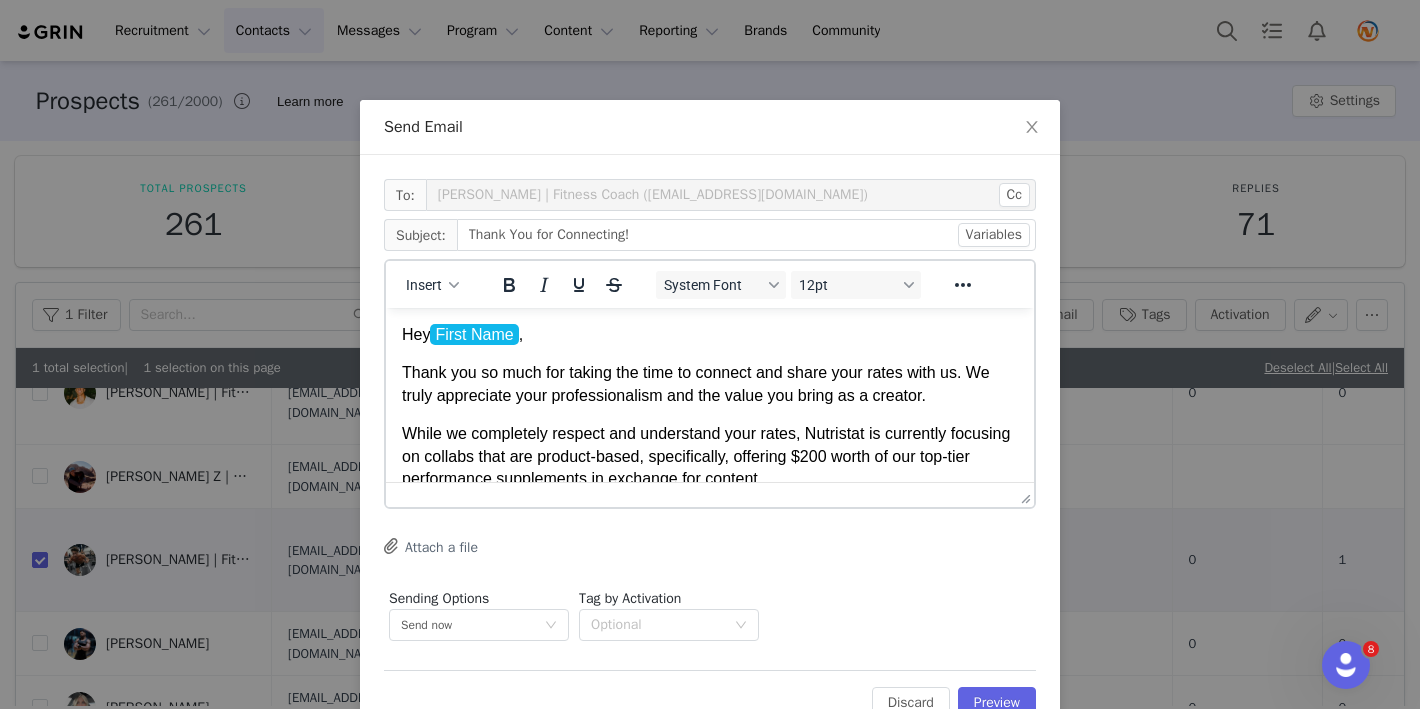 click on "Hey  First Name ﻿  ," at bounding box center [710, 335] 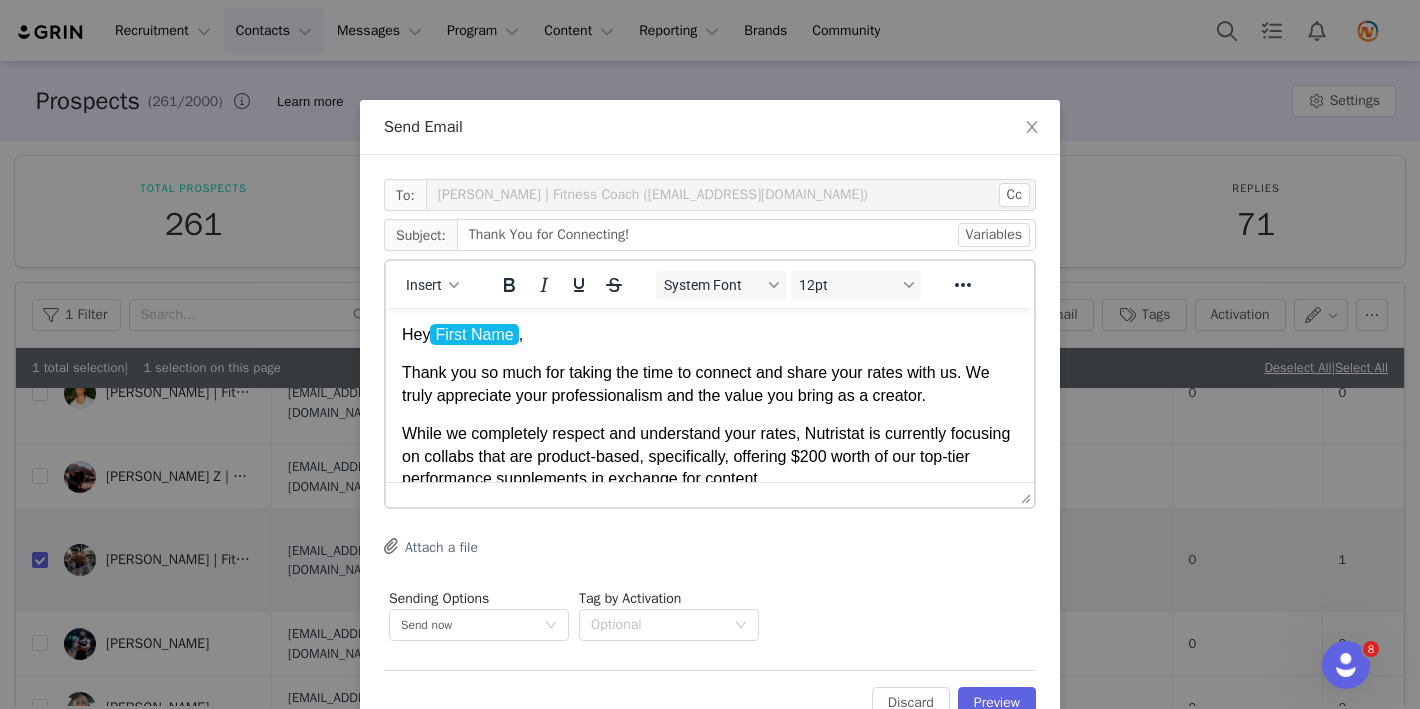 type 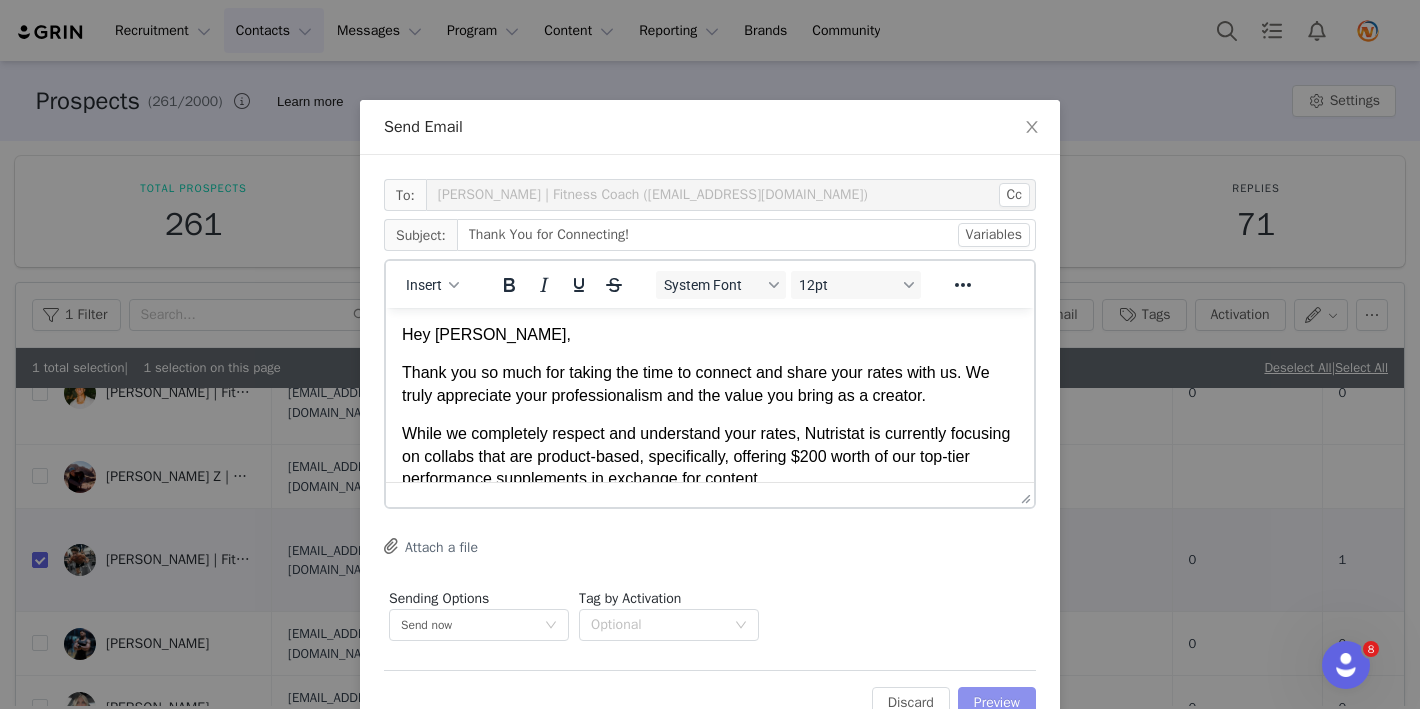 click on "Preview" at bounding box center (997, 703) 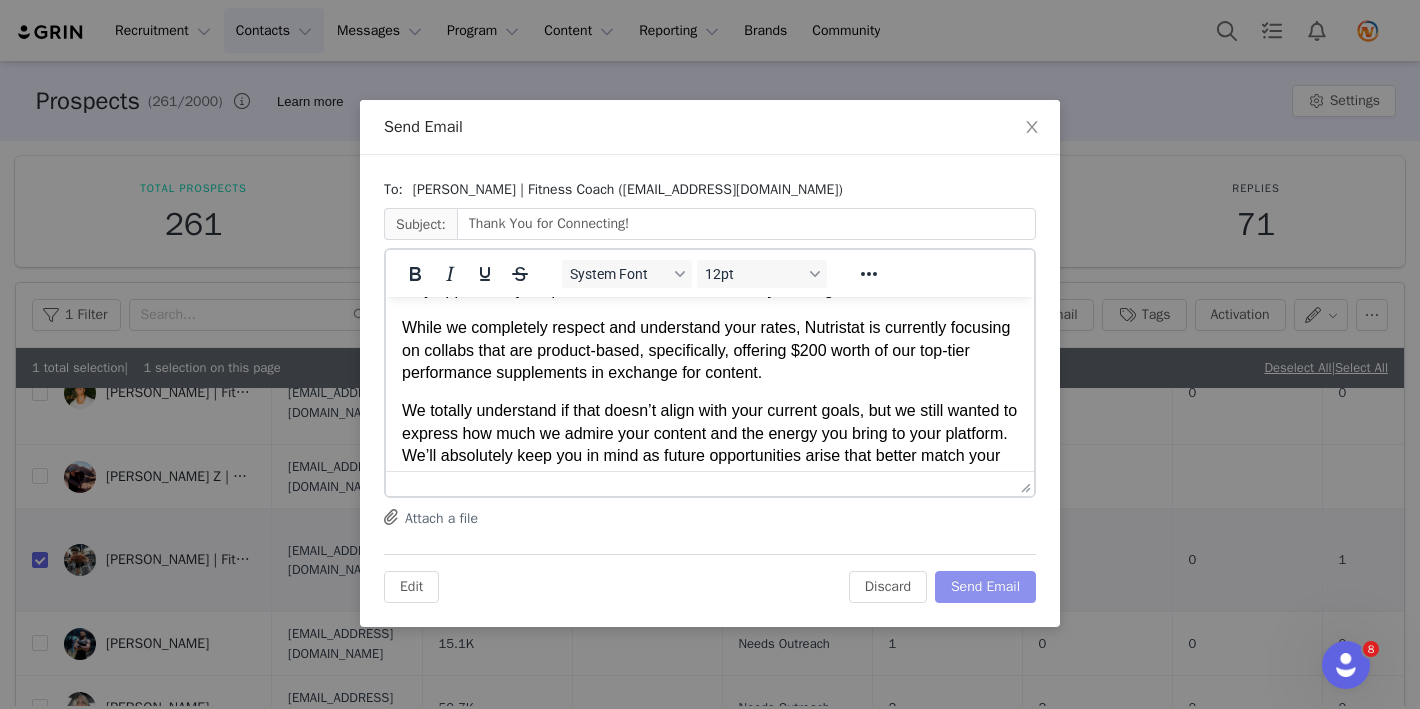 scroll, scrollTop: 0, scrollLeft: 0, axis: both 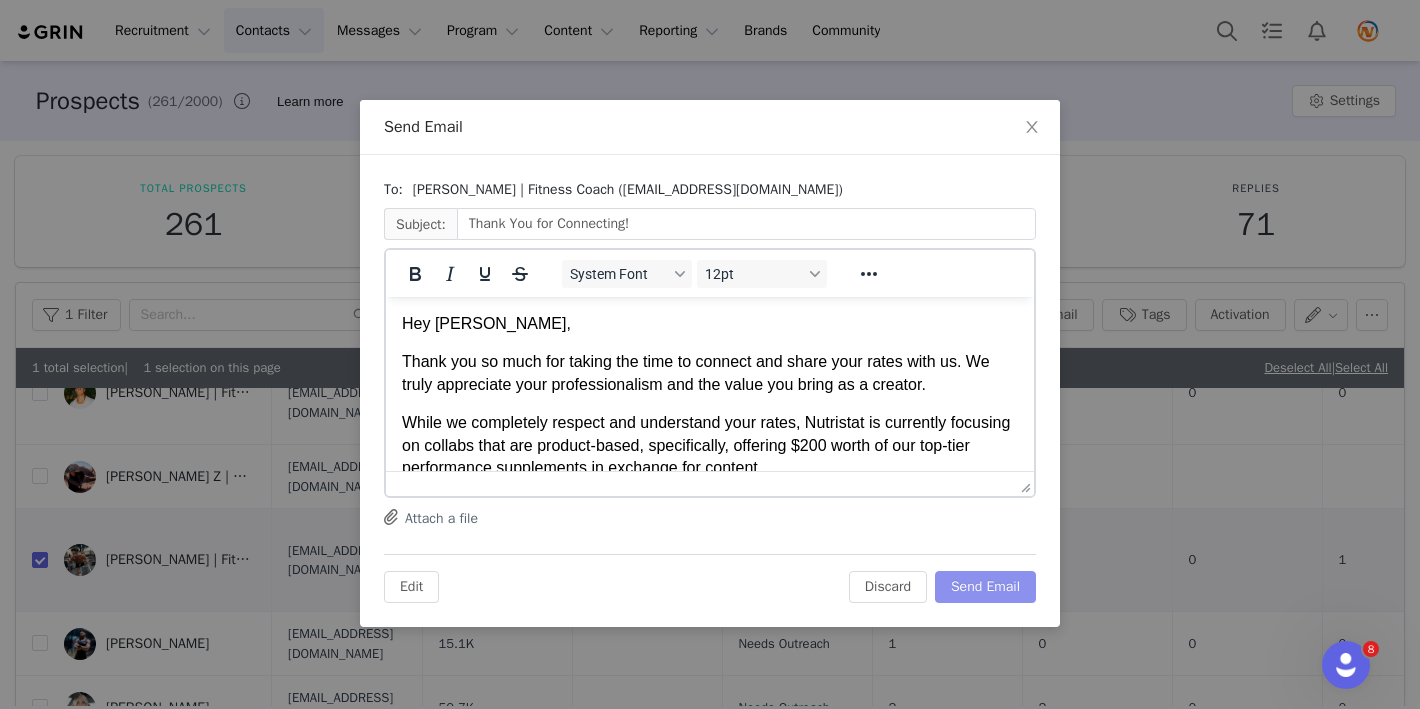 click on "Send Email" at bounding box center [985, 587] 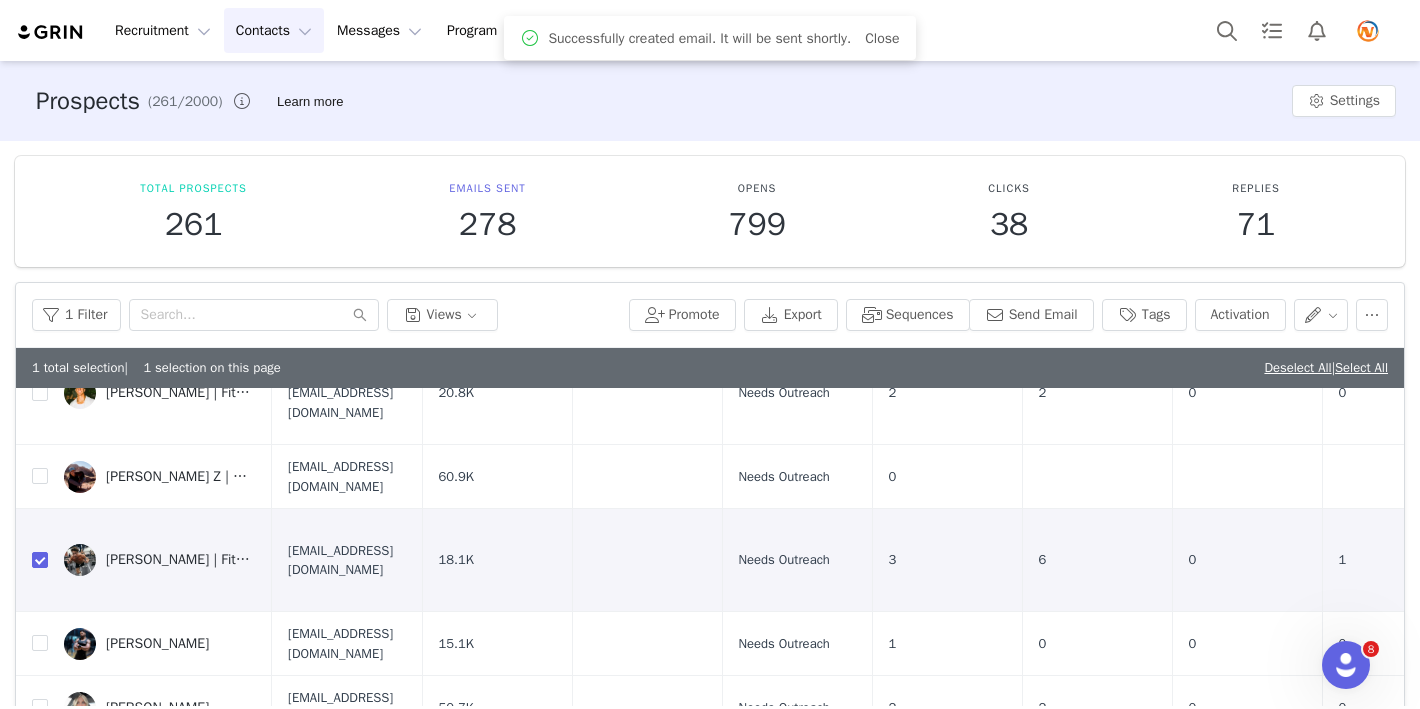 scroll, scrollTop: 0, scrollLeft: 0, axis: both 